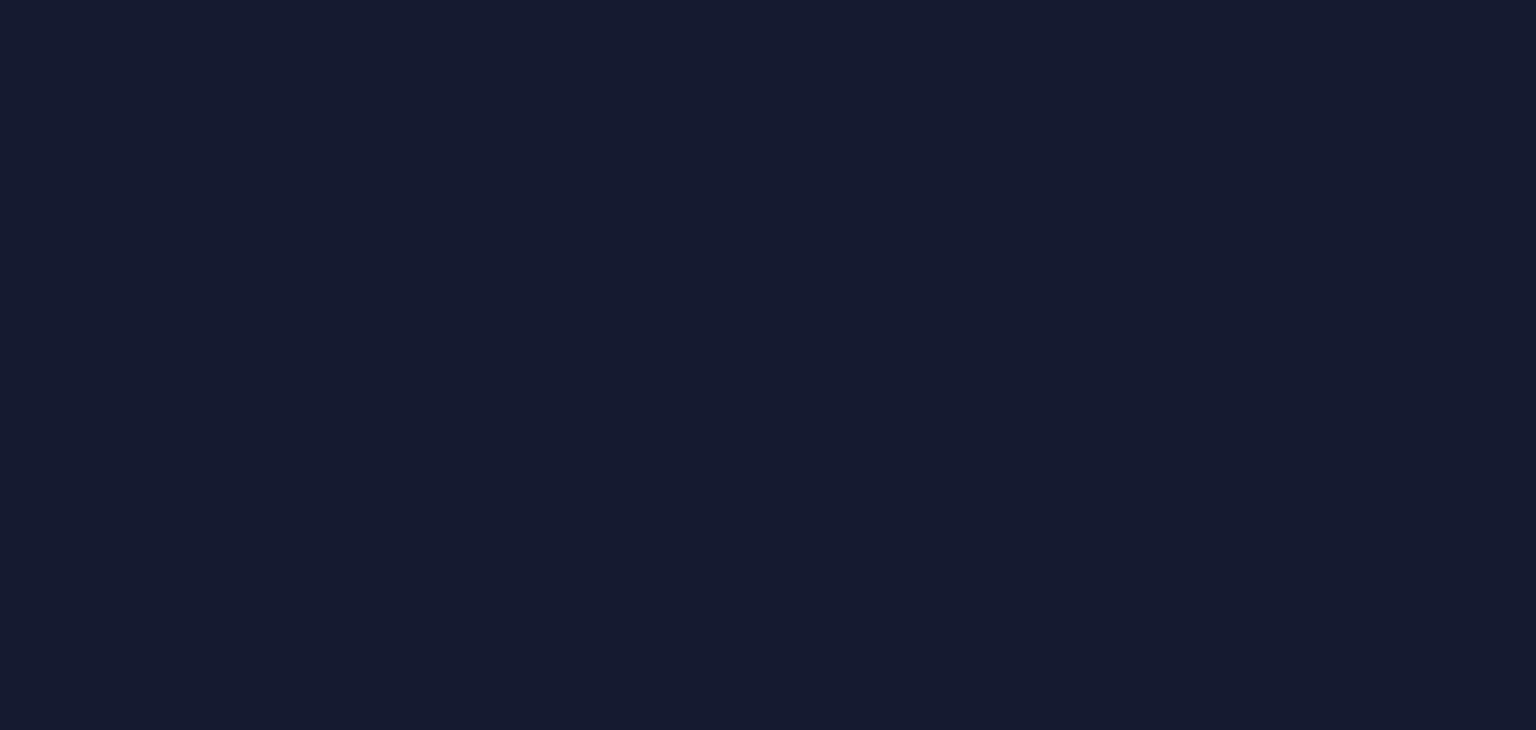 scroll, scrollTop: 0, scrollLeft: 0, axis: both 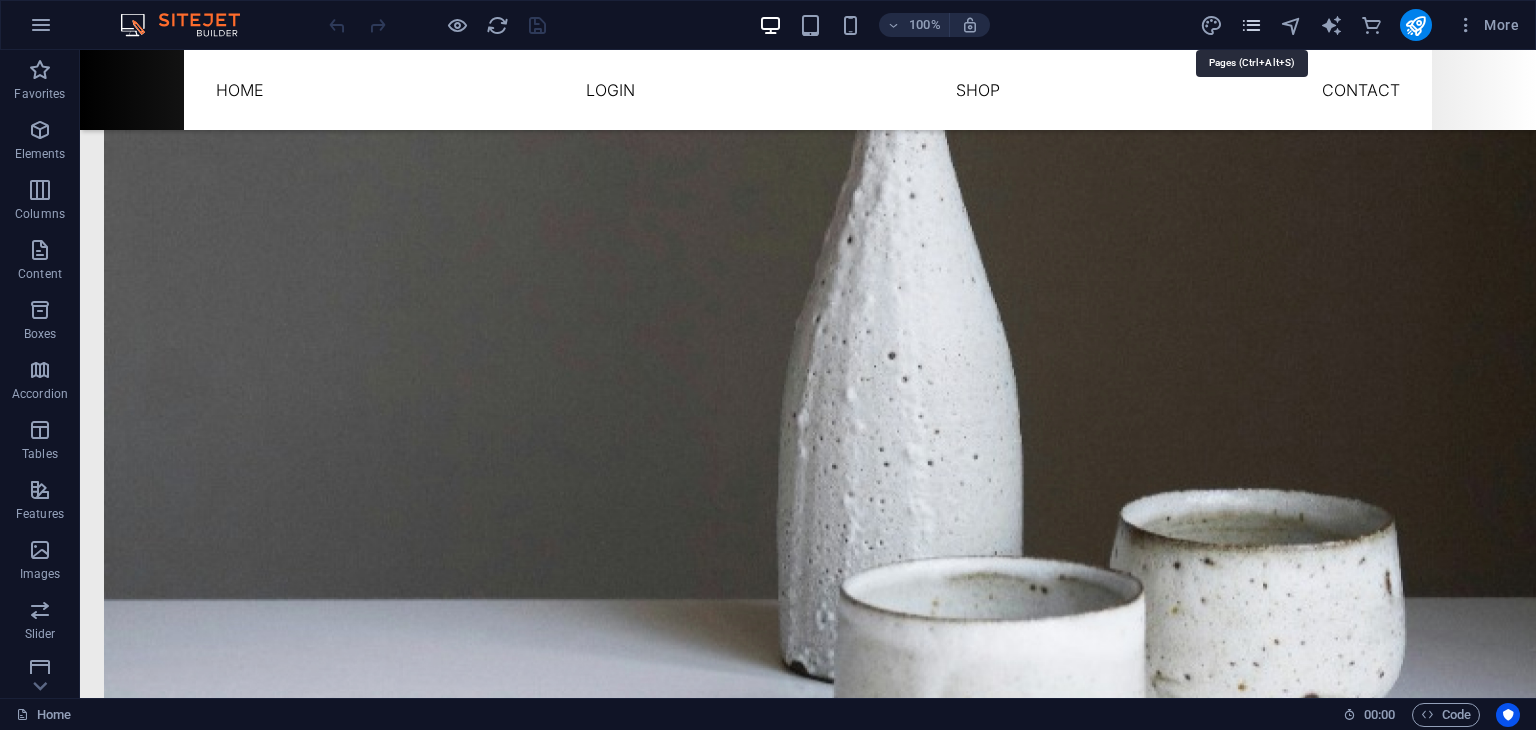 click at bounding box center (1251, 25) 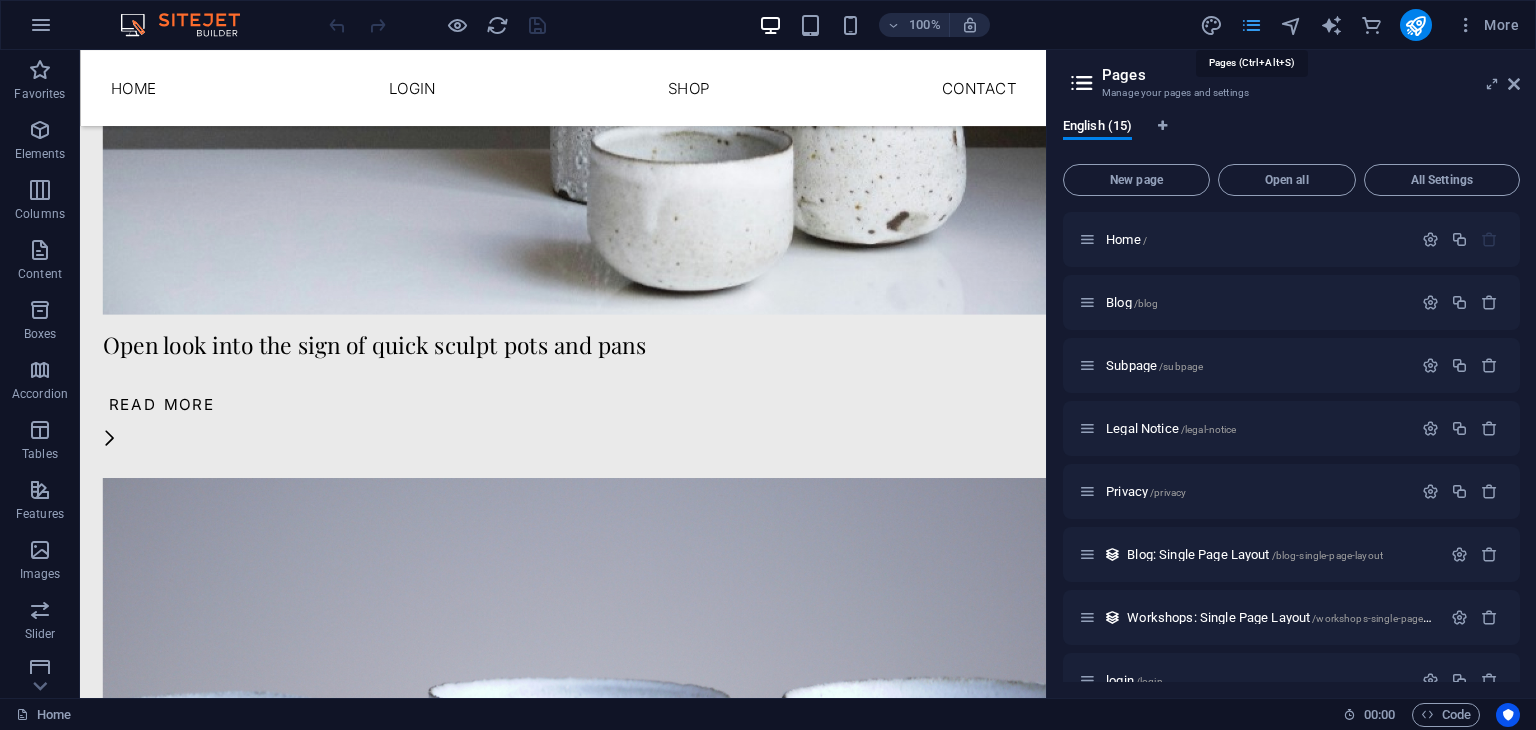scroll, scrollTop: 3848, scrollLeft: 0, axis: vertical 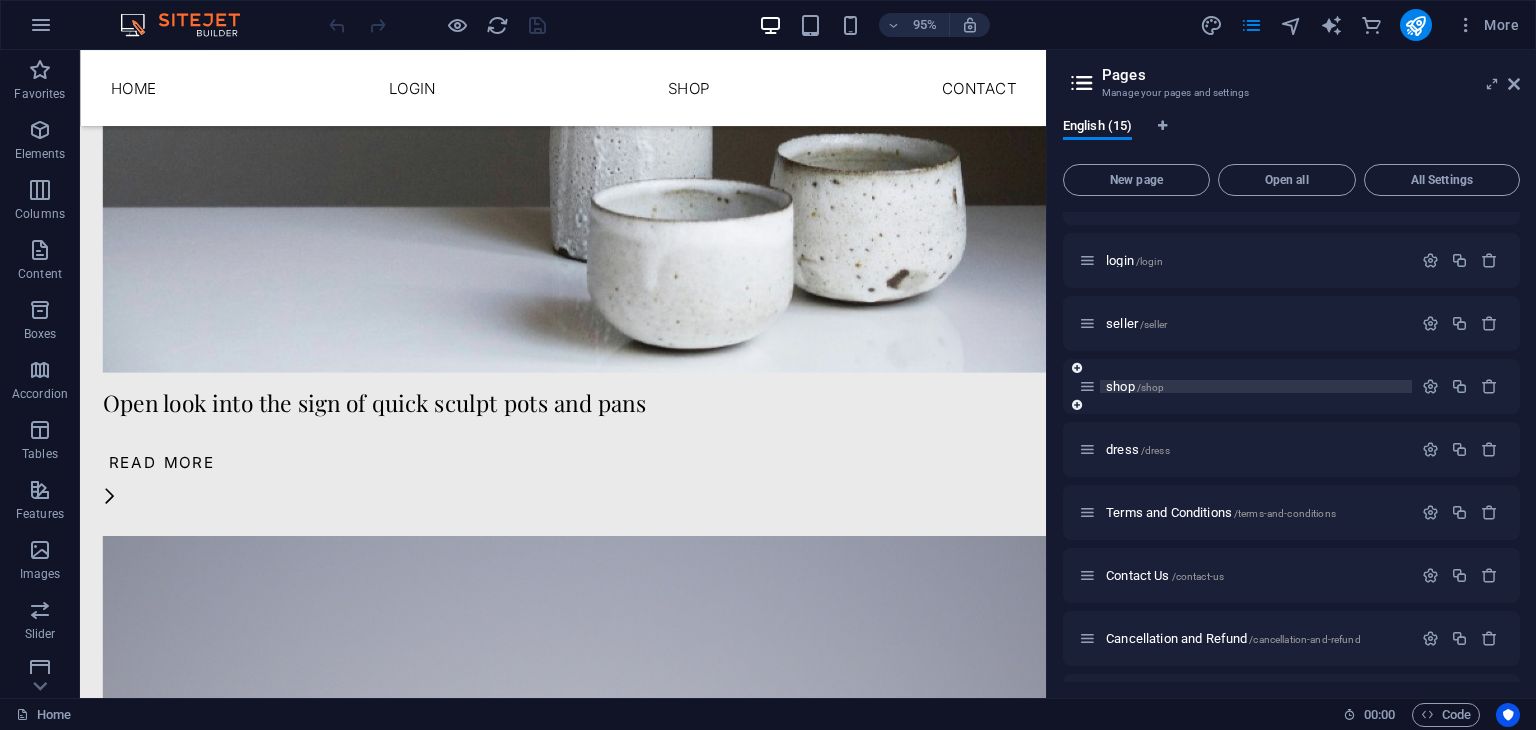 click on "/shop" at bounding box center [1151, 387] 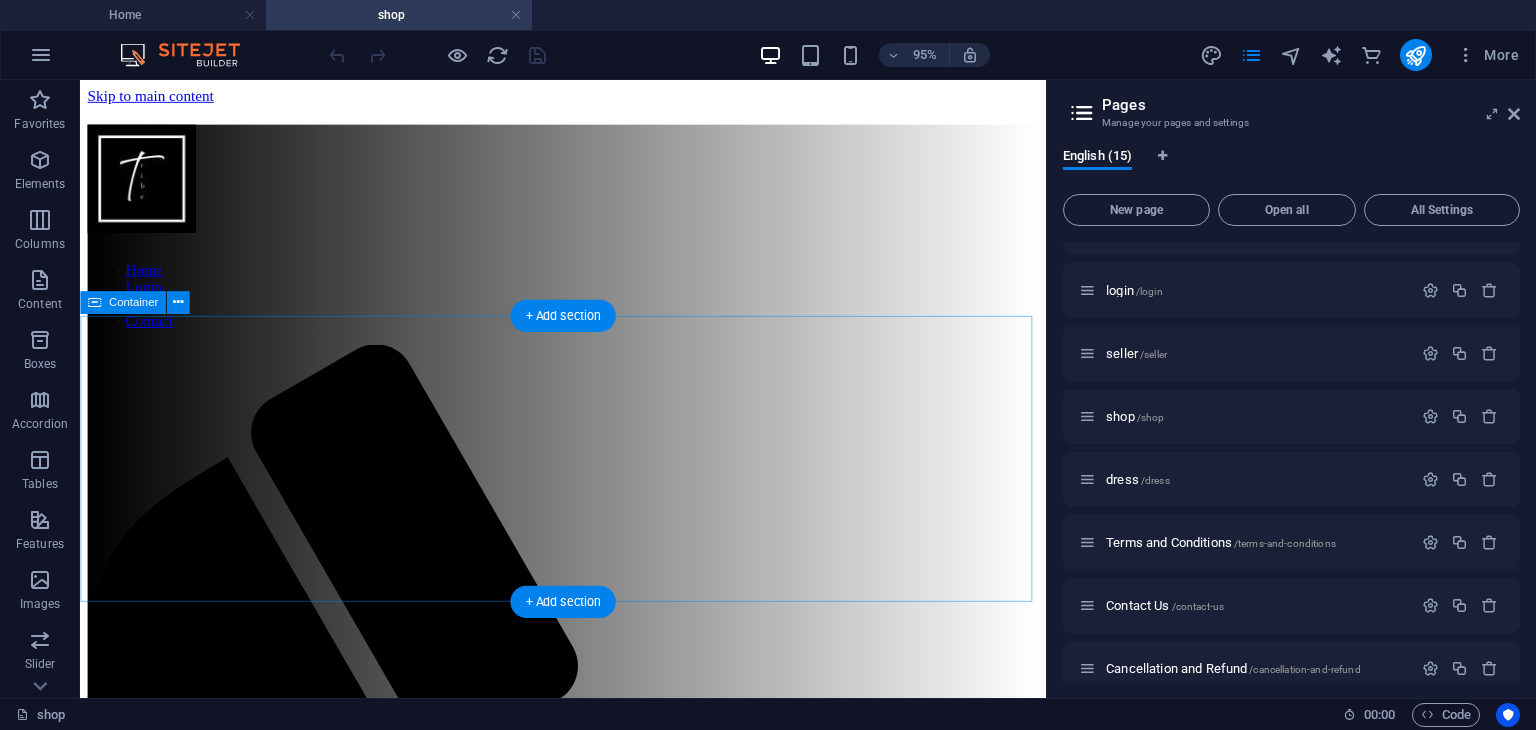 scroll, scrollTop: 0, scrollLeft: 0, axis: both 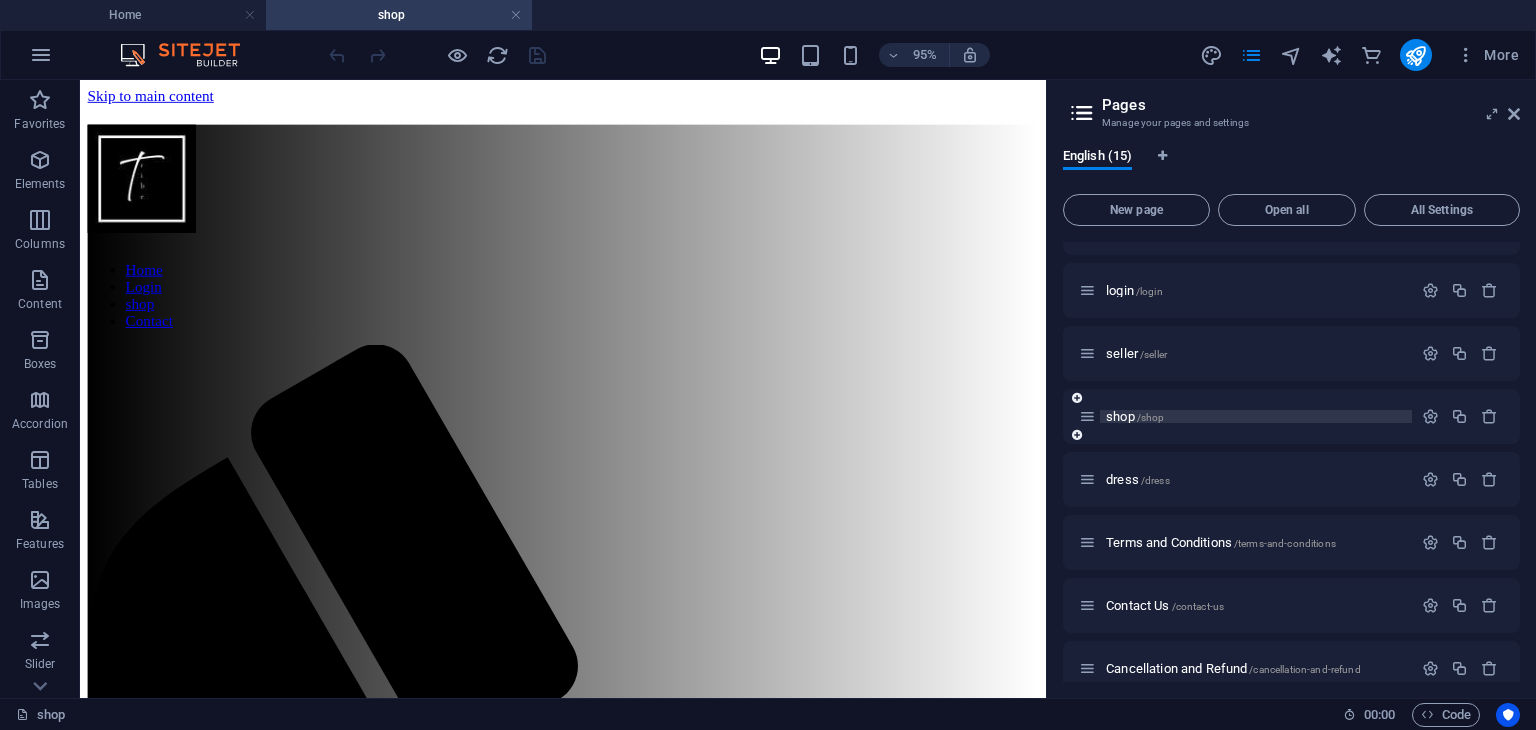 click on "/shop" at bounding box center [1151, 417] 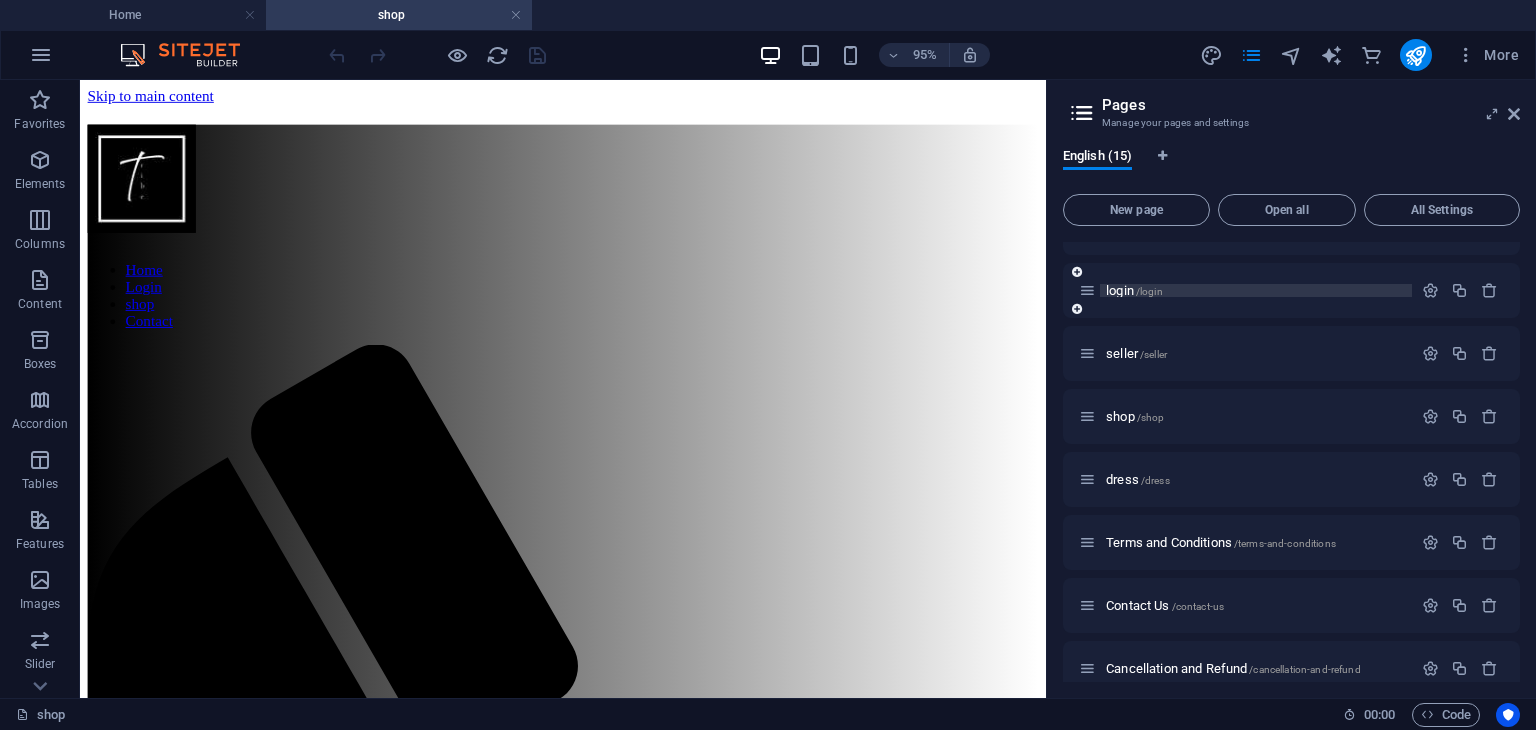 click on "/login" at bounding box center (1149, 291) 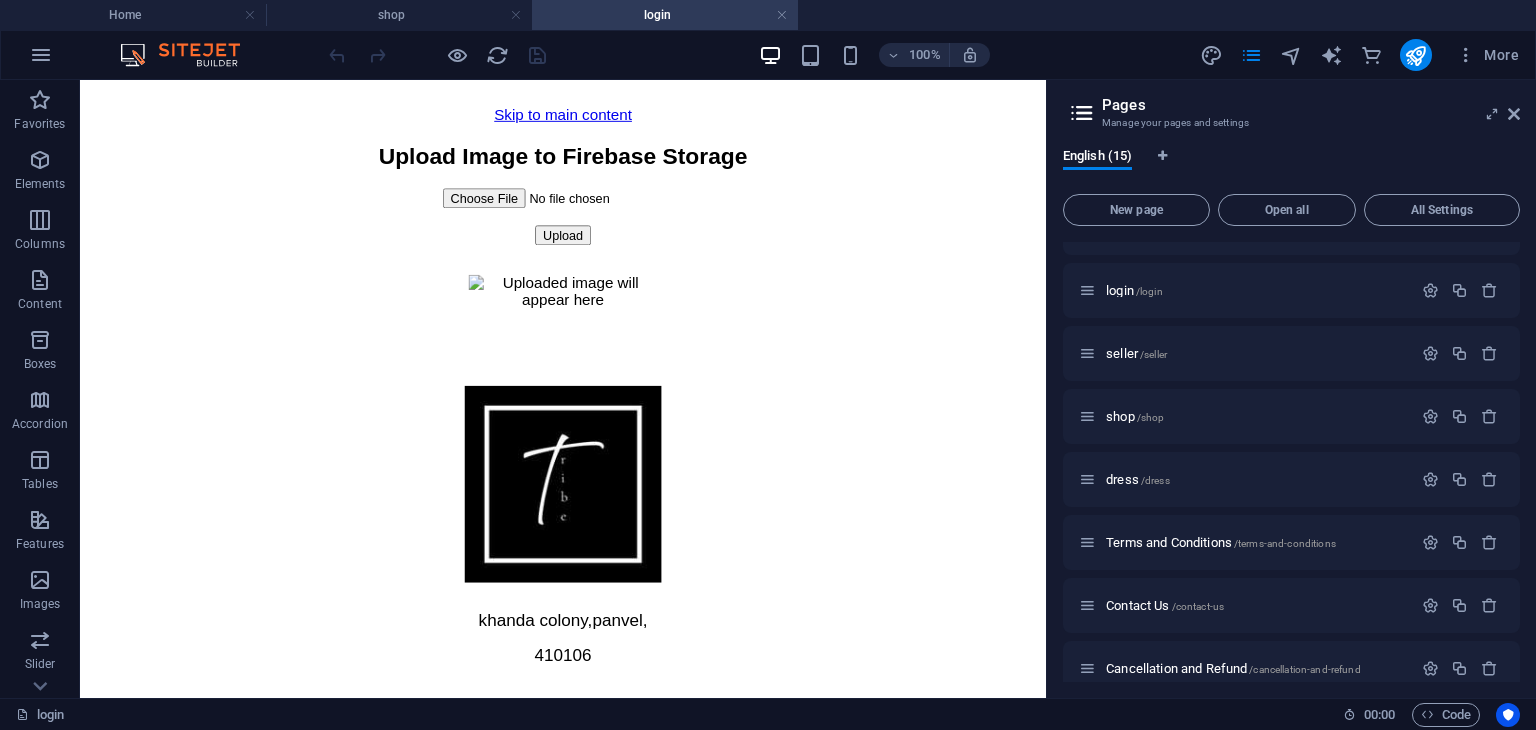 scroll, scrollTop: 0, scrollLeft: 0, axis: both 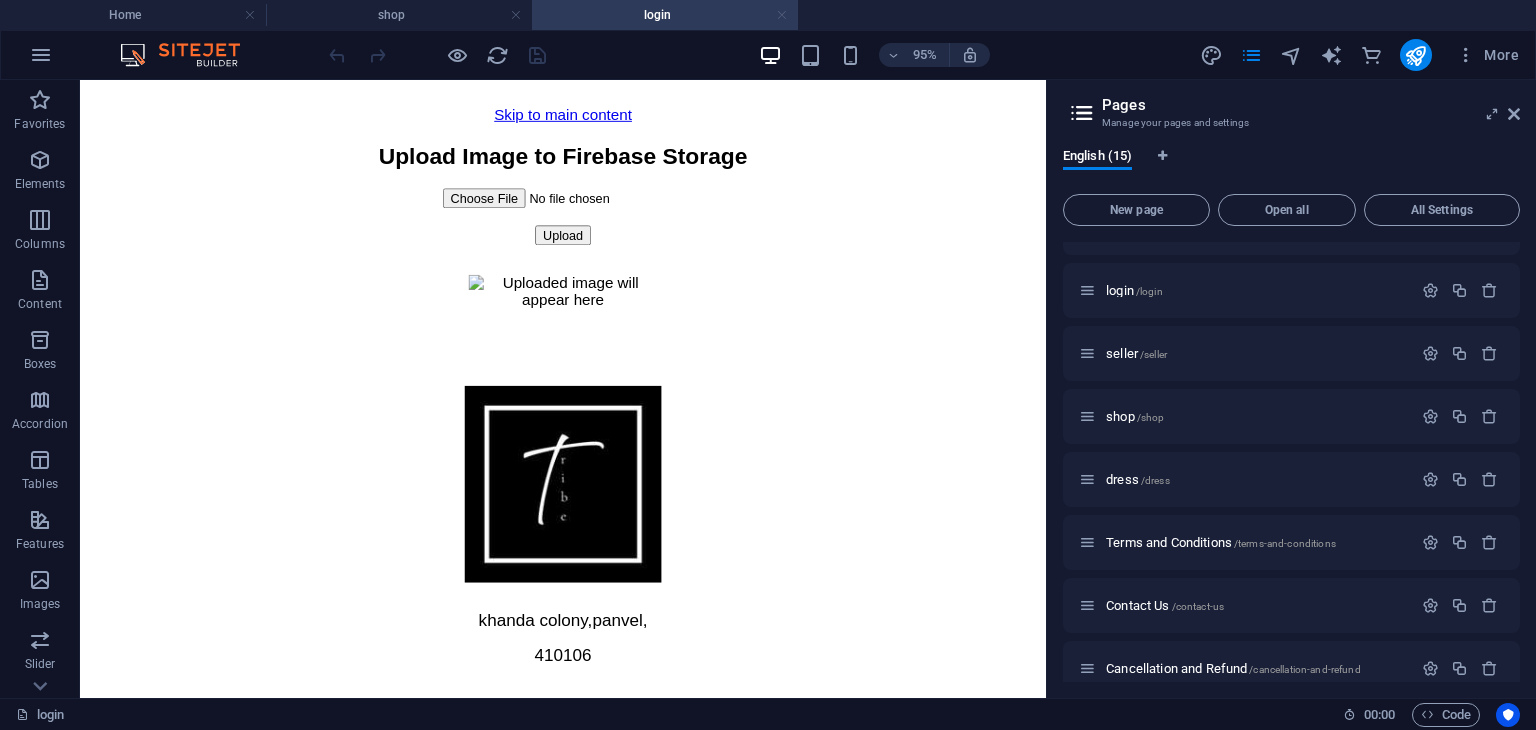 click at bounding box center (782, 15) 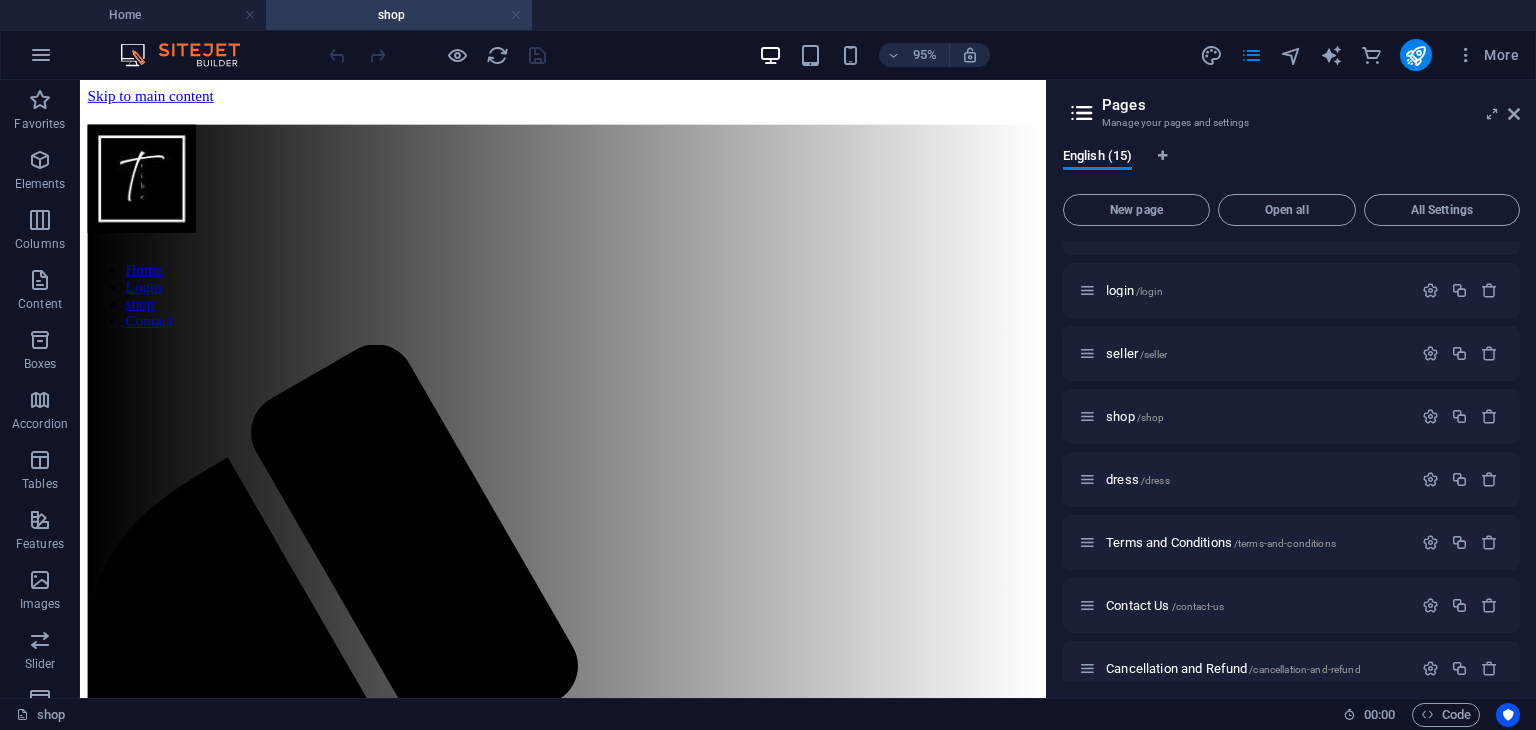 click at bounding box center [516, 15] 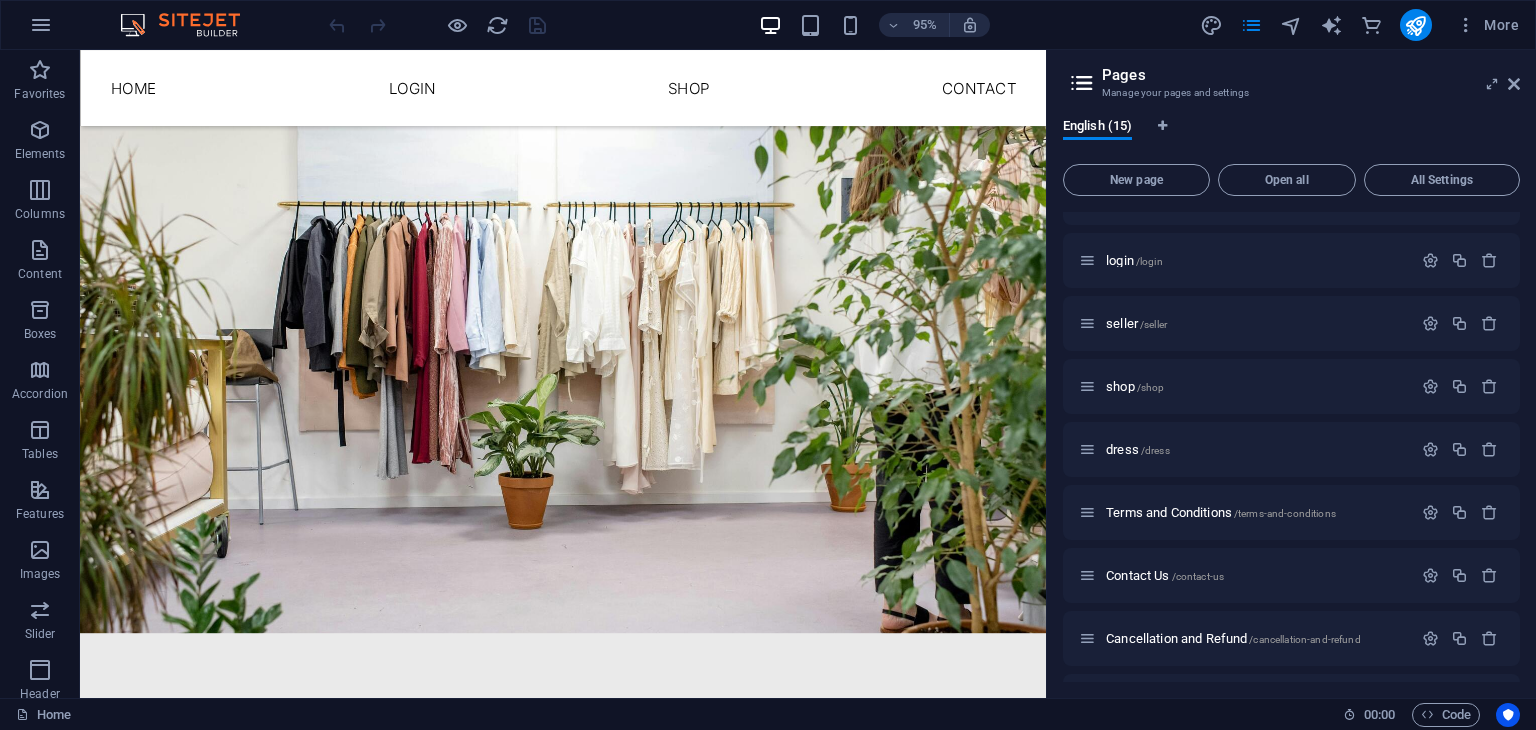 scroll, scrollTop: 3794, scrollLeft: 0, axis: vertical 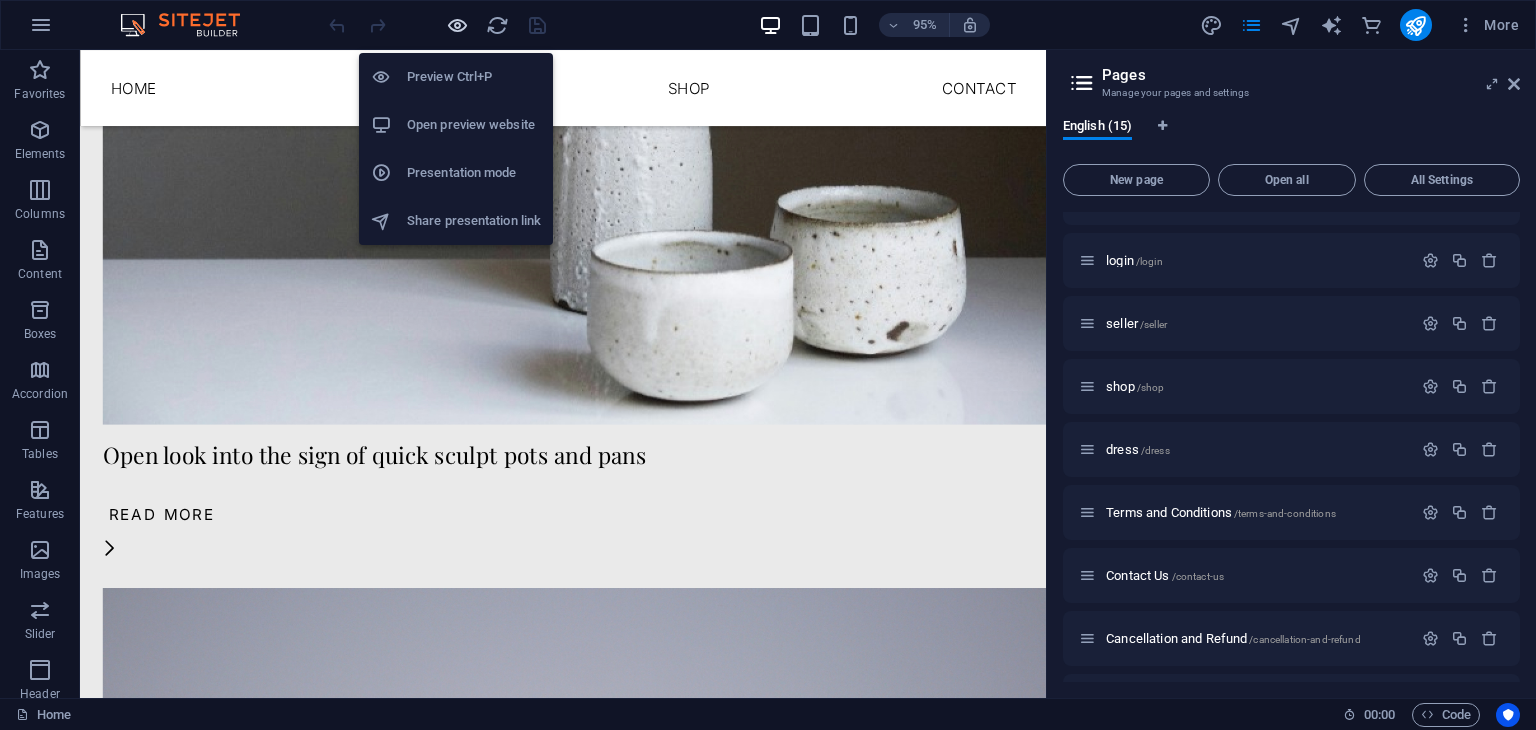 click at bounding box center [457, 25] 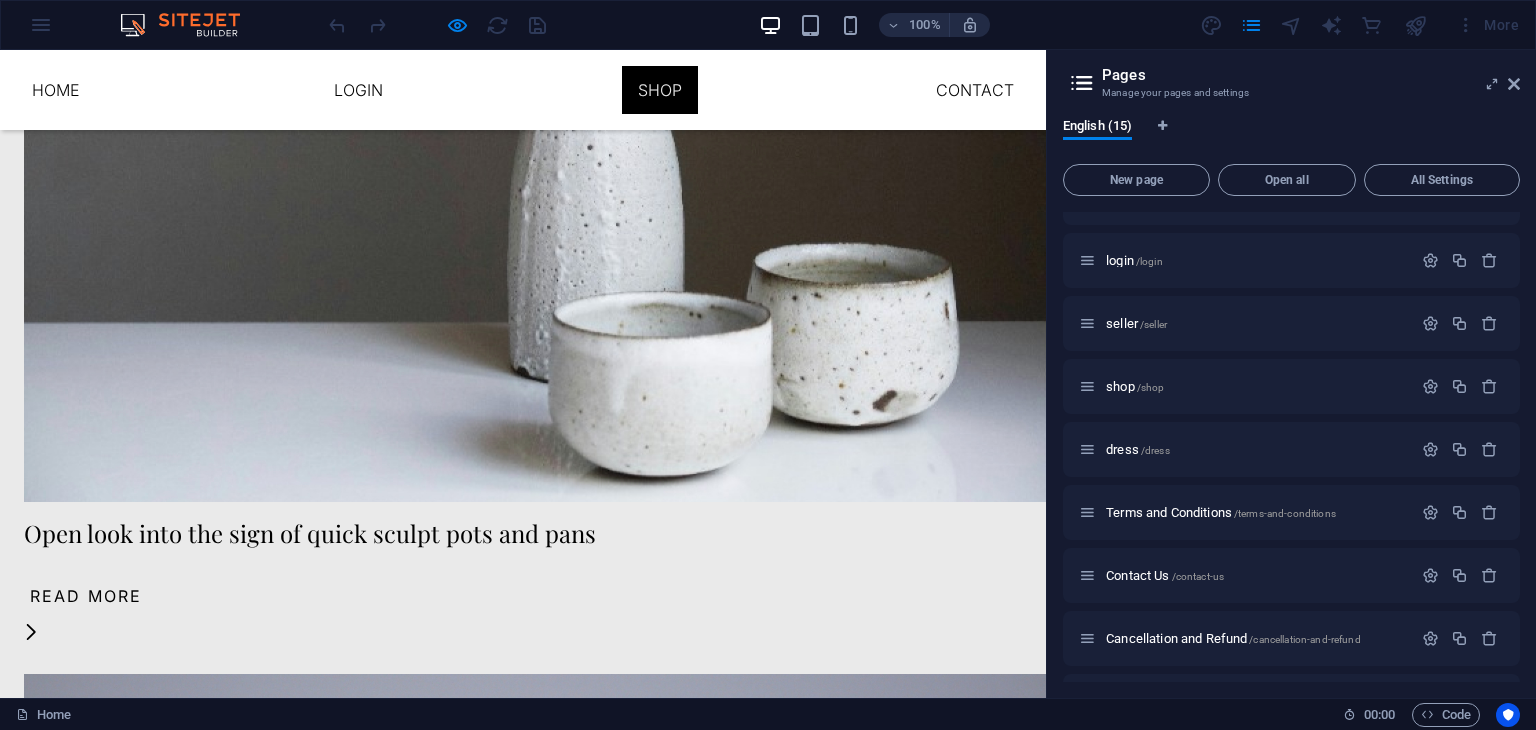 click on "shop" at bounding box center [660, 90] 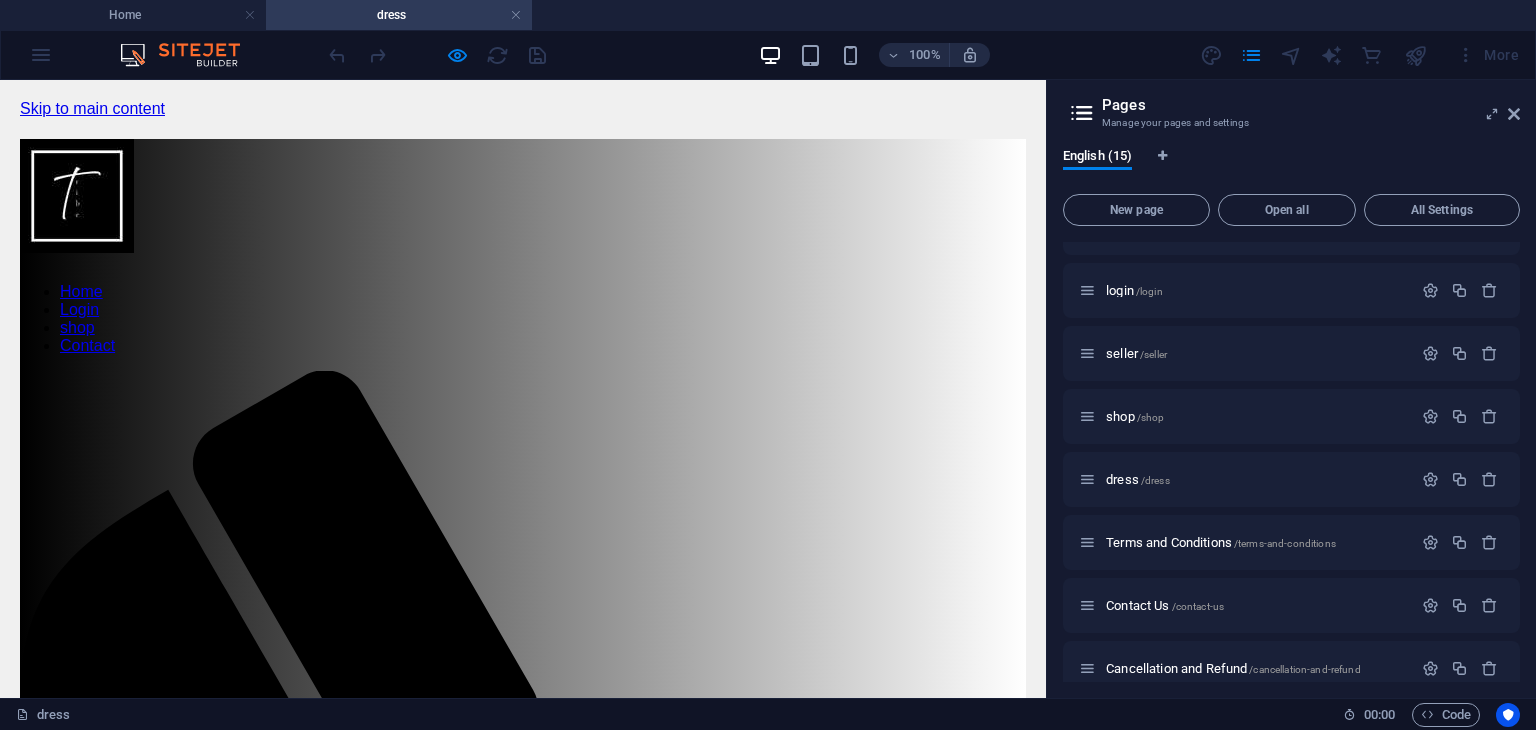 scroll, scrollTop: 0, scrollLeft: 0, axis: both 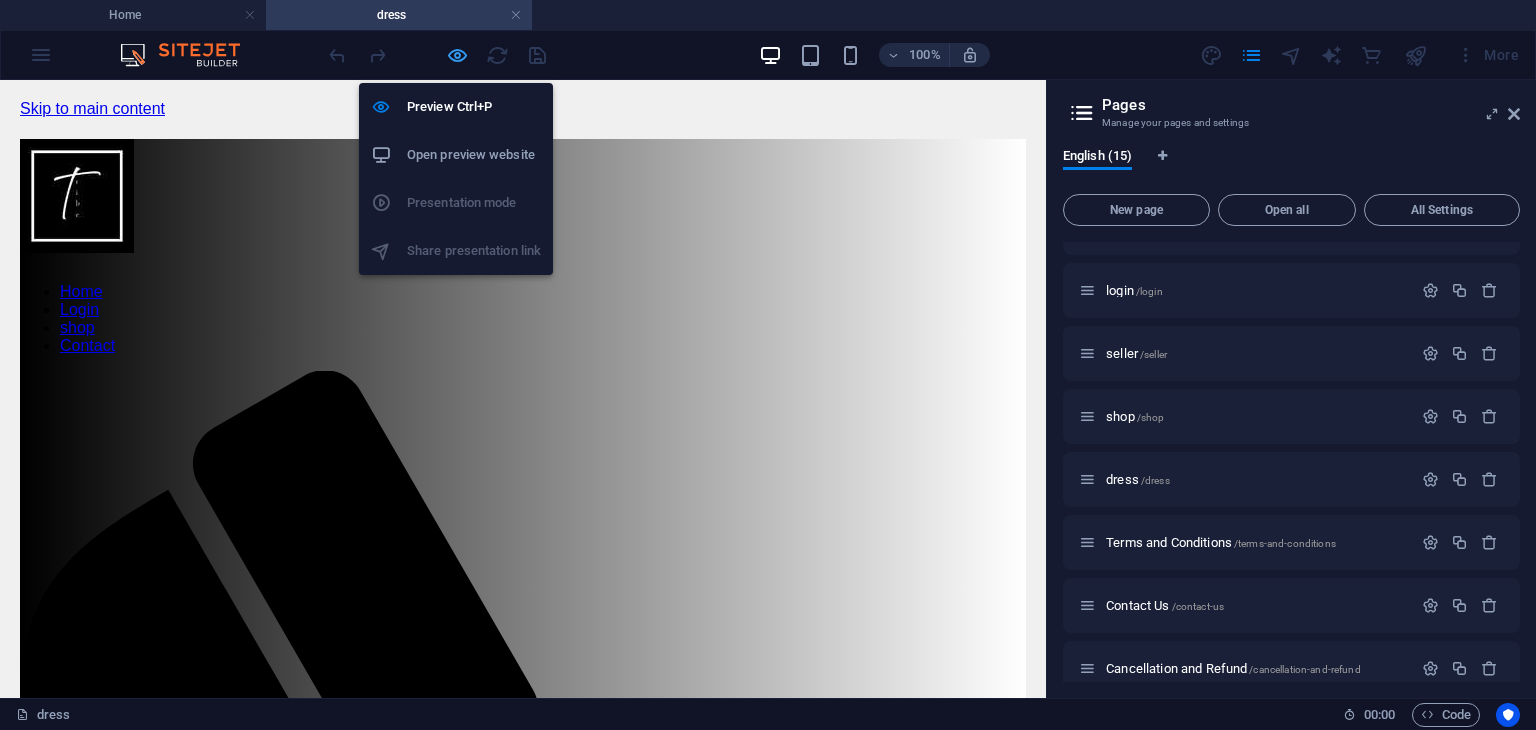 click at bounding box center [457, 55] 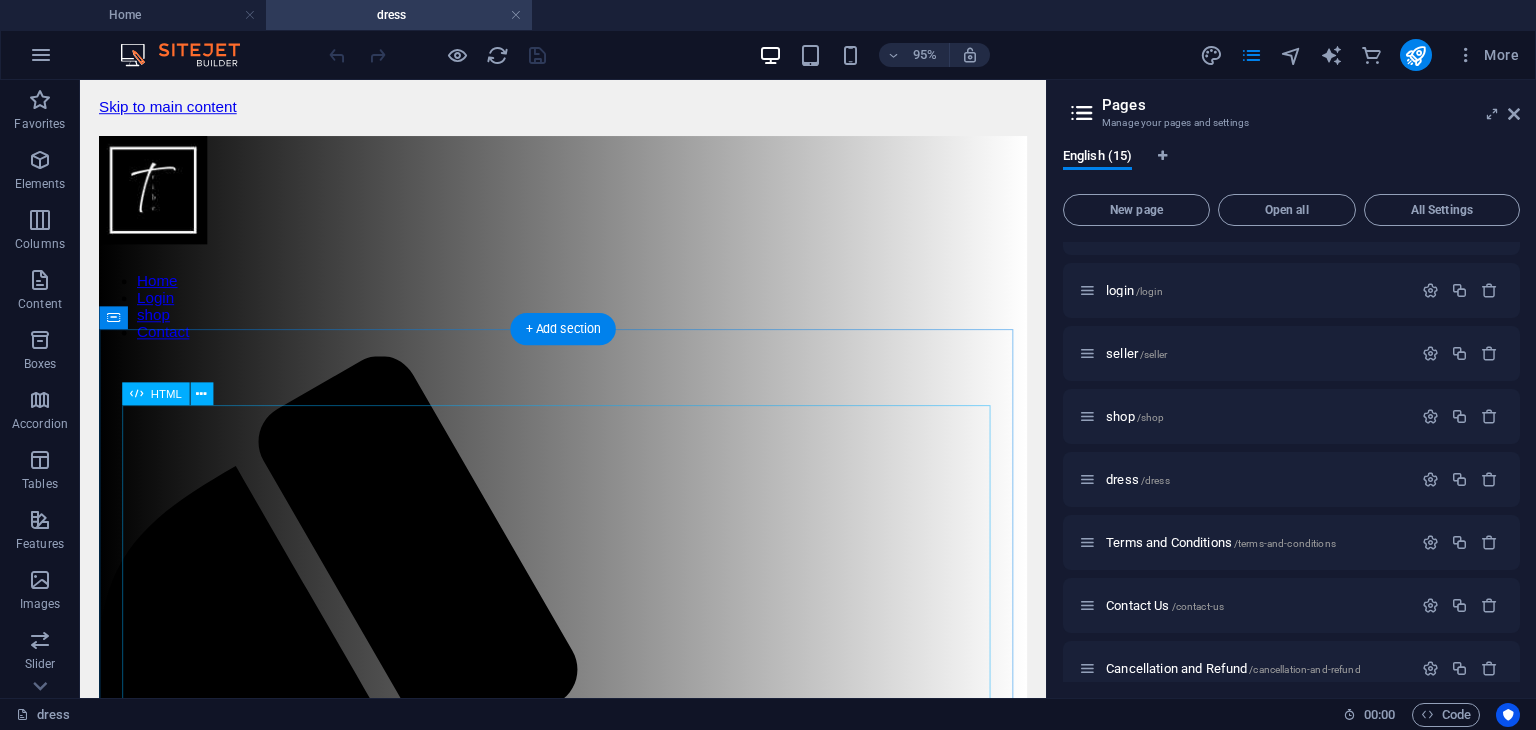 click on "Product Grid
SHOW ALL
CATEGORY ONE
CATEGORY TWO
CATEGORY THREE
Product 1
₹200
Product 2
₹210
Product 3
₹220
Product 4
₹230
Product 5
₹240
Product 6
₹250
Product 7
₹260
Product 8
₹270
Product 9
₹280
Product 10
₹290
Product 1
₹200
Product 2
₹210
Product 3
₹220
Product 4
₹230" at bounding box center (588, 2461) 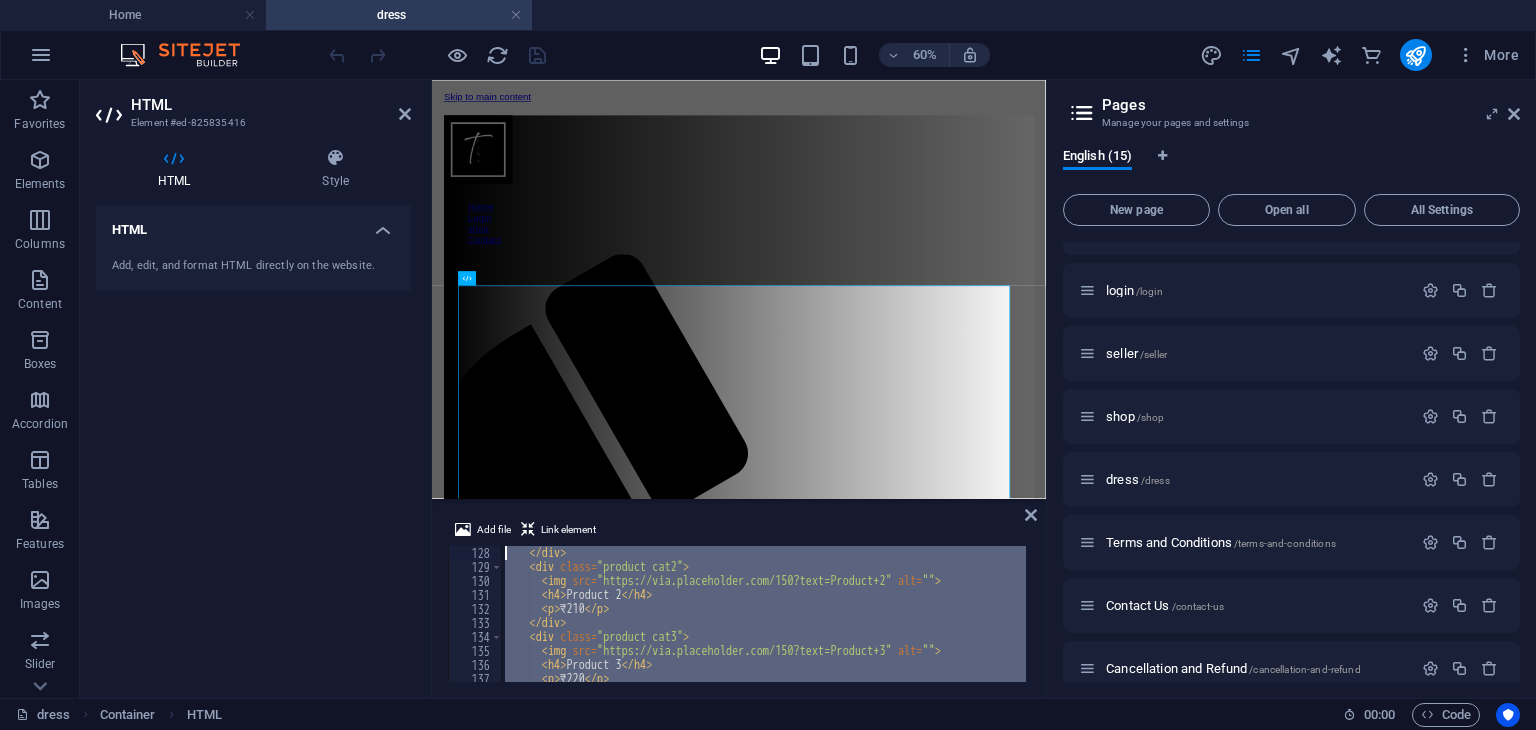 scroll, scrollTop: 0, scrollLeft: 0, axis: both 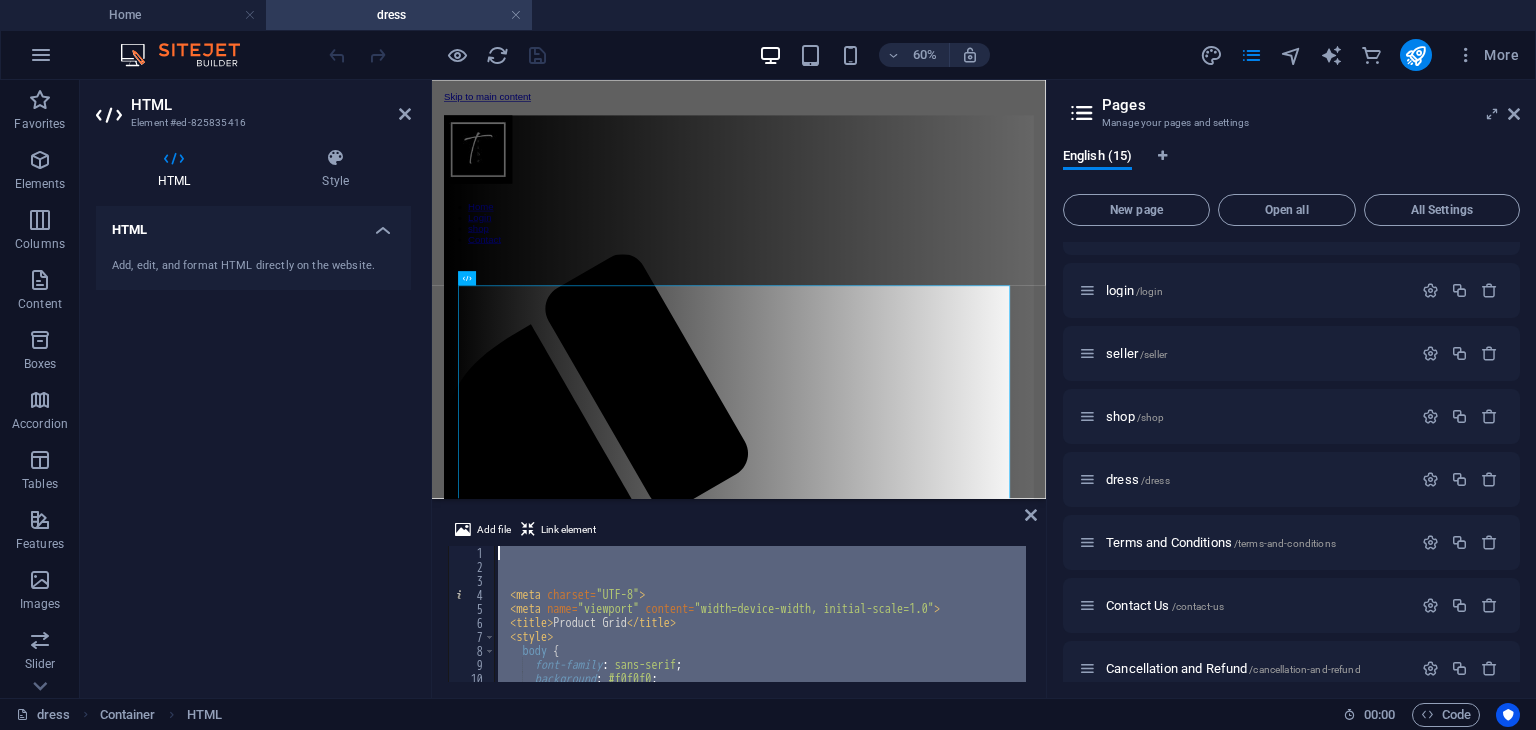 drag, startPoint x: 816, startPoint y: 624, endPoint x: 416, endPoint y: 185, distance: 593.9032 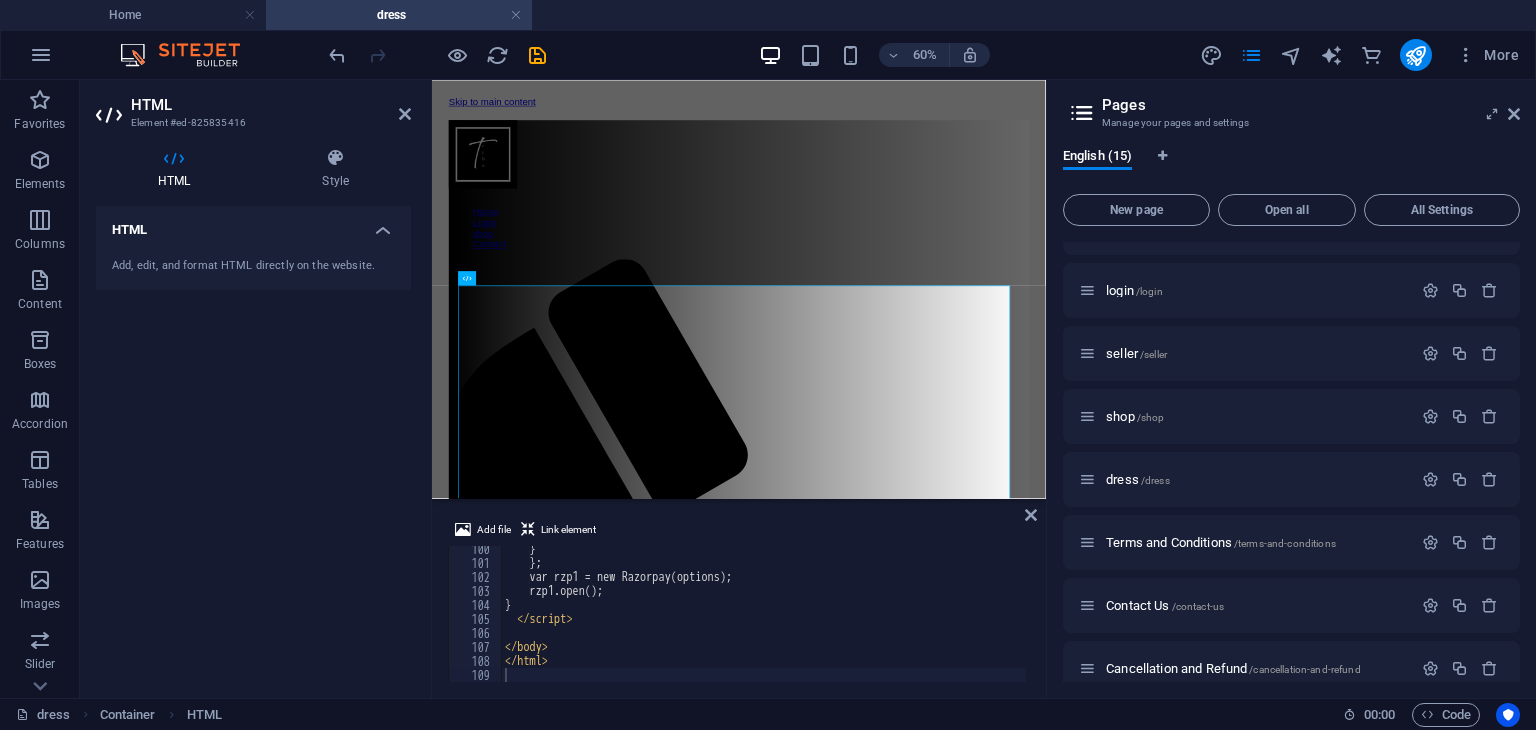 click on "HTML Style HTML Add, edit, and format HTML directly on the website. Preset Element Layout How this element expands within the layout (Flexbox). Size Default auto px % 1/1 1/2 1/3 1/4 1/5 1/6 1/7 1/8 1/9 1/10 Grow Shrink Order Container layout Visible Visible Opacity 100 % Overflow Spacing Margin Default auto px % rem vw vh Custom Custom auto px % rem vw vh auto px % rem vw vh auto px % rem vw vh auto px % rem vw vh Padding Default px rem % vh vw Custom Custom px rem % vh vw px rem % vh vw px rem % vh vw px rem % vh vw Border Style              - Width 1 auto px rem % vh vw Custom Custom 1 auto px rem % vh vw 1 auto px rem % vh vw 1 auto px rem % vh vw 1 auto px rem % vh vw  - Color Round corners Default px rem % vh vw Custom Custom px rem % vh vw px rem % vh vw px rem % vh vw px rem % vh vw Shadow Default None Outside Inside Color X offset 0 px rem vh vw Y offset 0 px rem vh vw Blur 0 px rem % vh vw Spread 0 px rem vh vw Text Shadow Default None Outside Color X offset 0 px rem vh vw Y offset 0 px vh" at bounding box center (253, 415) 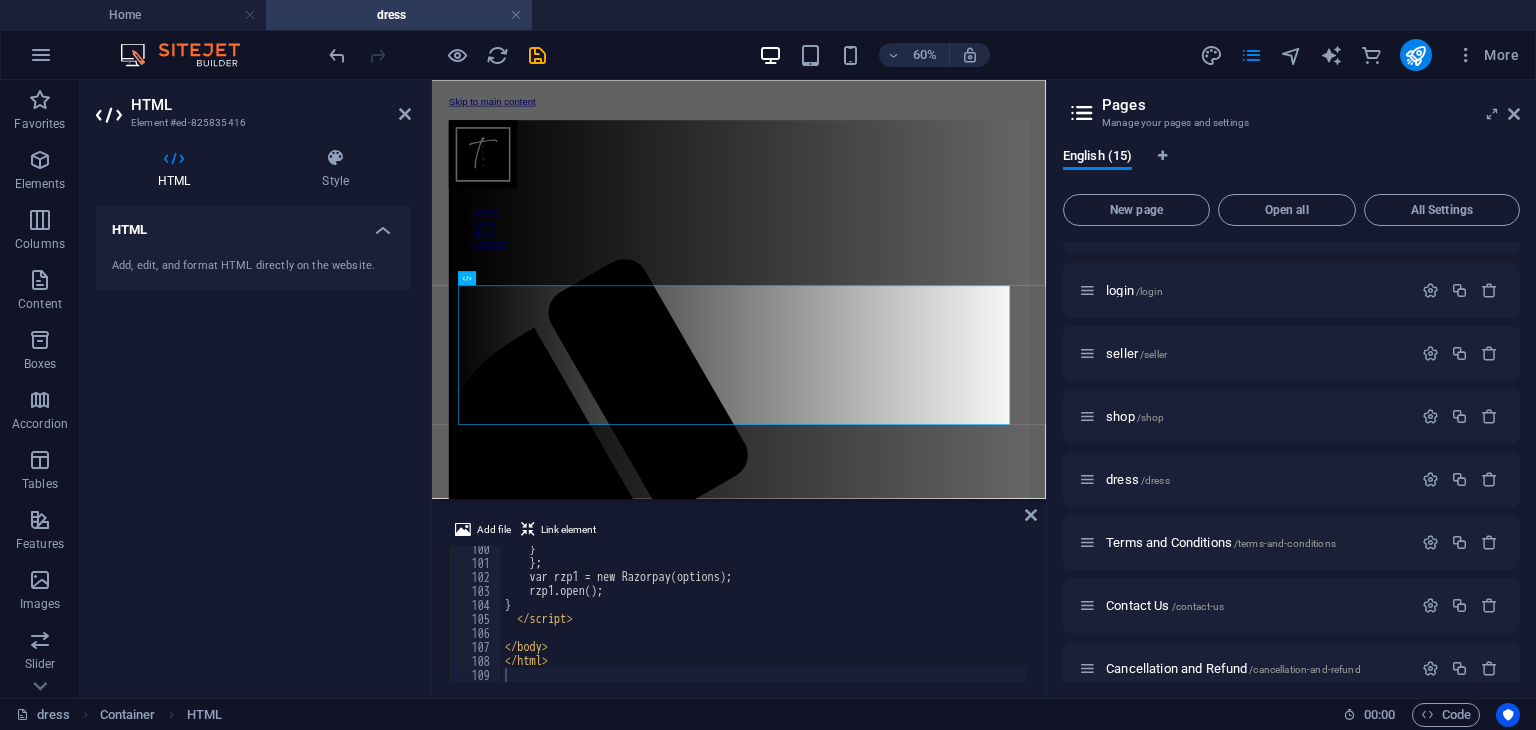 click on "HTML Style HTML Add, edit, and format HTML directly on the website. Preset Element Layout How this element expands within the layout (Flexbox). Size Default auto px % 1/1 1/2 1/3 1/4 1/5 1/6 1/7 1/8 1/9 1/10 Grow Shrink Order Container layout Visible Visible Opacity 100 % Overflow Spacing Margin Default auto px % rem vw vh Custom Custom auto px % rem vw vh auto px % rem vw vh auto px % rem vw vh auto px % rem vw vh Padding Default px rem % vh vw Custom Custom px rem % vh vw px rem % vh vw px rem % vh vw px rem % vh vw Border Style              - Width 1 auto px rem % vh vw Custom Custom 1 auto px rem % vh vw 1 auto px rem % vh vw 1 auto px rem % vh vw 1 auto px rem % vh vw  - Color Round corners Default px rem % vh vw Custom Custom px rem % vh vw px rem % vh vw px rem % vh vw px rem % vh vw Shadow Default None Outside Inside Color X offset 0 px rem vh vw Y offset 0 px rem vh vw Blur 0 px rem % vh vw Spread 0 px rem vh vw Text Shadow Default None Outside Color X offset 0 px rem vh vw Y offset 0 px vh" at bounding box center (253, 415) 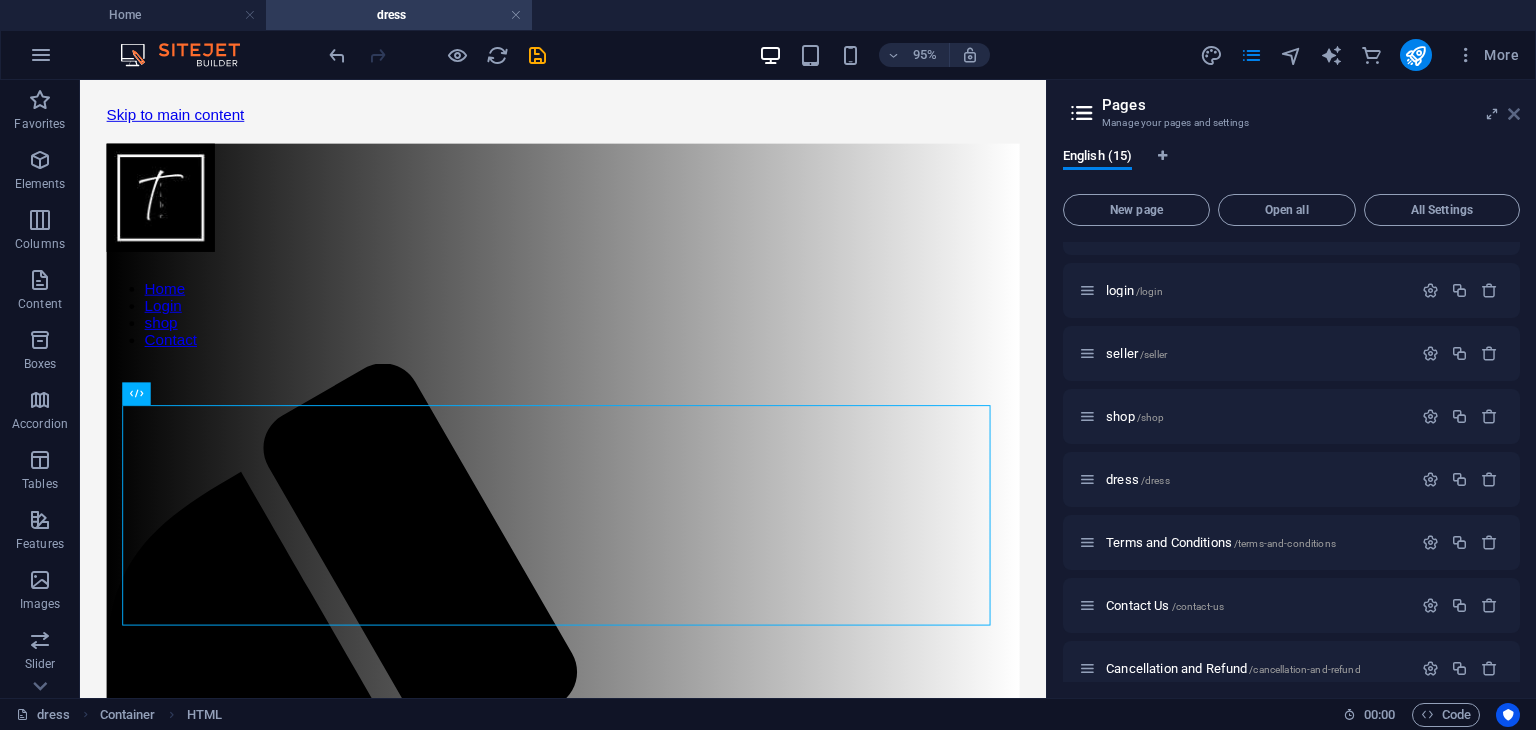 click at bounding box center [1514, 114] 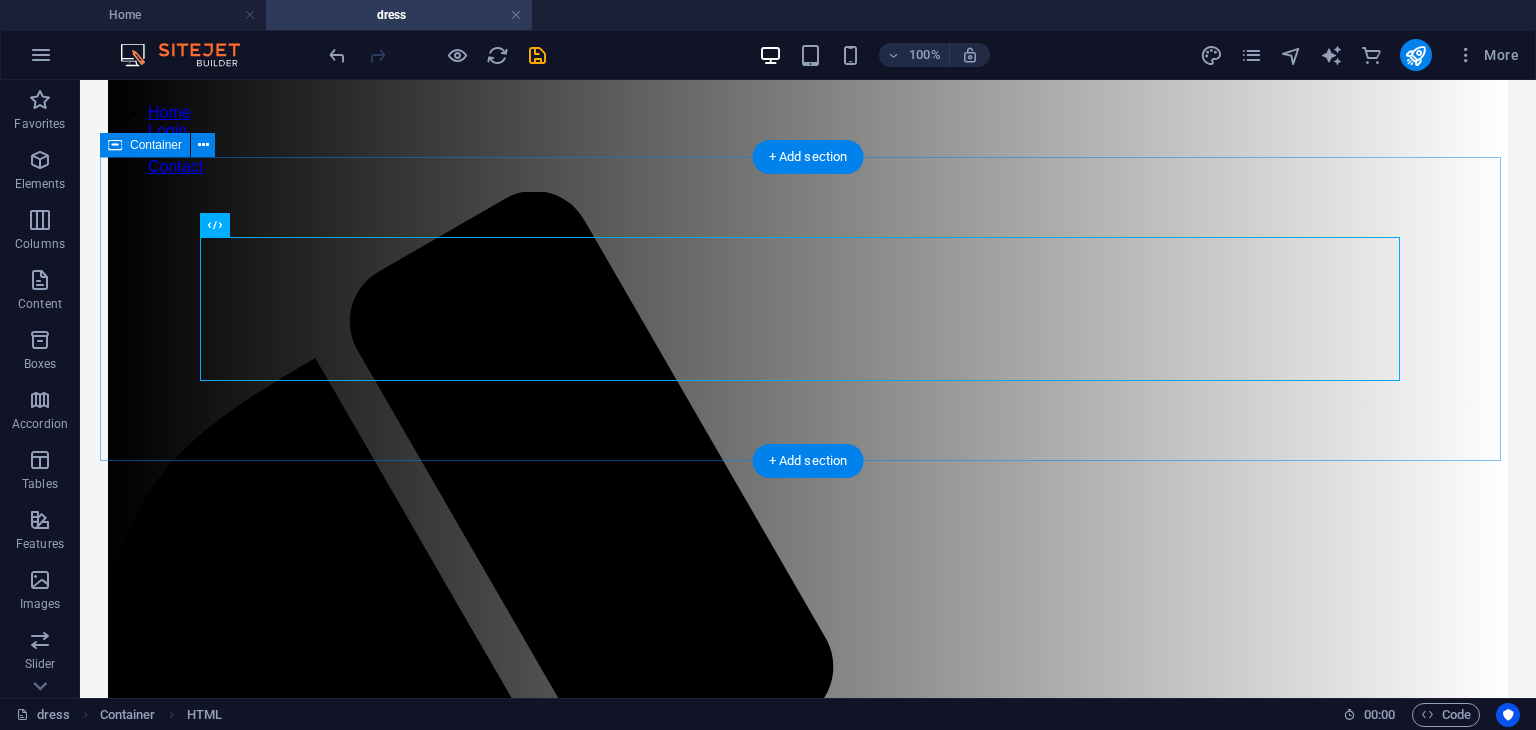 scroll, scrollTop: 188, scrollLeft: 0, axis: vertical 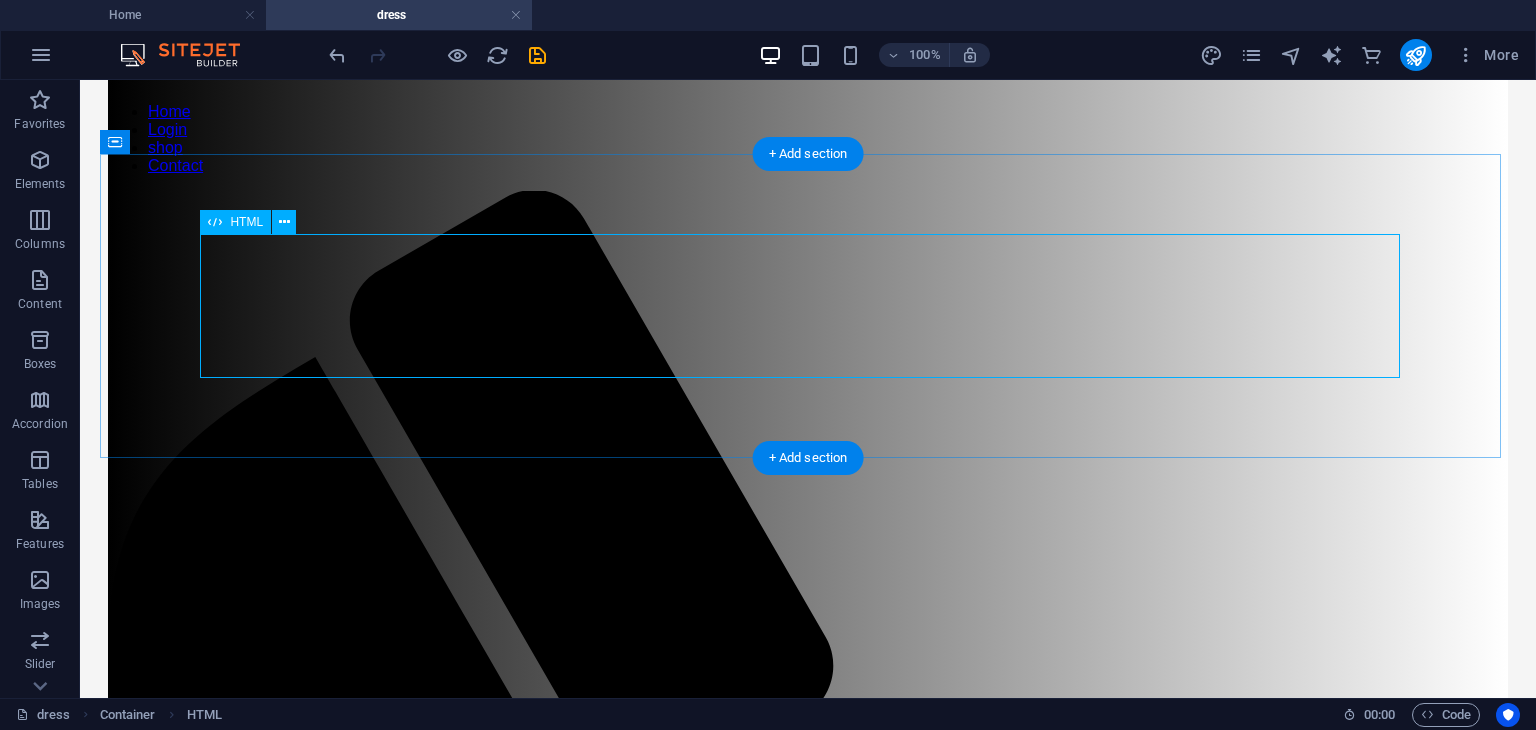 click on "Tribelink Products
🛍️ Tribelink Women Dresses" at bounding box center (808, 2104) 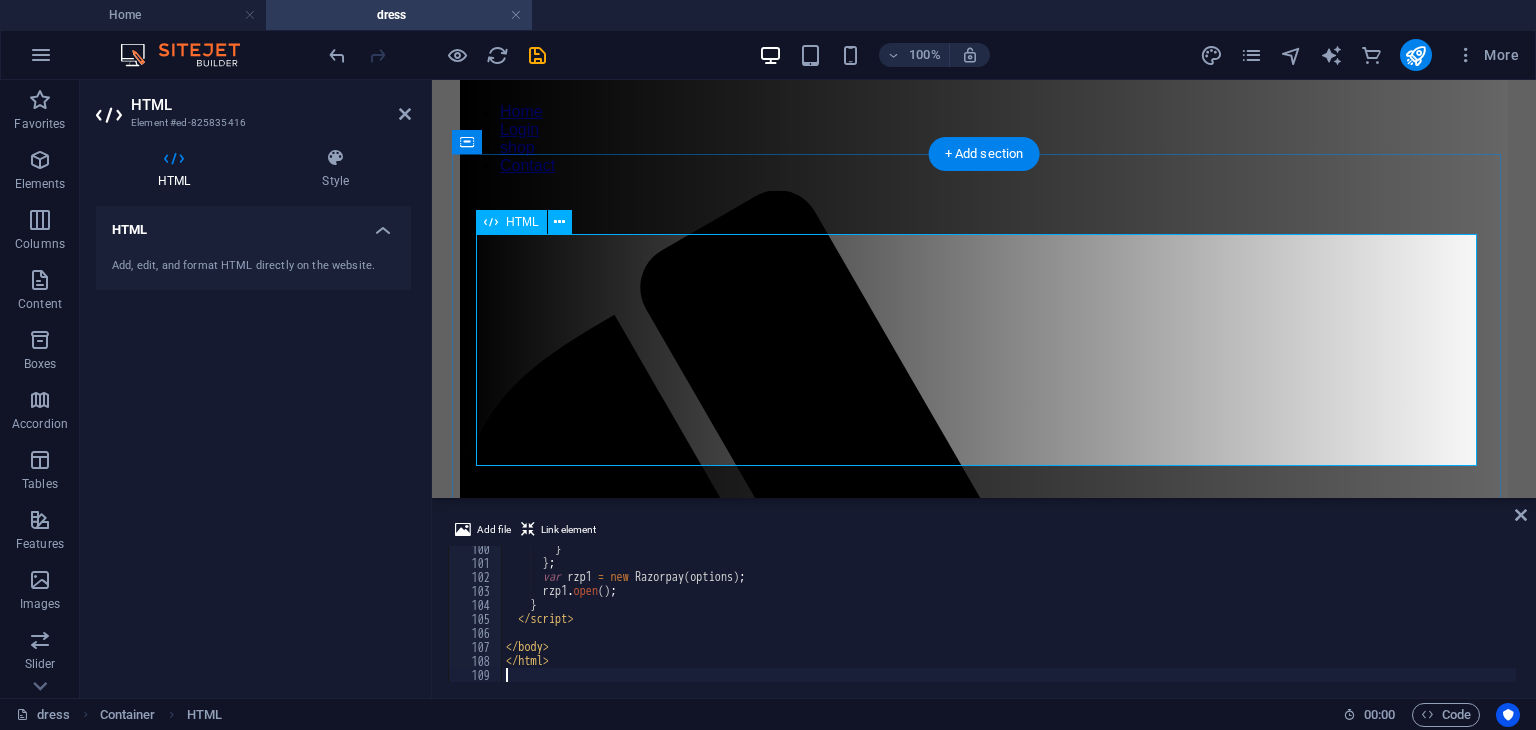 scroll, scrollTop: 1390, scrollLeft: 0, axis: vertical 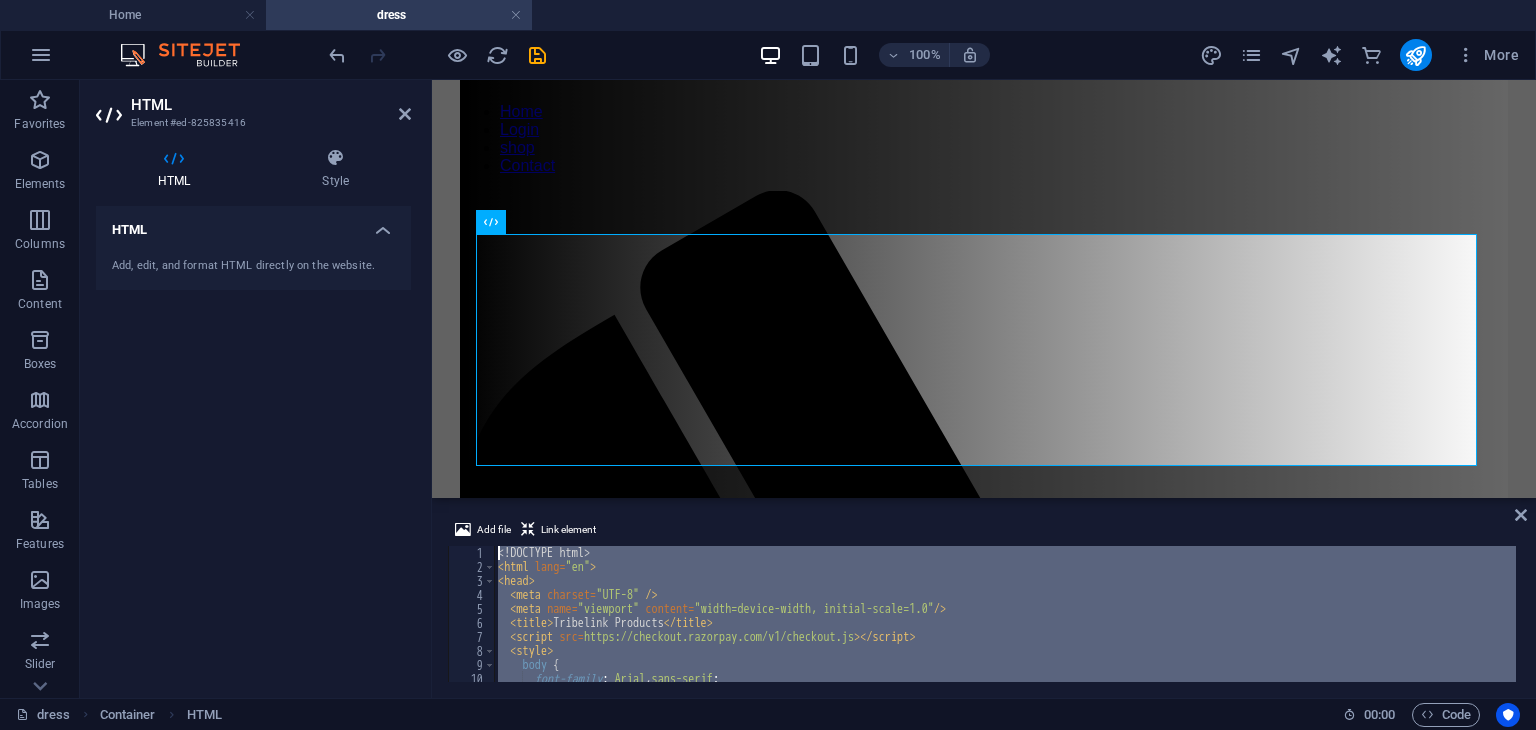drag, startPoint x: 592, startPoint y: 672, endPoint x: 356, endPoint y: 211, distance: 517.8967 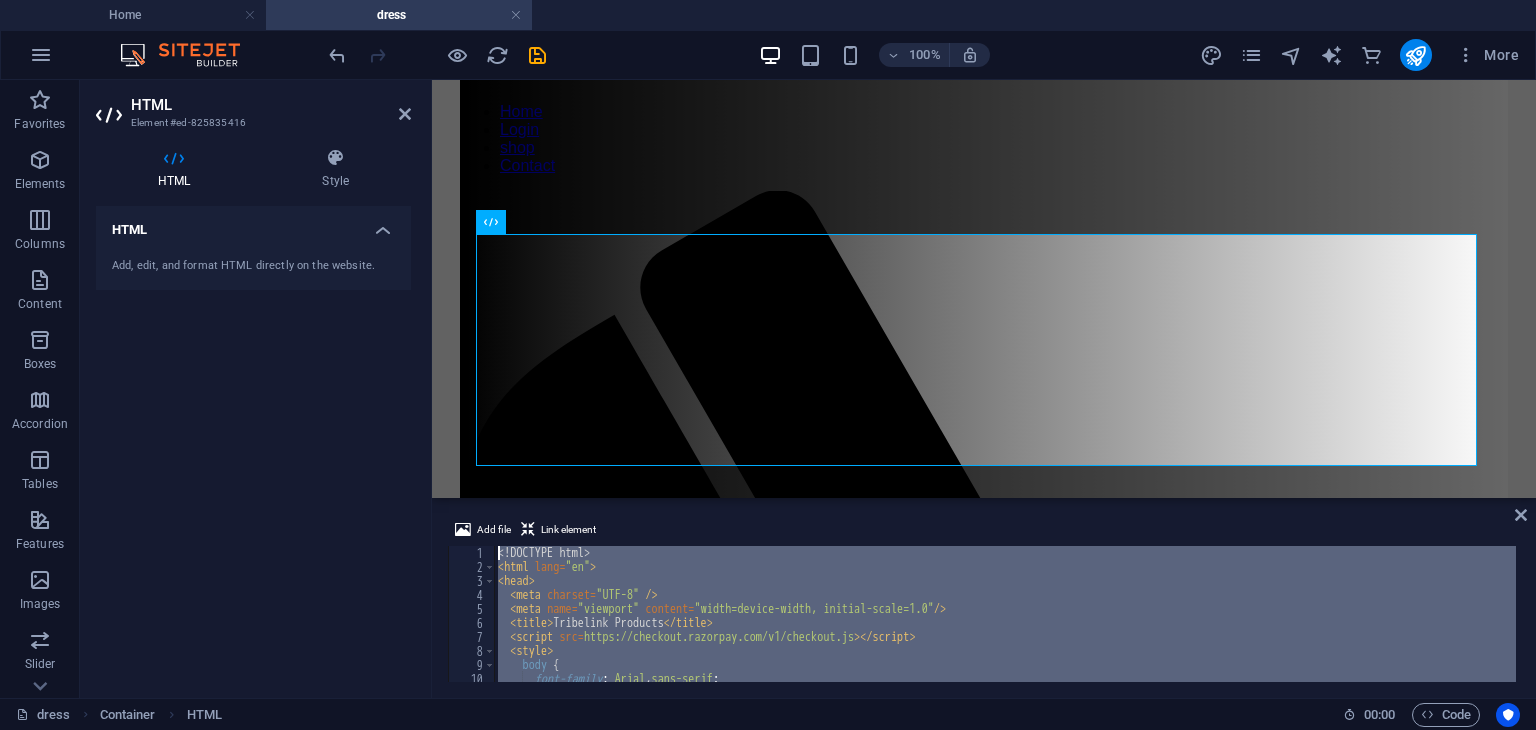 type 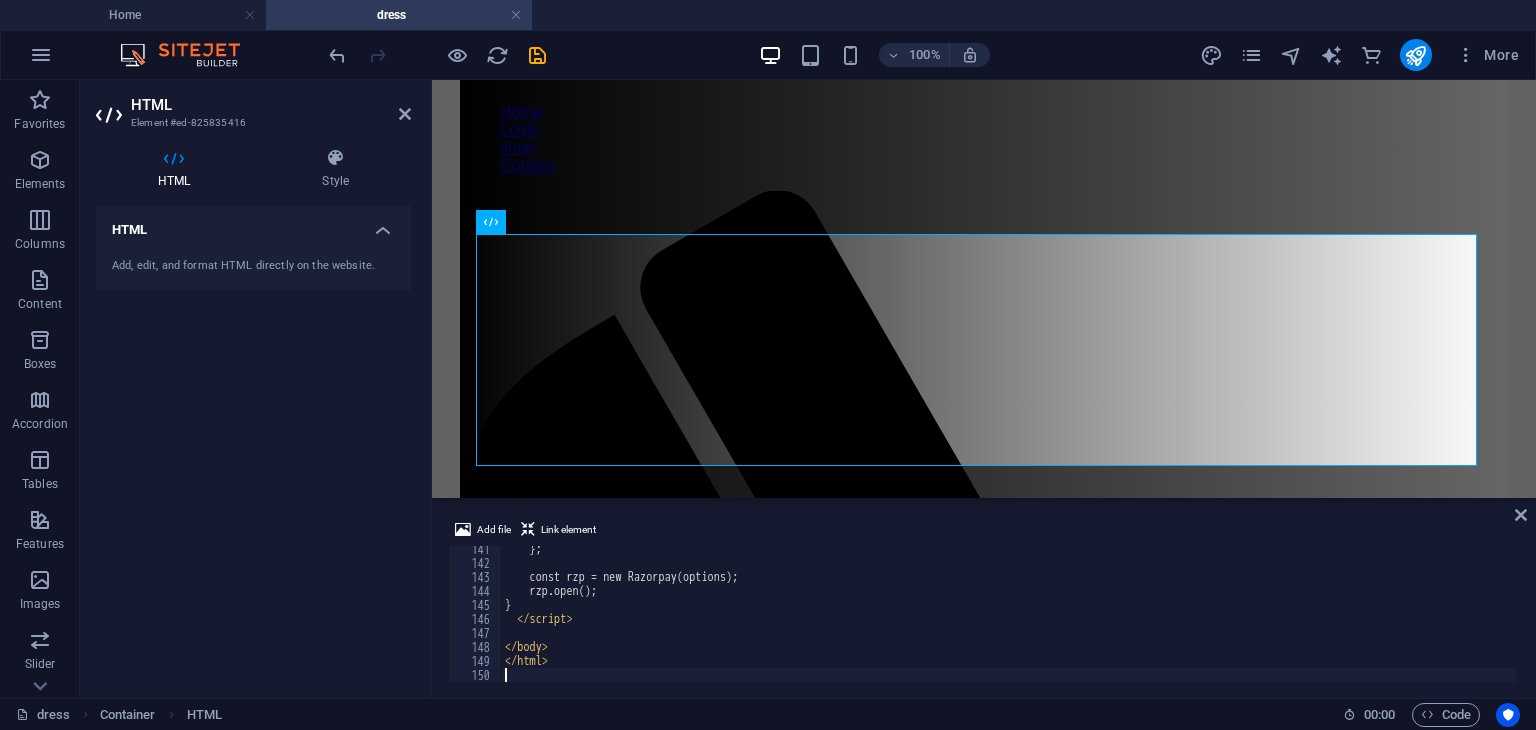 scroll, scrollTop: 1964, scrollLeft: 0, axis: vertical 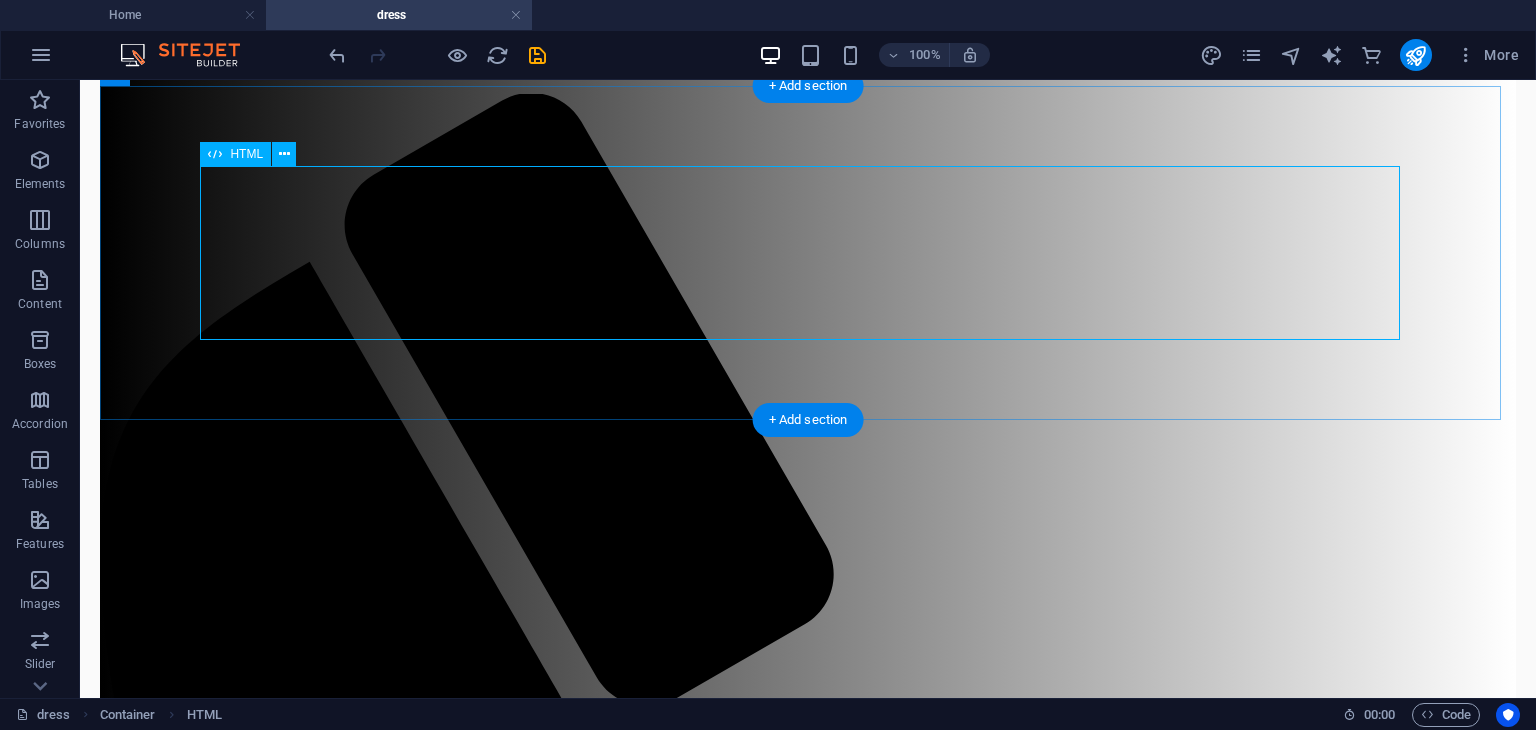 click on "Tribelink Product Grid with Razorpay
🛍️ Tribelink Women's Fashion" at bounding box center (808, 2034) 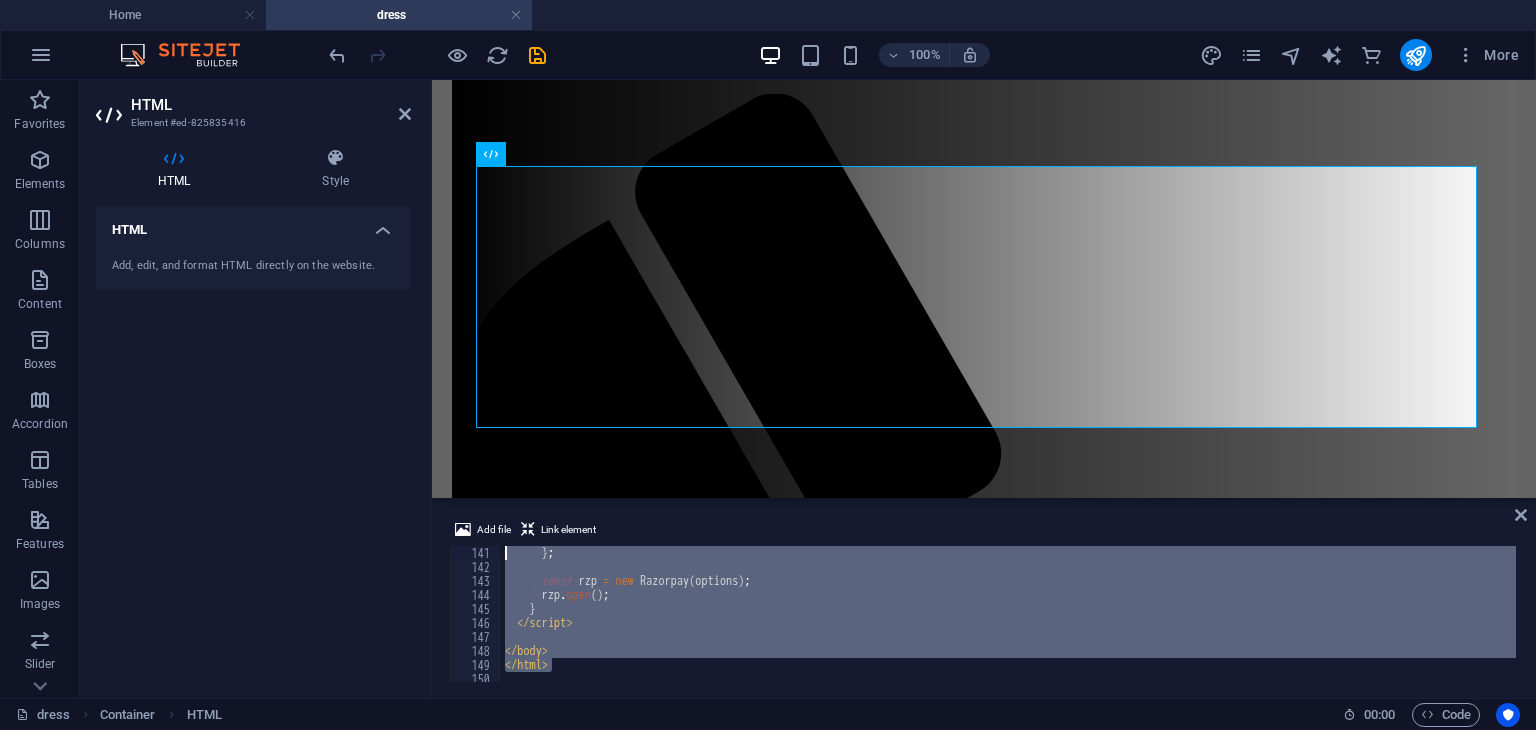 scroll, scrollTop: 0, scrollLeft: 0, axis: both 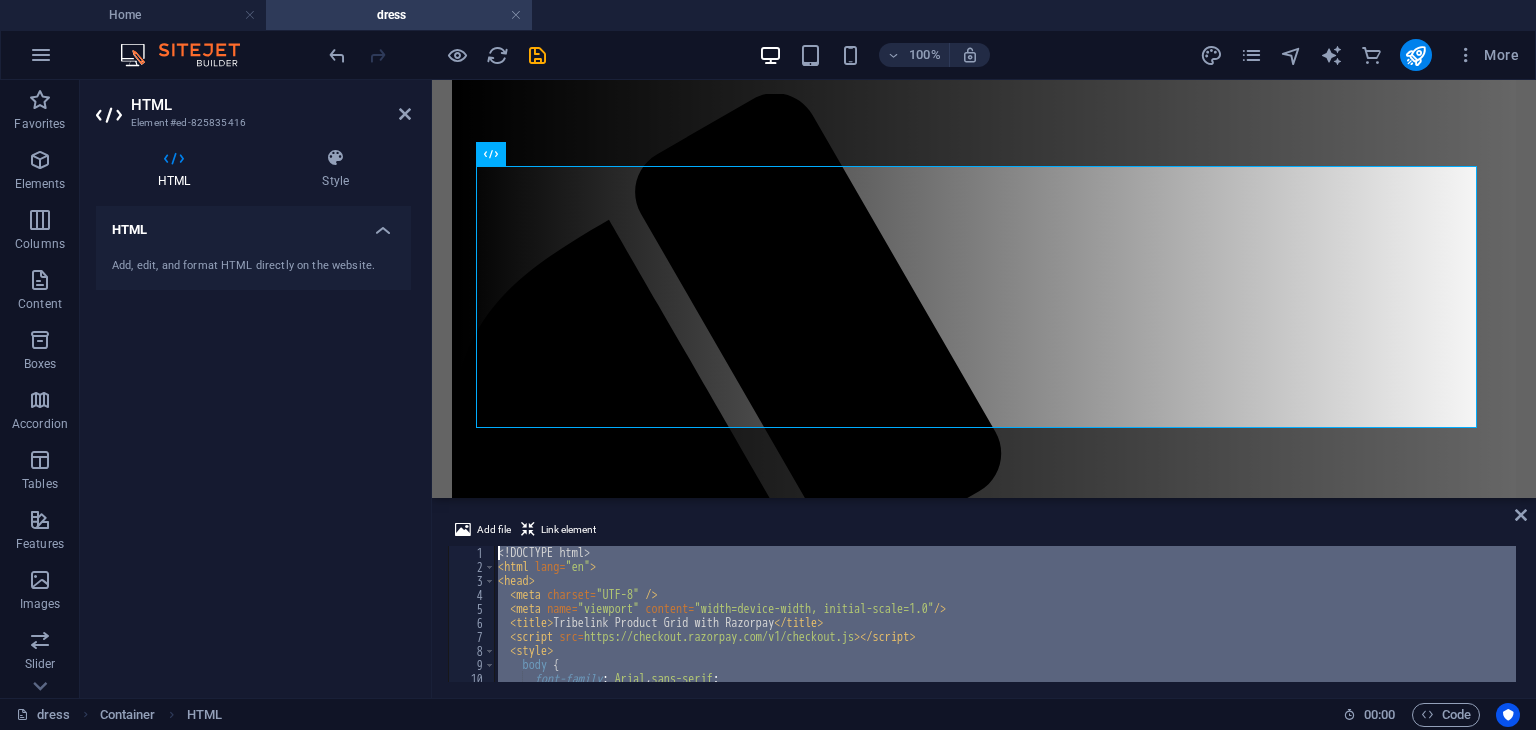 drag, startPoint x: 556, startPoint y: 661, endPoint x: 211, endPoint y: 88, distance: 668.8453 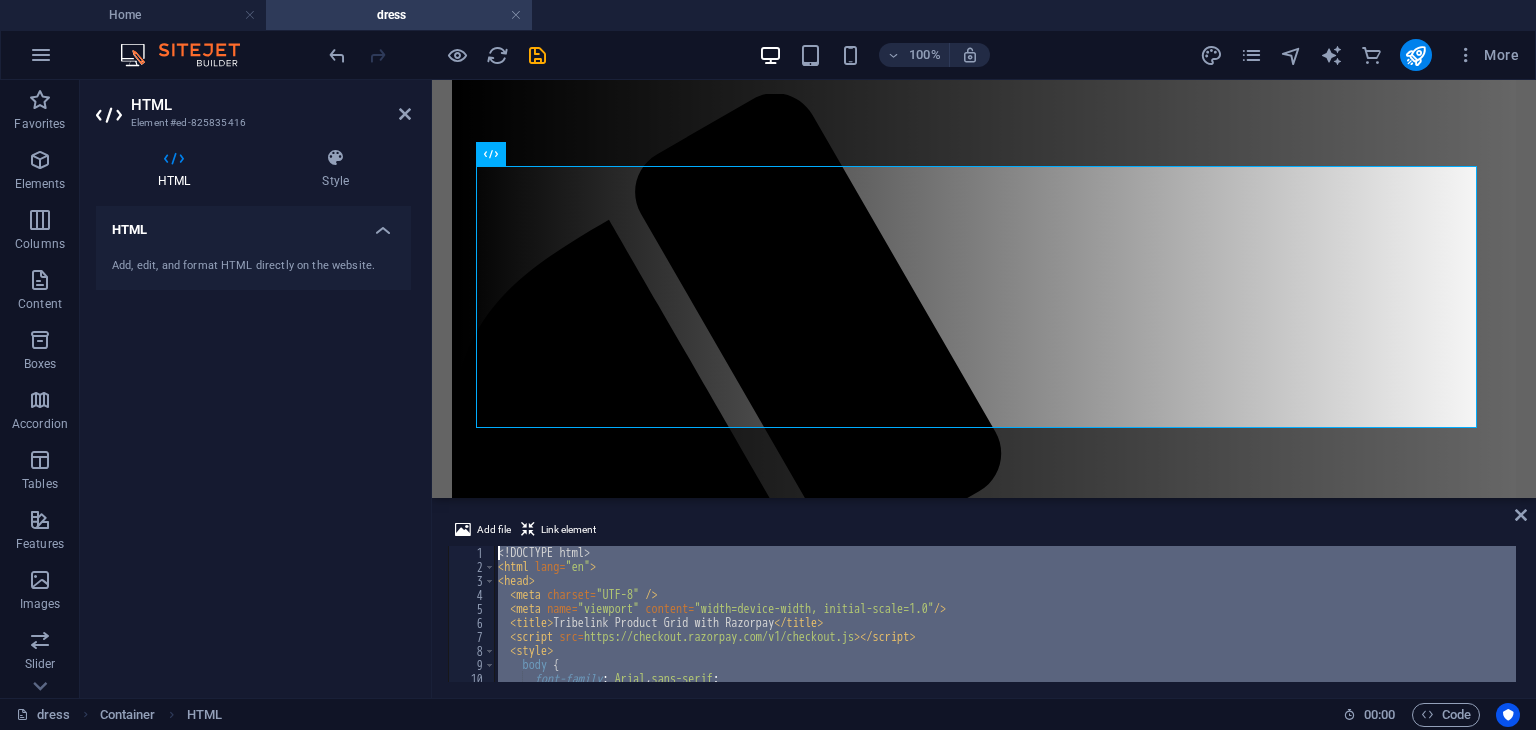 type 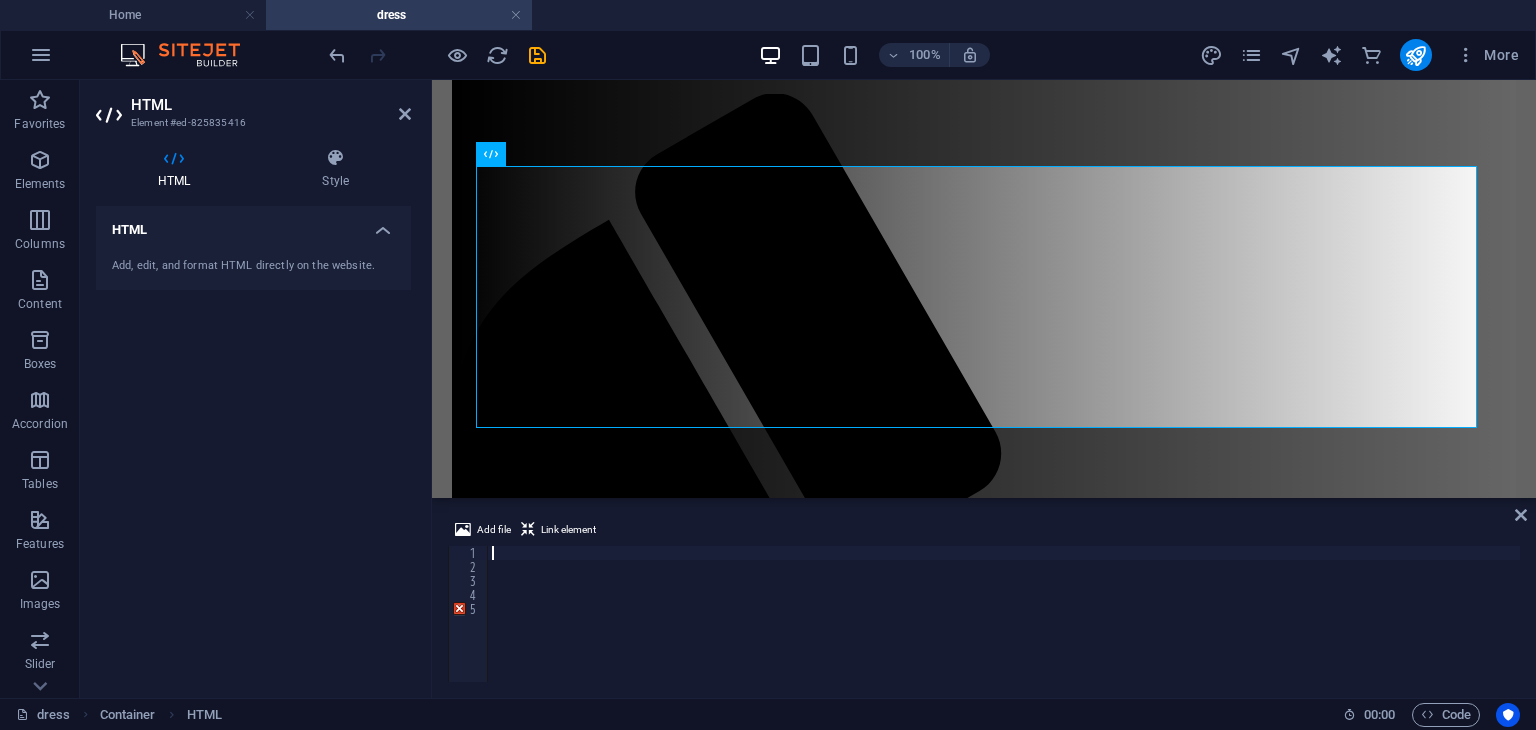 scroll, scrollTop: 1978, scrollLeft: 0, axis: vertical 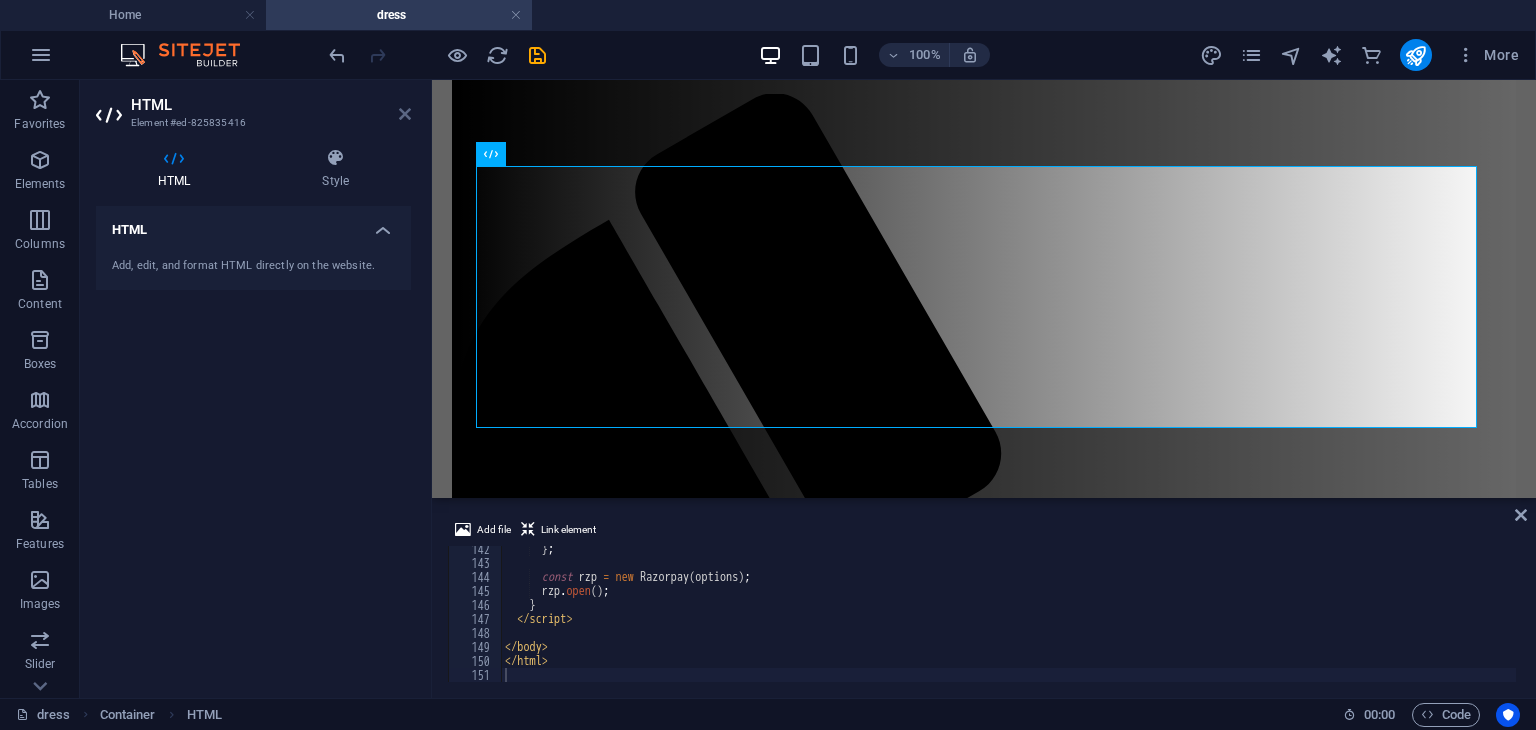 click at bounding box center [405, 114] 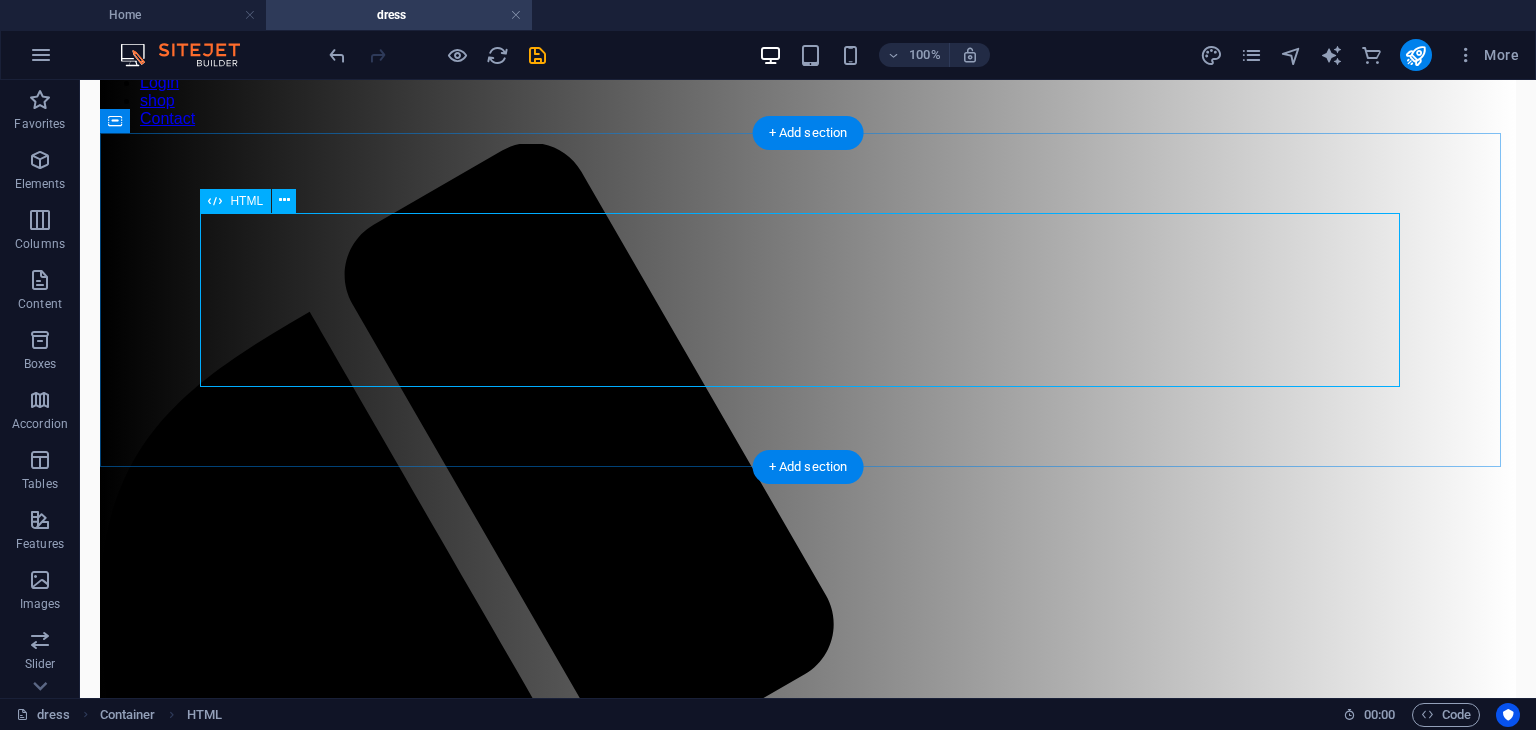 scroll, scrollTop: 240, scrollLeft: 0, axis: vertical 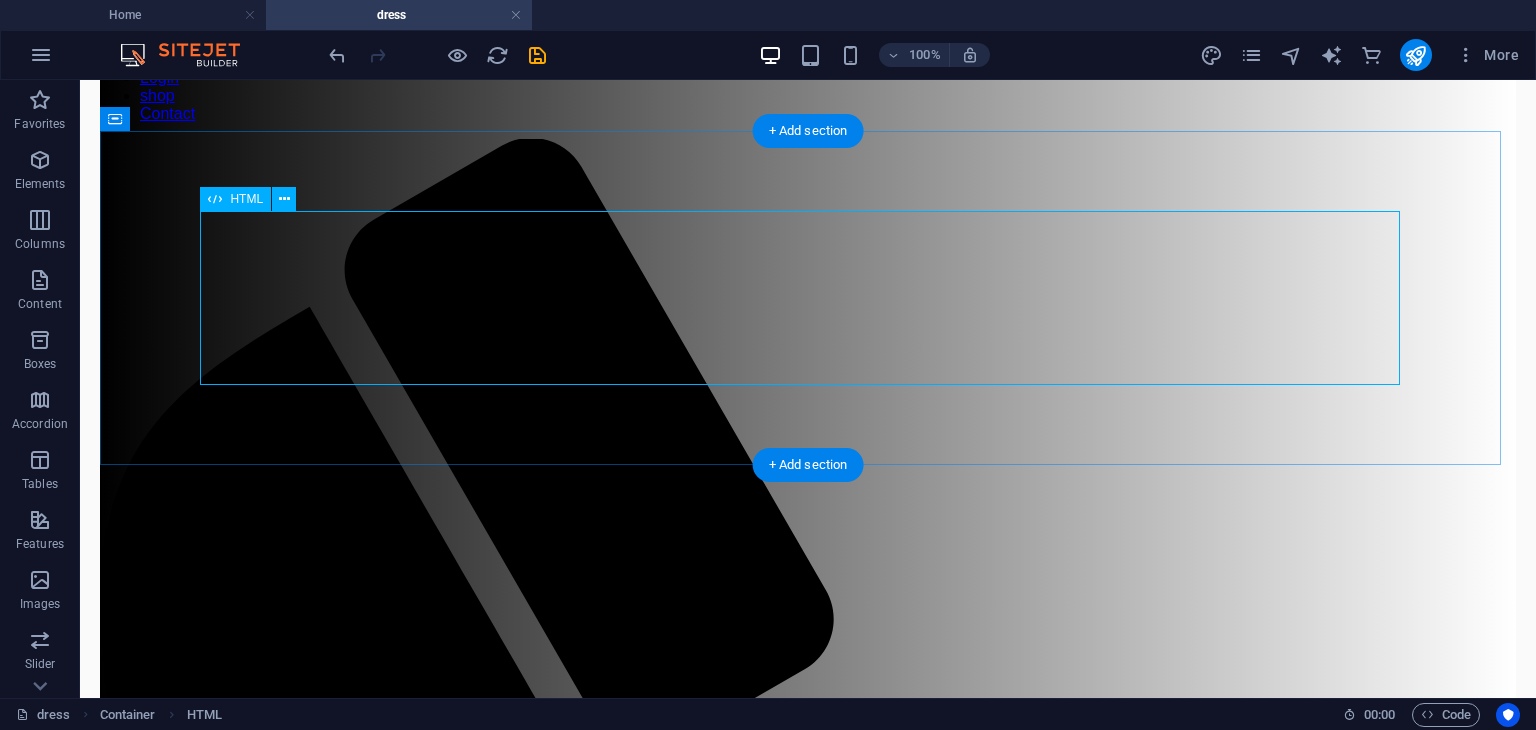 click on "Tribelink Product Grid with Razorpay
🛍️ Tribelink Women's Fashion" at bounding box center [808, 2079] 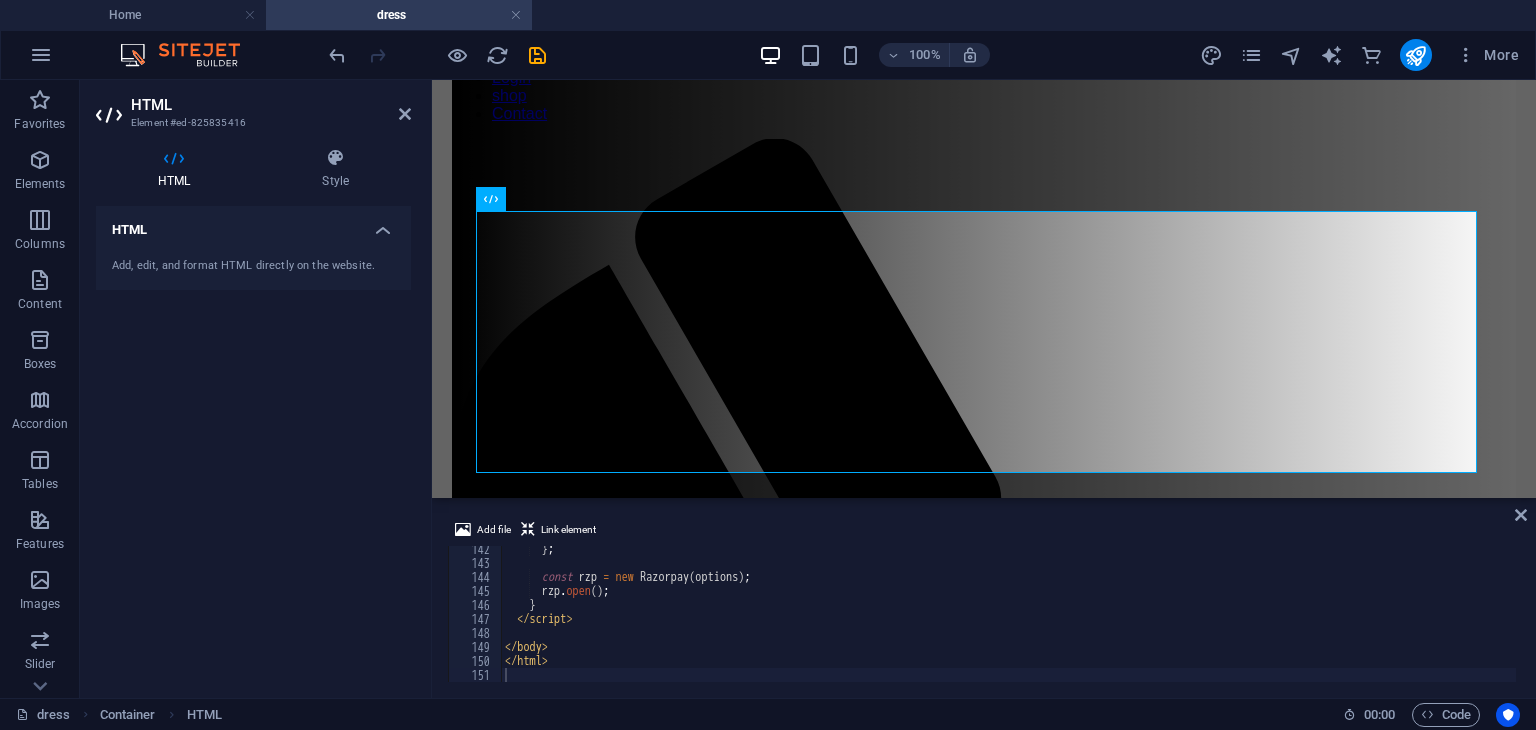 drag, startPoint x: 576, startPoint y: 689, endPoint x: 574, endPoint y: 678, distance: 11.18034 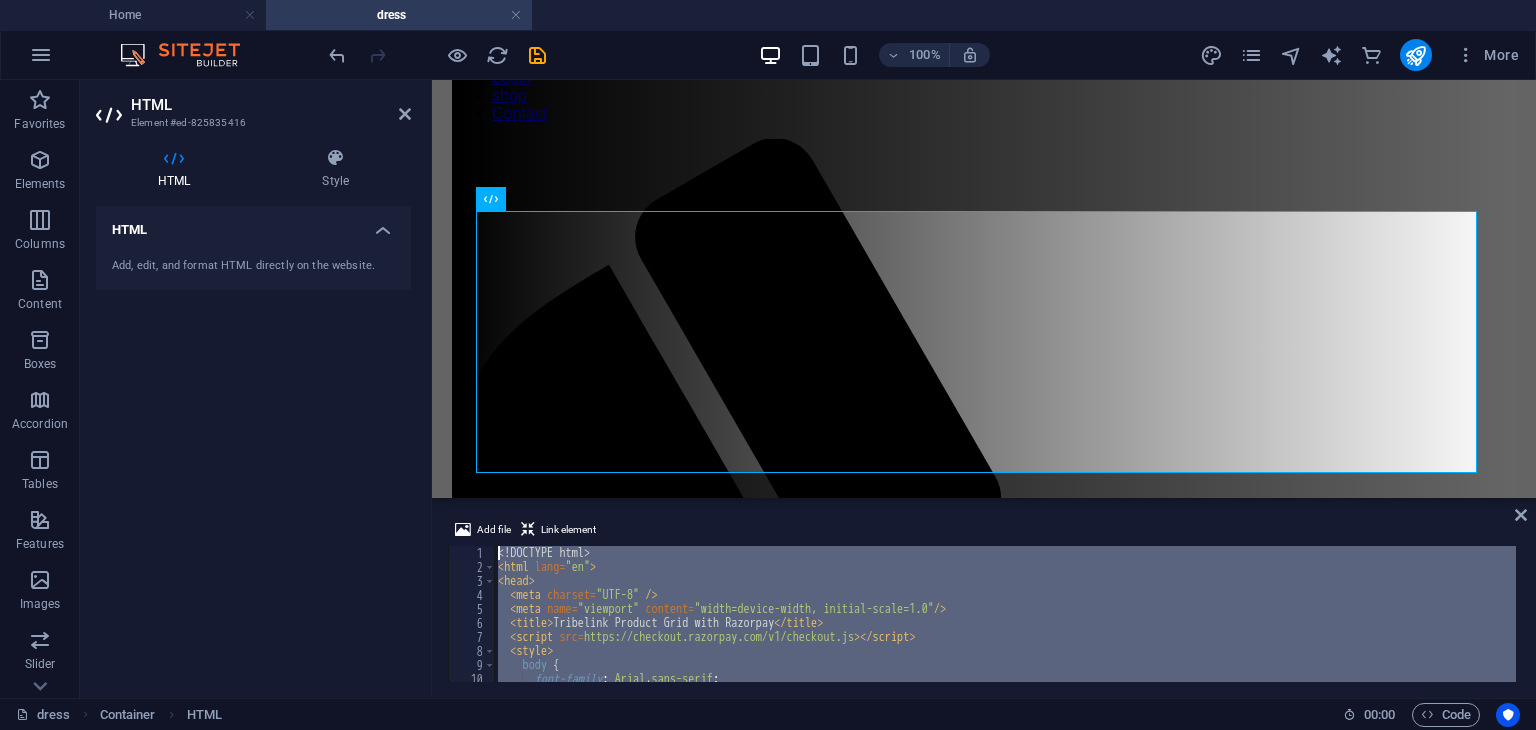 scroll, scrollTop: 0, scrollLeft: 0, axis: both 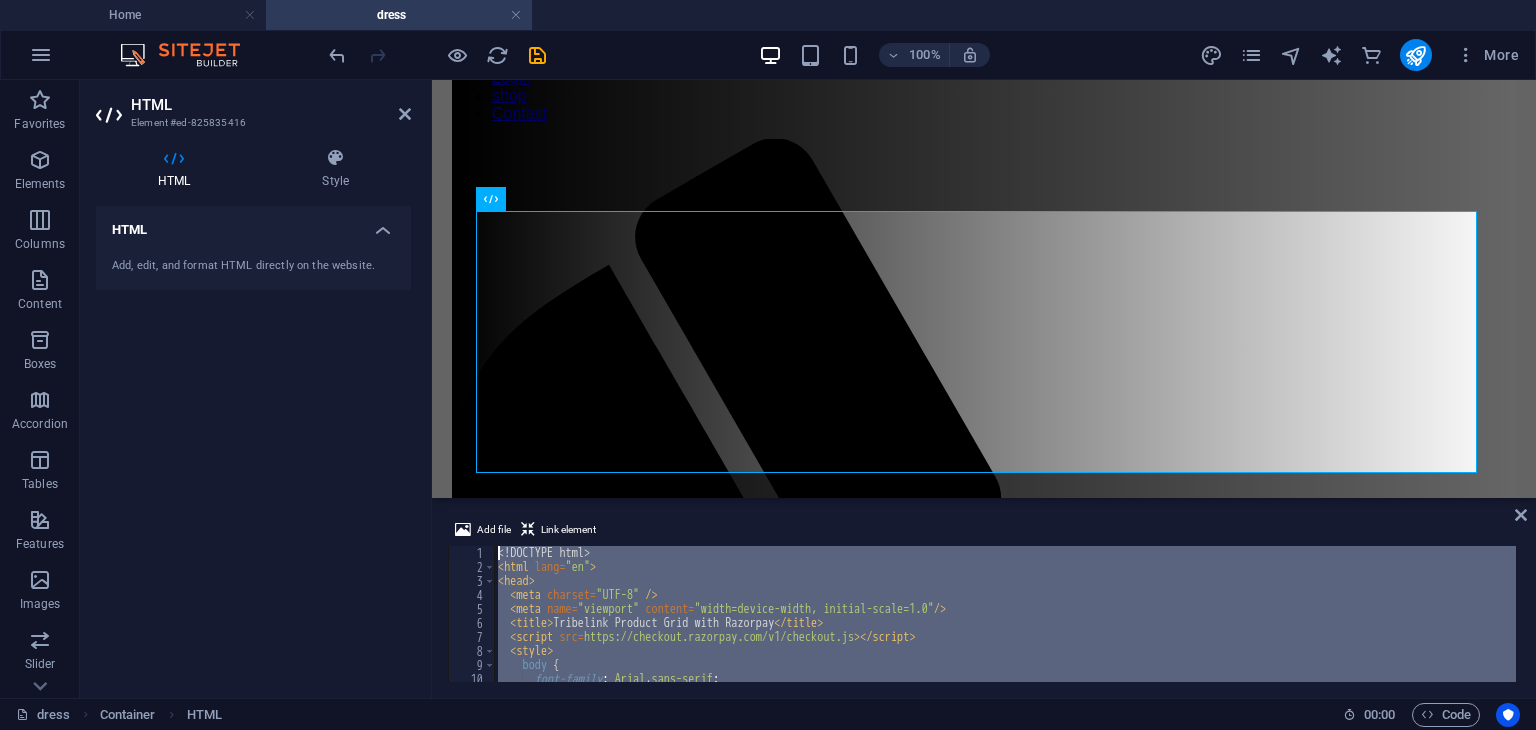 paste 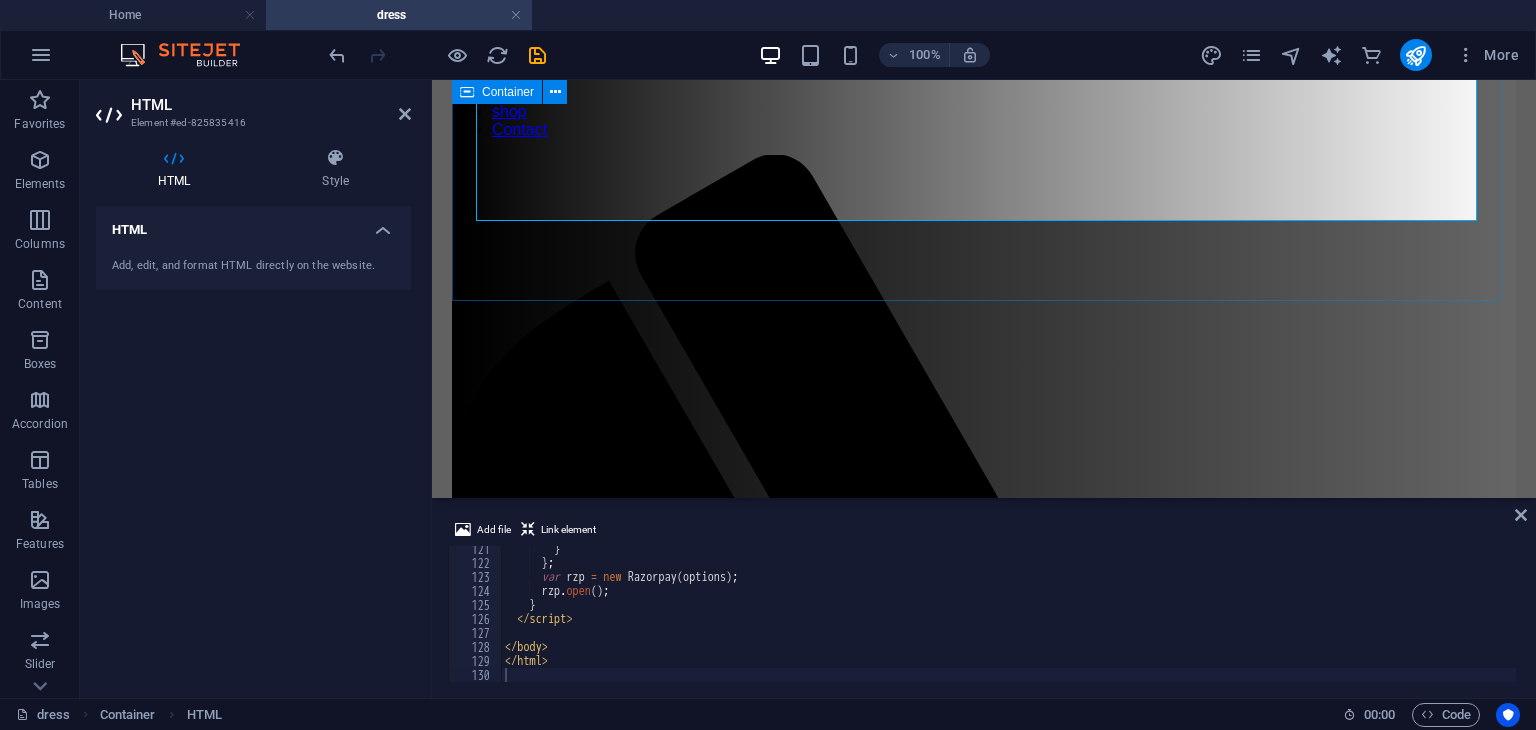 scroll, scrollTop: 215, scrollLeft: 0, axis: vertical 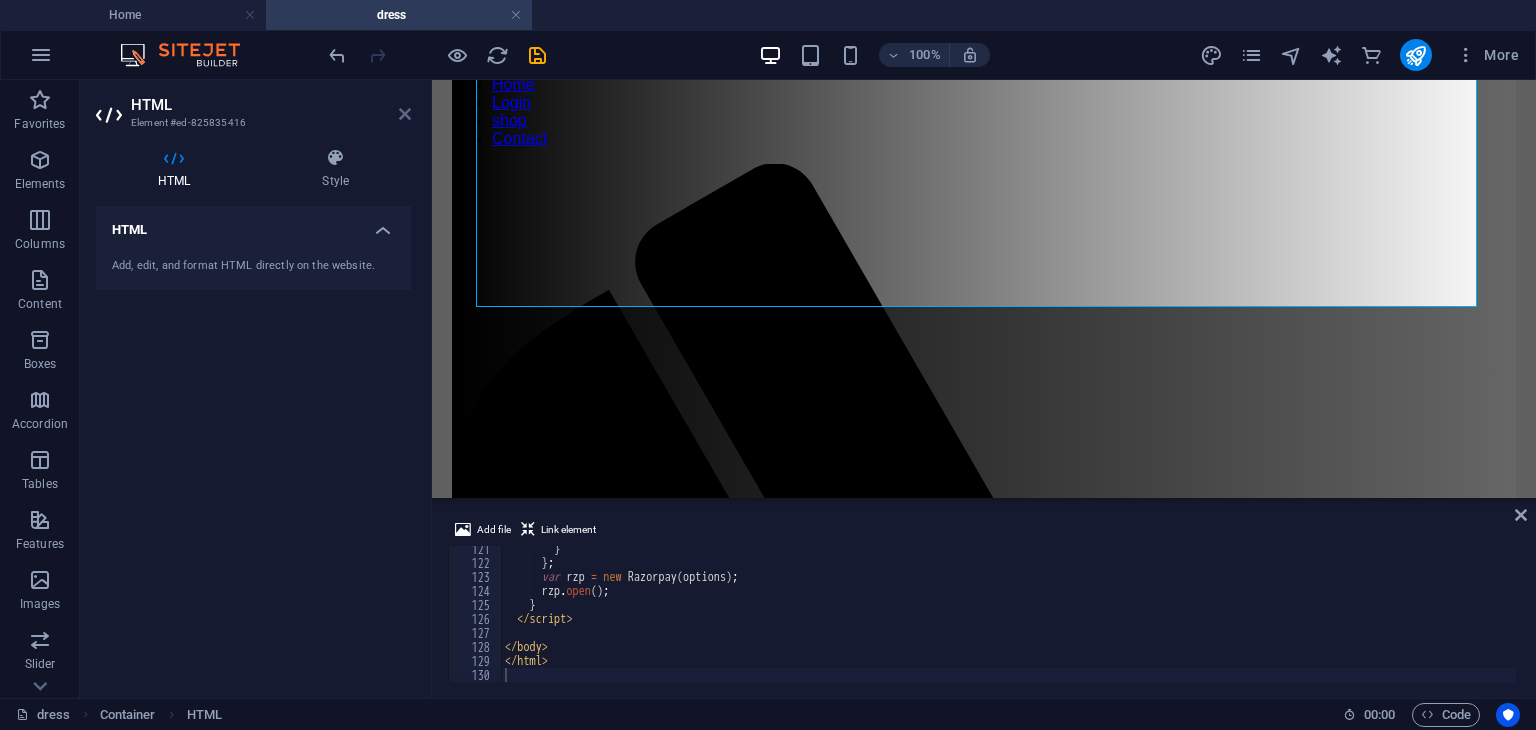 click at bounding box center (405, 114) 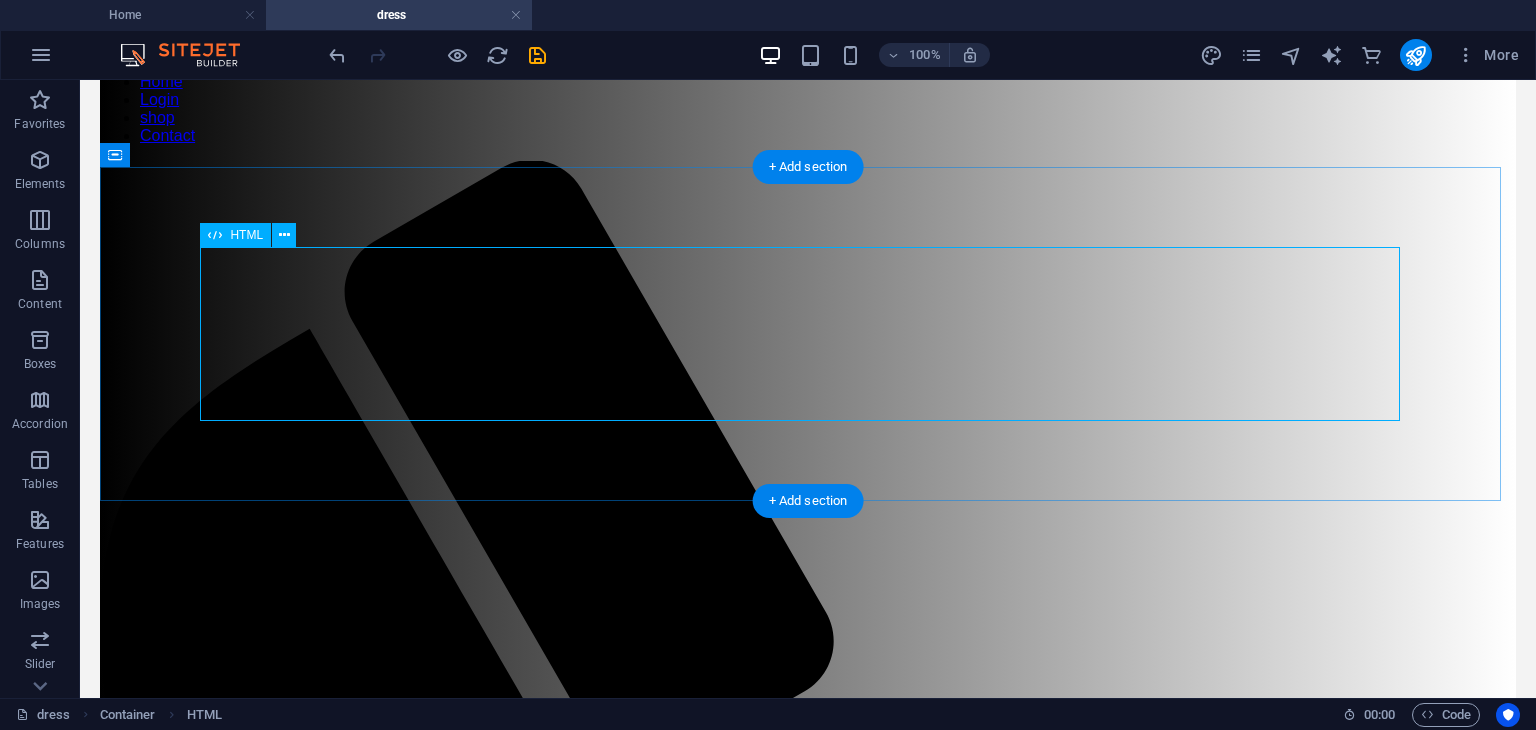 scroll, scrollTop: 235, scrollLeft: 0, axis: vertical 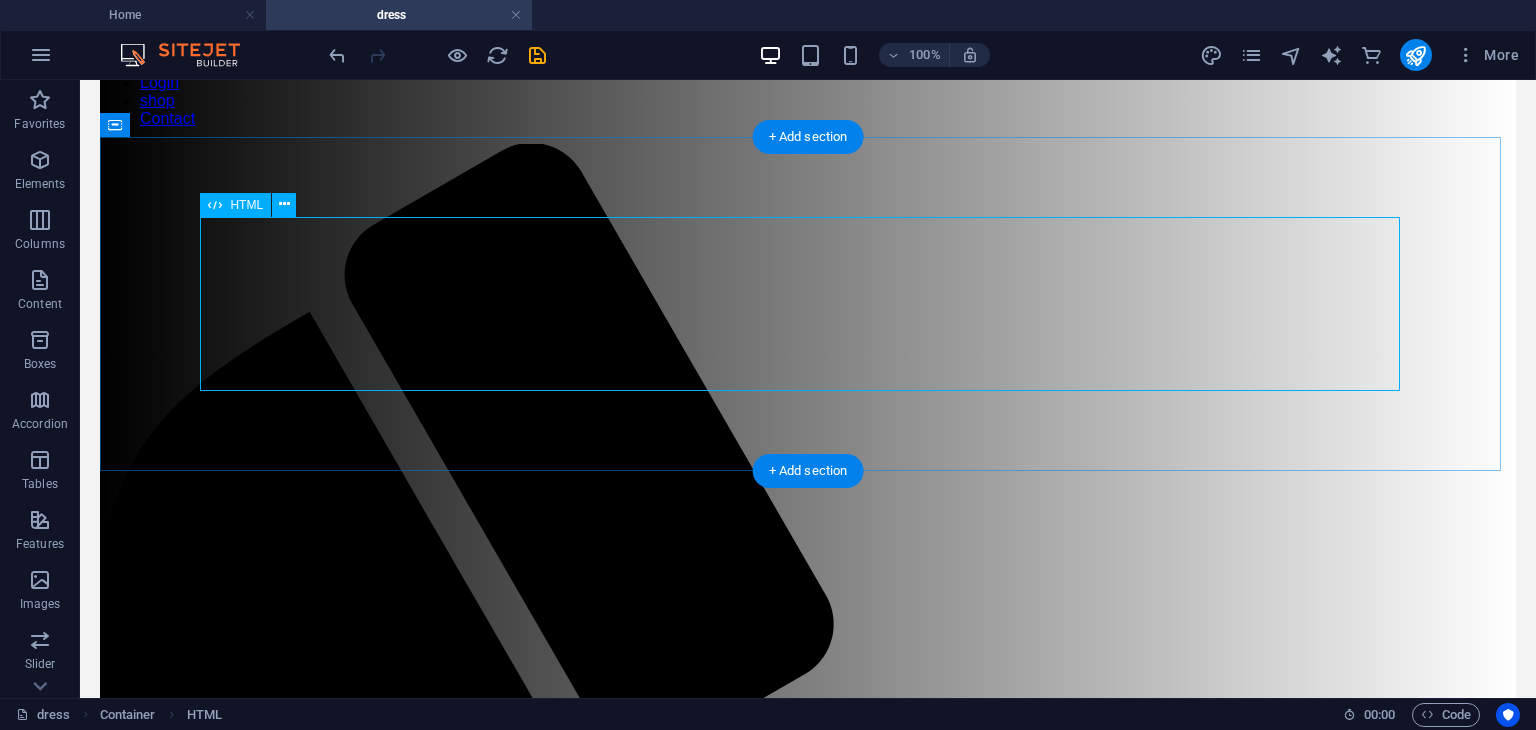click on "Tribelink Products
🛍️ Tribelink Women's Dresses" at bounding box center [808, 2084] 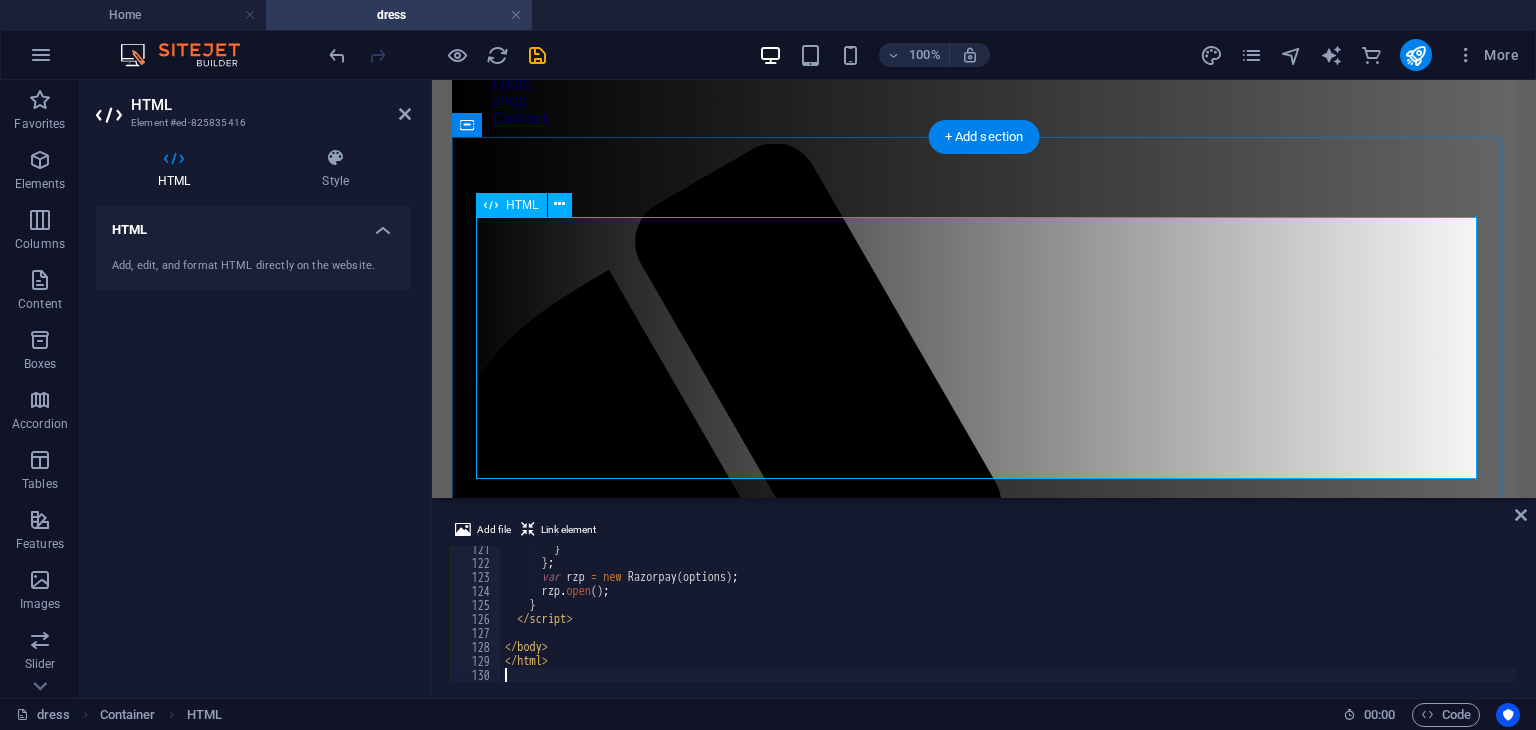 type on "</html>" 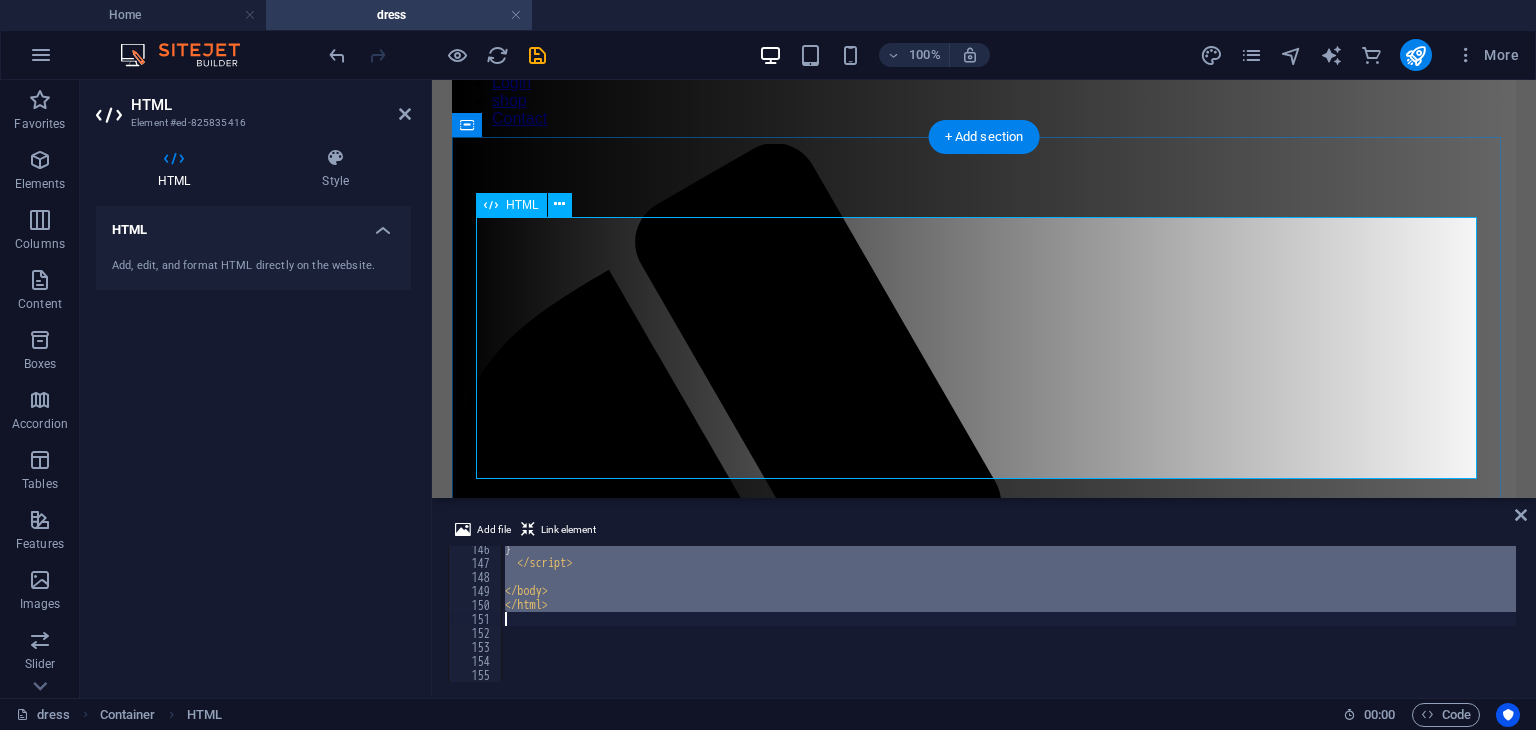 scroll, scrollTop: 2034, scrollLeft: 0, axis: vertical 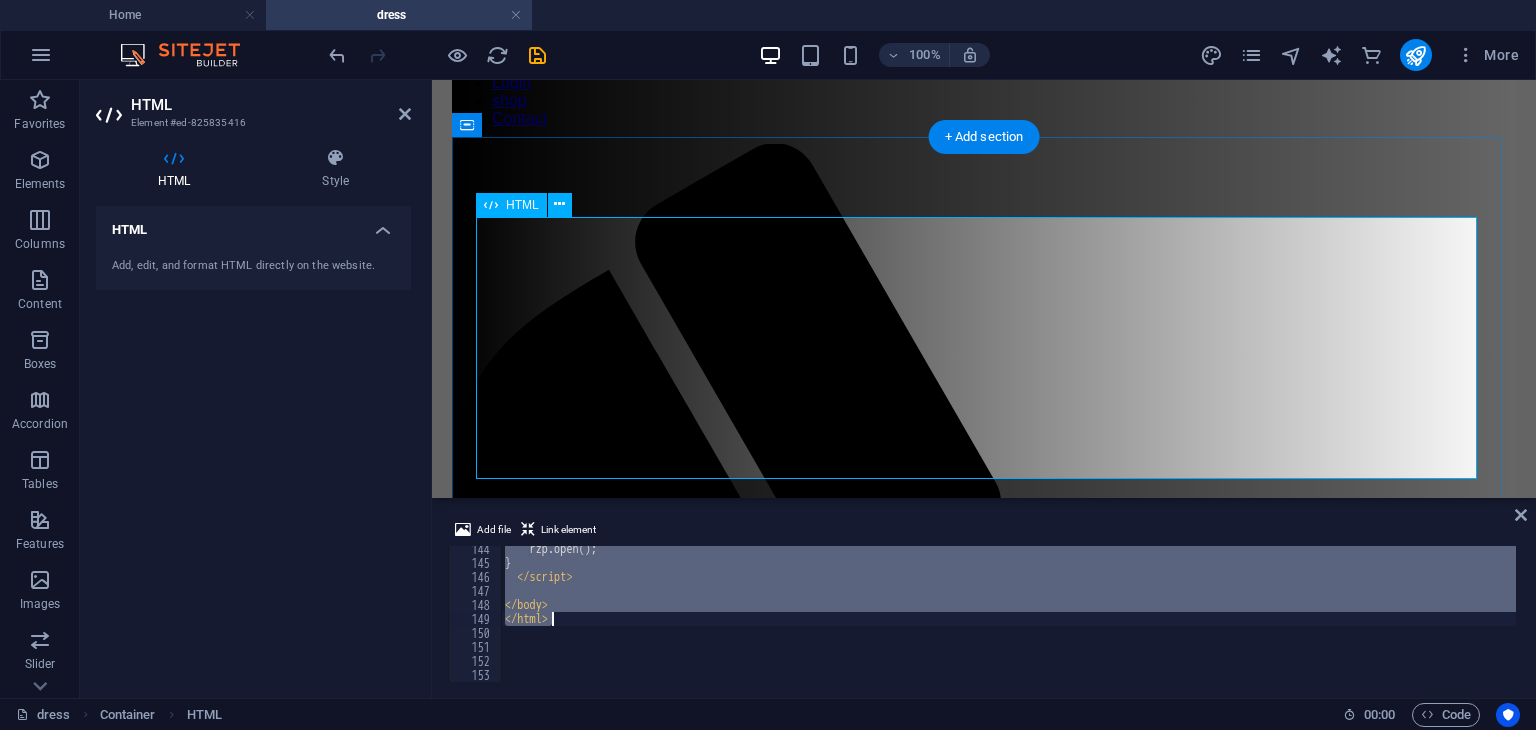 type on "</html>" 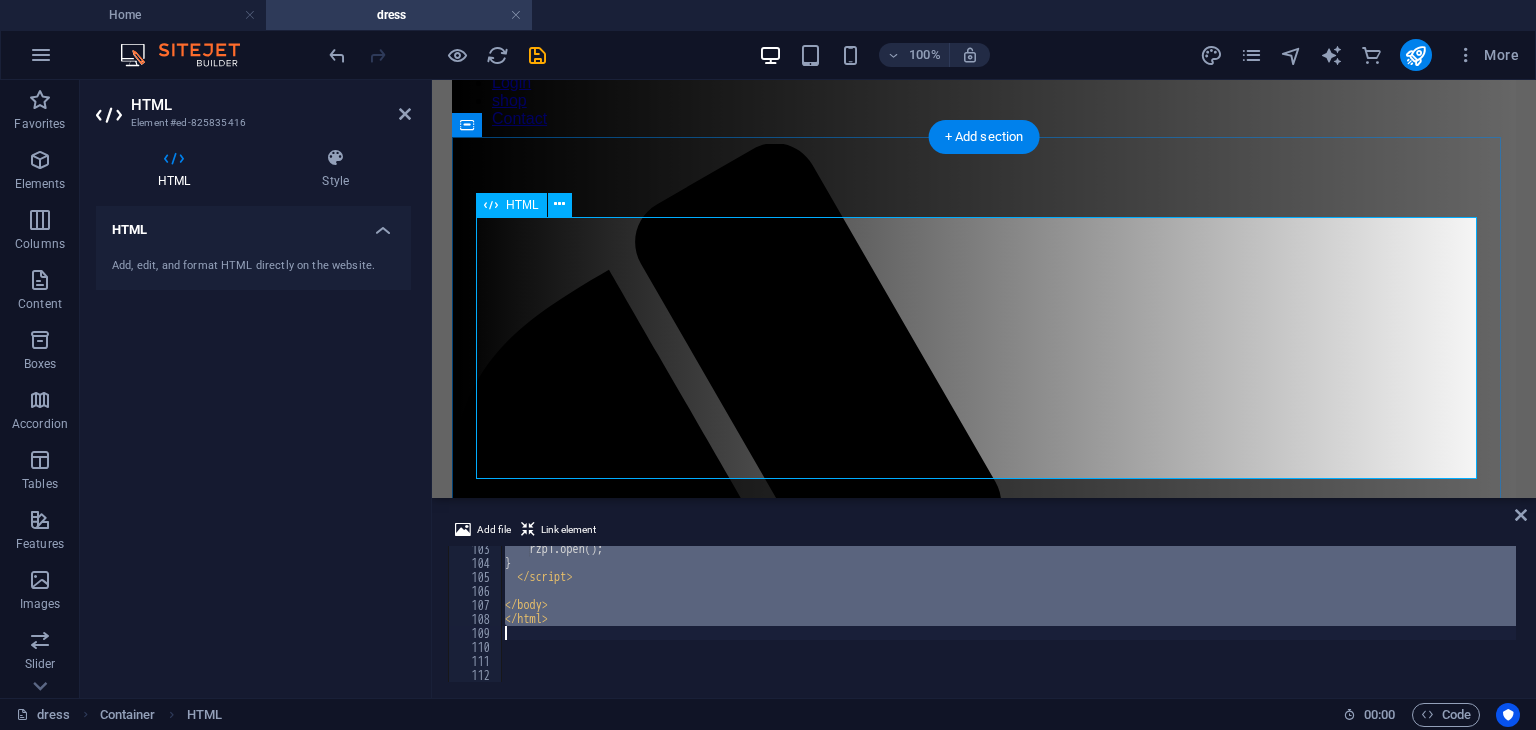 scroll, scrollTop: 1432, scrollLeft: 0, axis: vertical 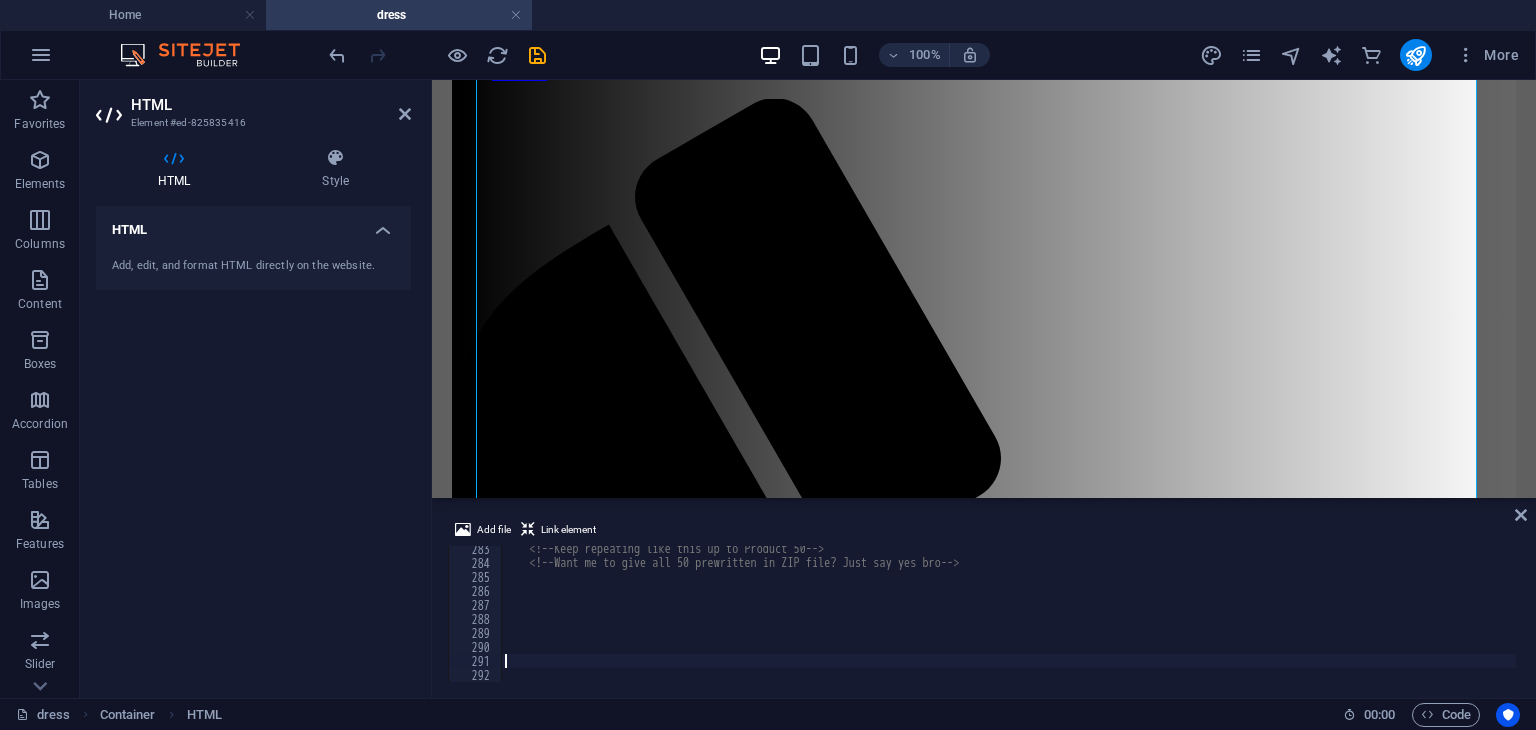 click on "<!--  Keep repeating like this up to Product 50  -->      <!--  Want me to give all 50 prewritten in ZIP file? Just say yes bro  -->" at bounding box center [1008, 624] 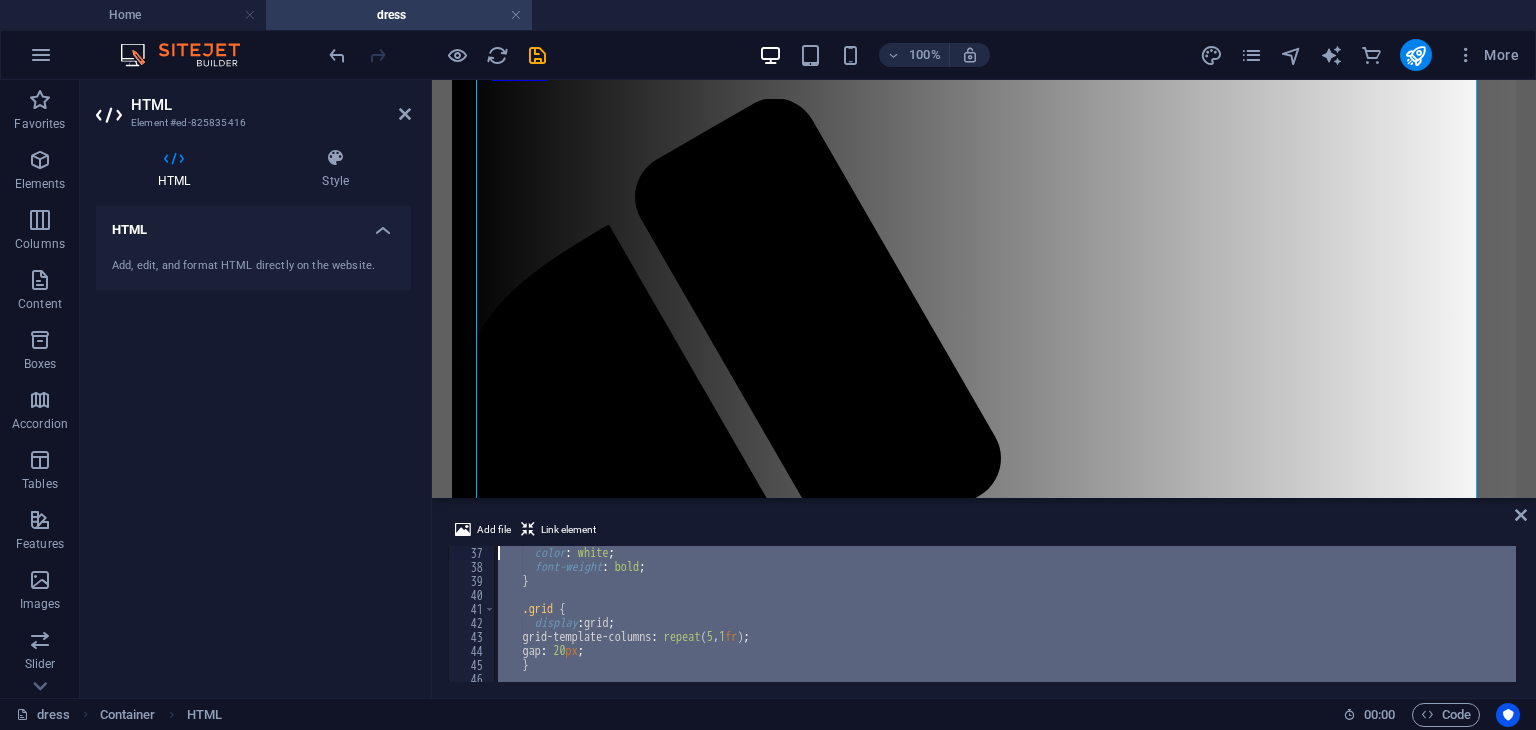 scroll, scrollTop: 0, scrollLeft: 0, axis: both 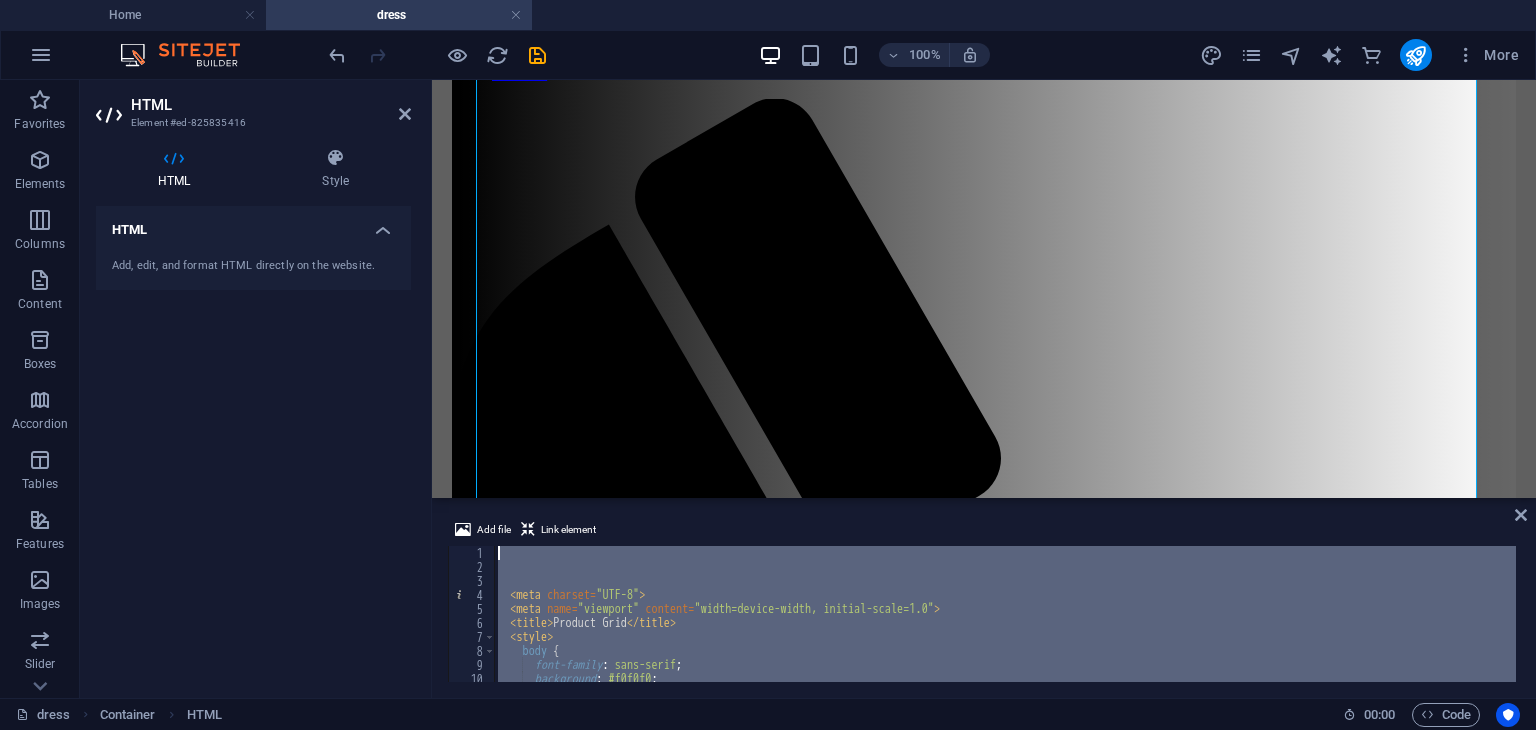 drag, startPoint x: 713, startPoint y: 600, endPoint x: 284, endPoint y: 115, distance: 647.5075 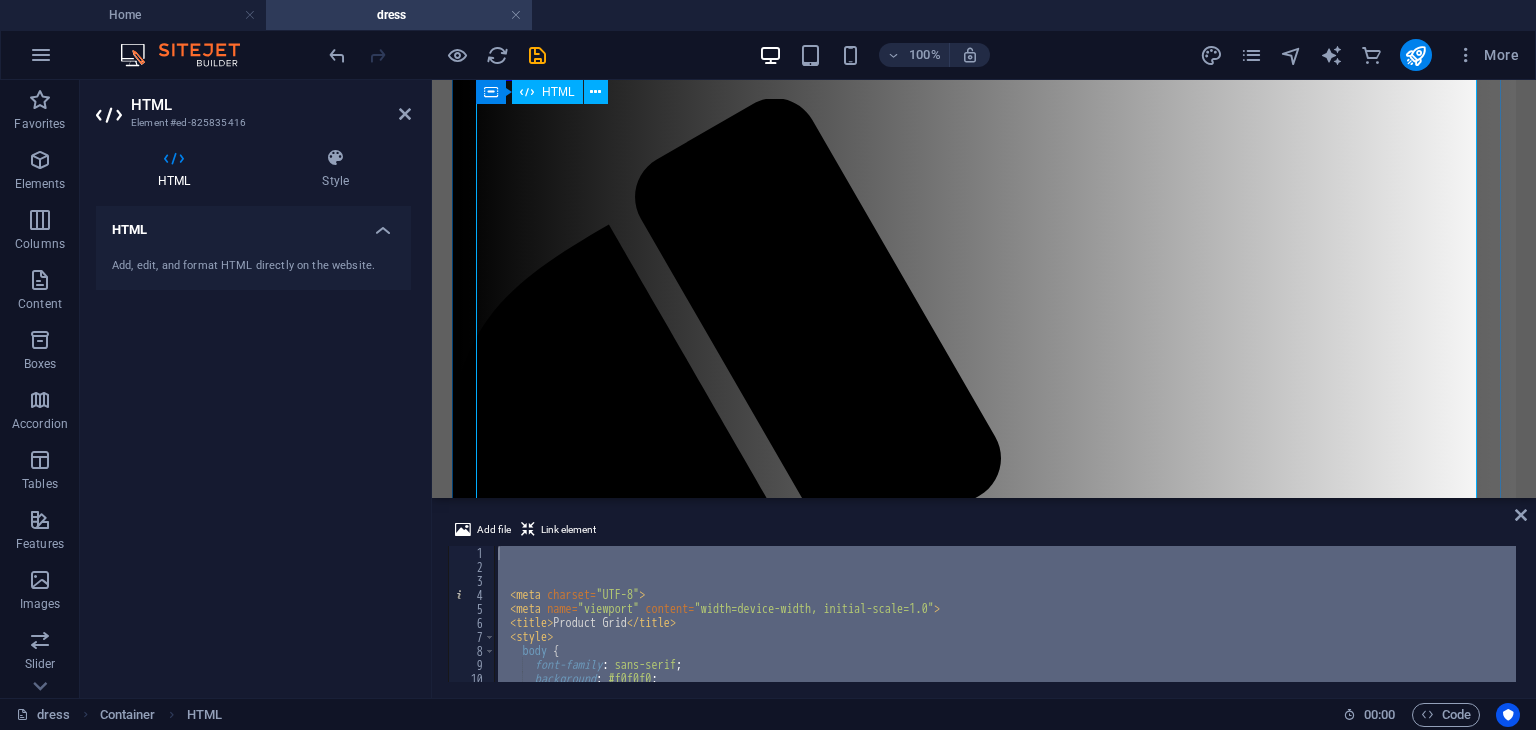 click on "Product Grid
SHOW ALL
CATEGORY ONE
CATEGORY TWO
CATEGORY THREE
Product 1
₹200
Product 2
₹210
Product 3
₹220
Product 4
₹230
Product 5
₹240
Product 6
₹250
Product 7
₹260
Product 8
₹270
Product 9
₹280
Product 10
₹290
Product 1
₹200
Product 2
₹210
Product 3
₹220
Product 4
₹230" at bounding box center [984, 2304] 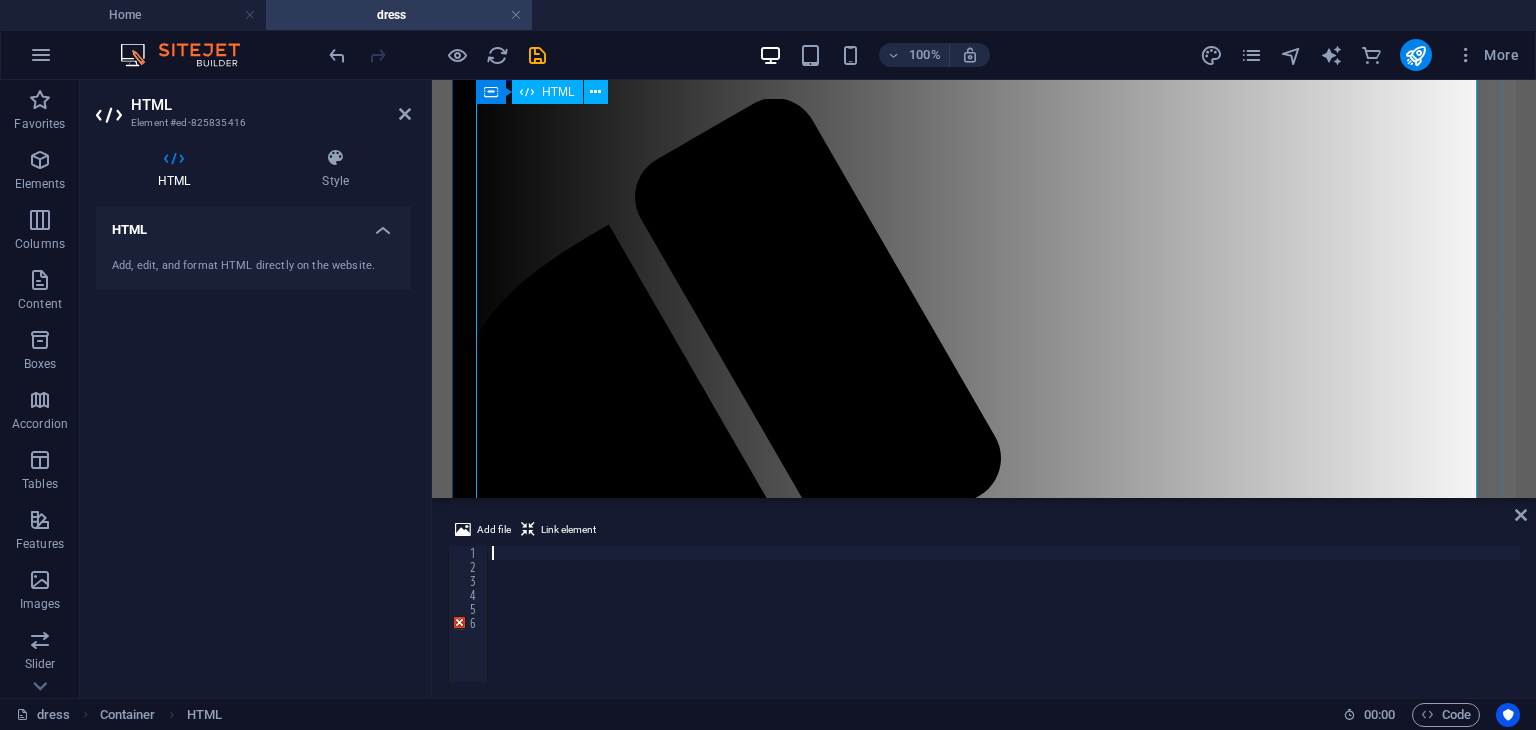 scroll, scrollTop: 2398, scrollLeft: 0, axis: vertical 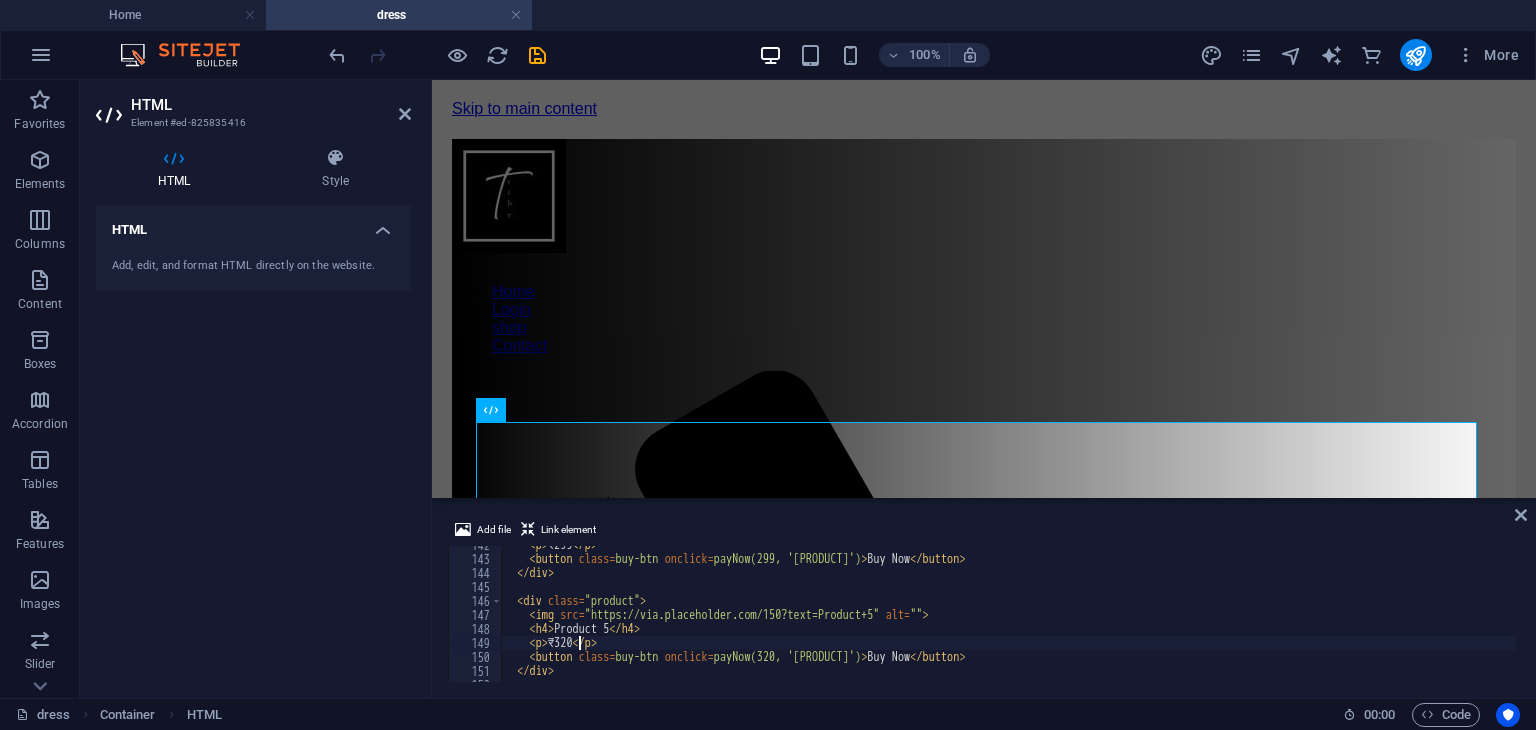 click on "< p > ₹299 </ p >      < button   class = "buy-btn"   onclick = "payNow(299, 'Product 4')" > Buy Now </ button >    </ div >    < div   class = "product" >      < img   src = "https://via.placeholder.com/150?text=Product+5"   alt = "" >      < h4 > Product 5 </ h4 >      < p > ₹320 </ p >      < button   class = "buy-btn"   onclick = "payNow(320, 'Product 5')" > Buy Now </ button >    </ div >" at bounding box center (1008, 620) 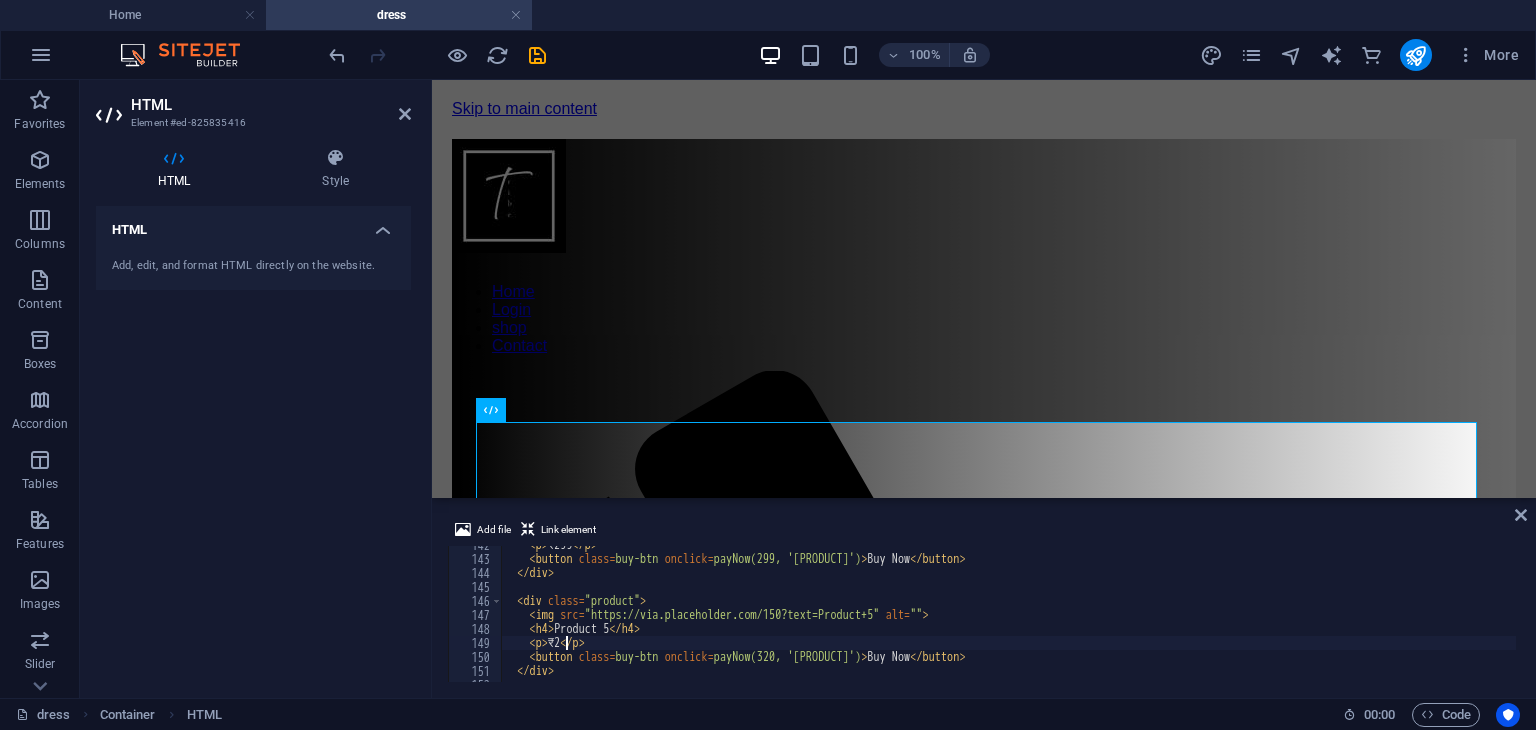 scroll, scrollTop: 0, scrollLeft: 4, axis: horizontal 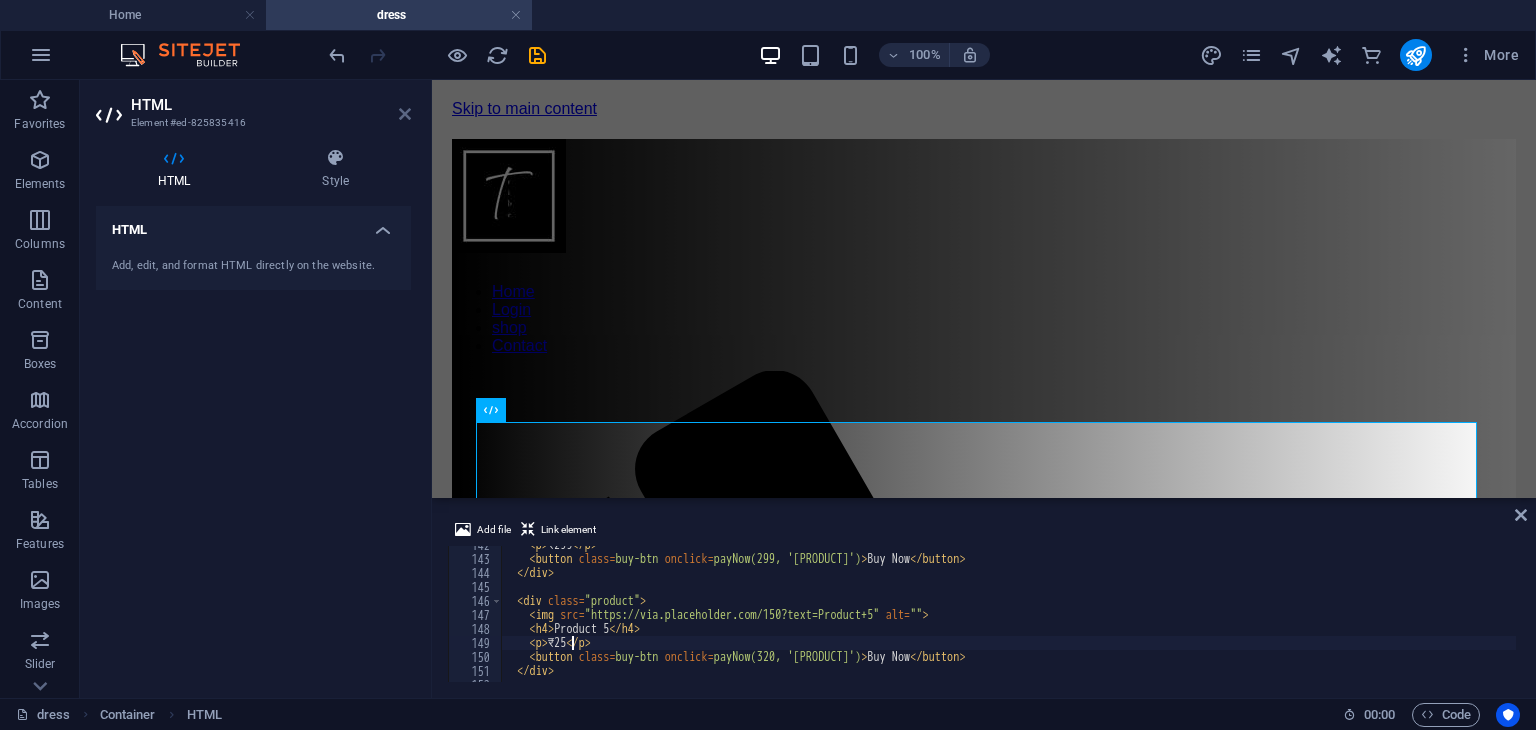 type on "<p>₹25</p>" 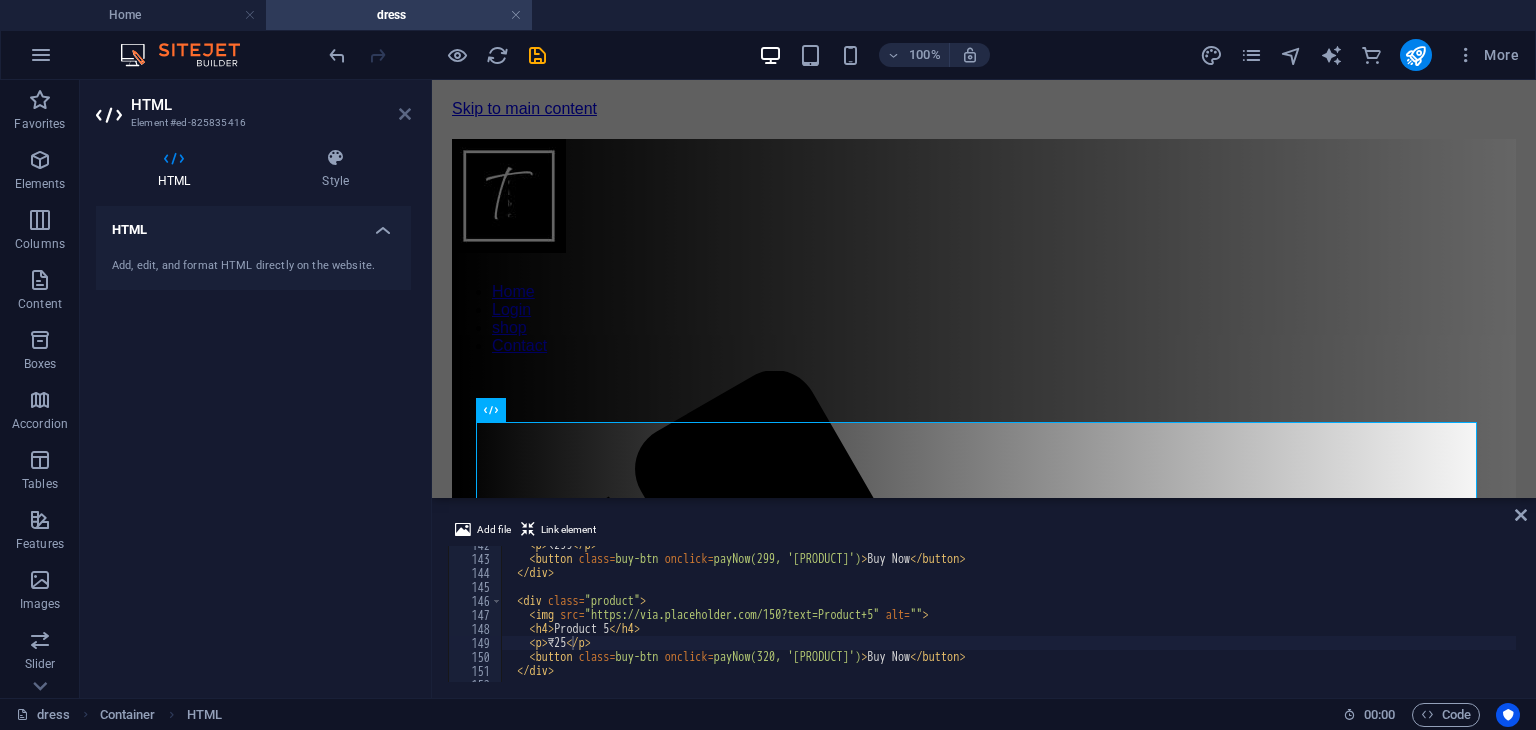 click at bounding box center [405, 114] 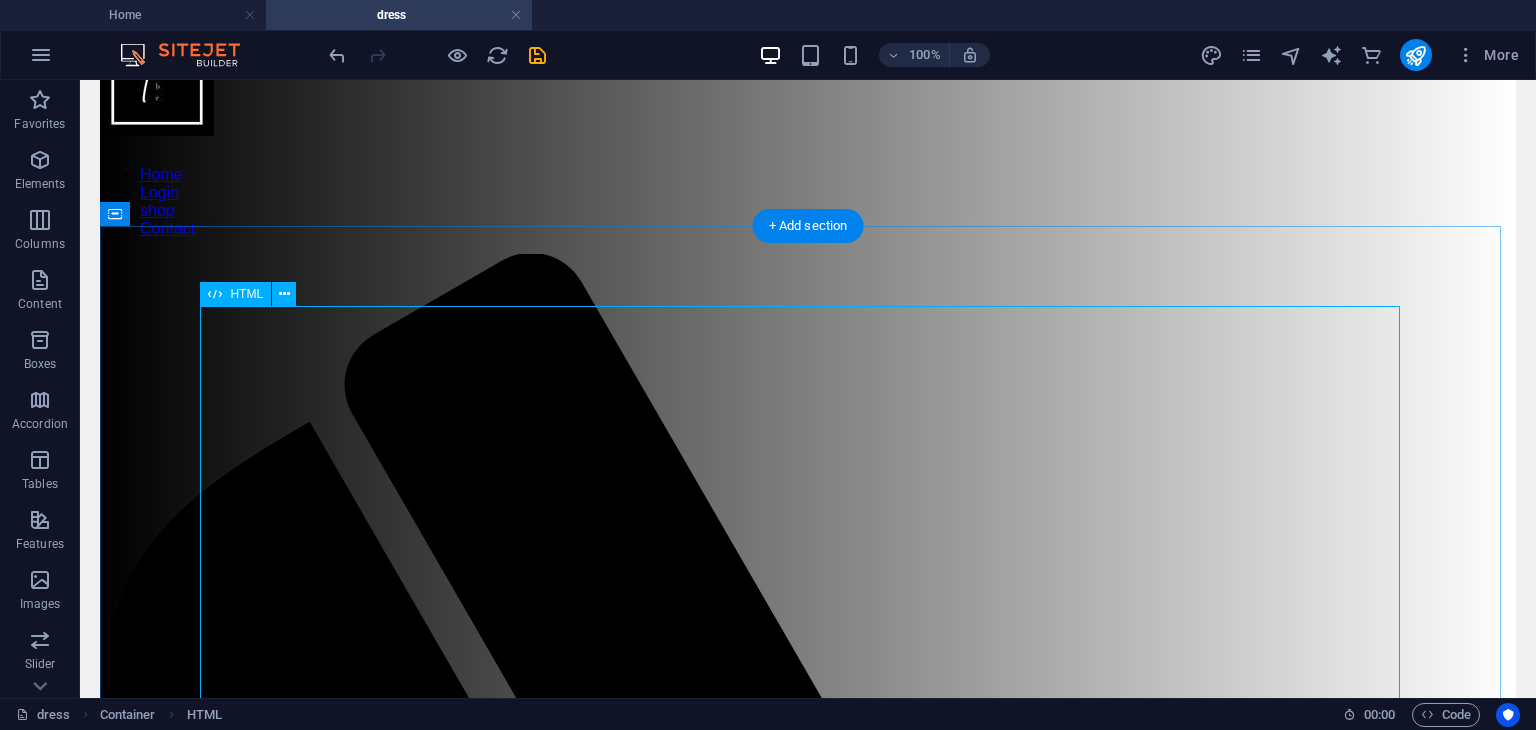 scroll, scrollTop: 136, scrollLeft: 0, axis: vertical 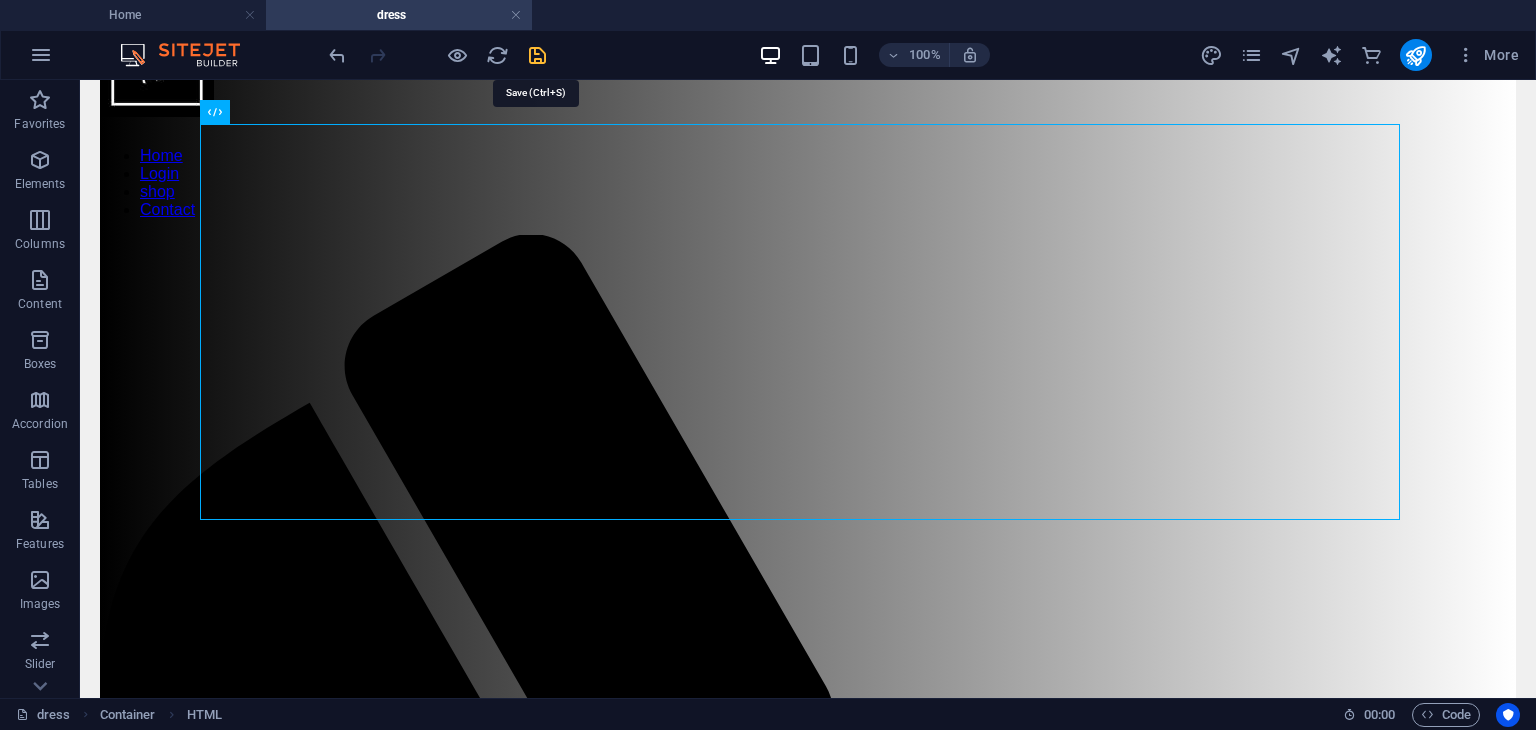click at bounding box center (537, 55) 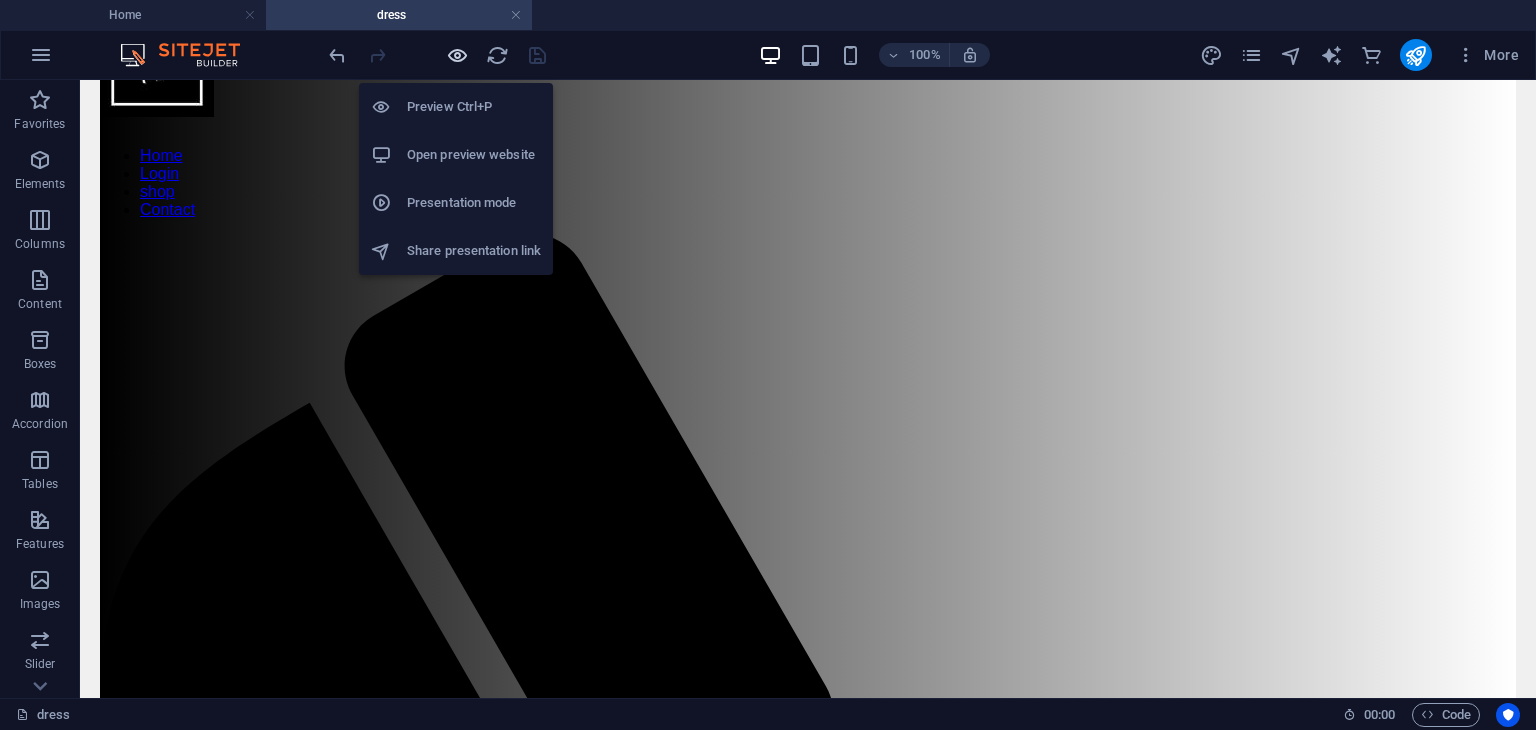 click at bounding box center (457, 55) 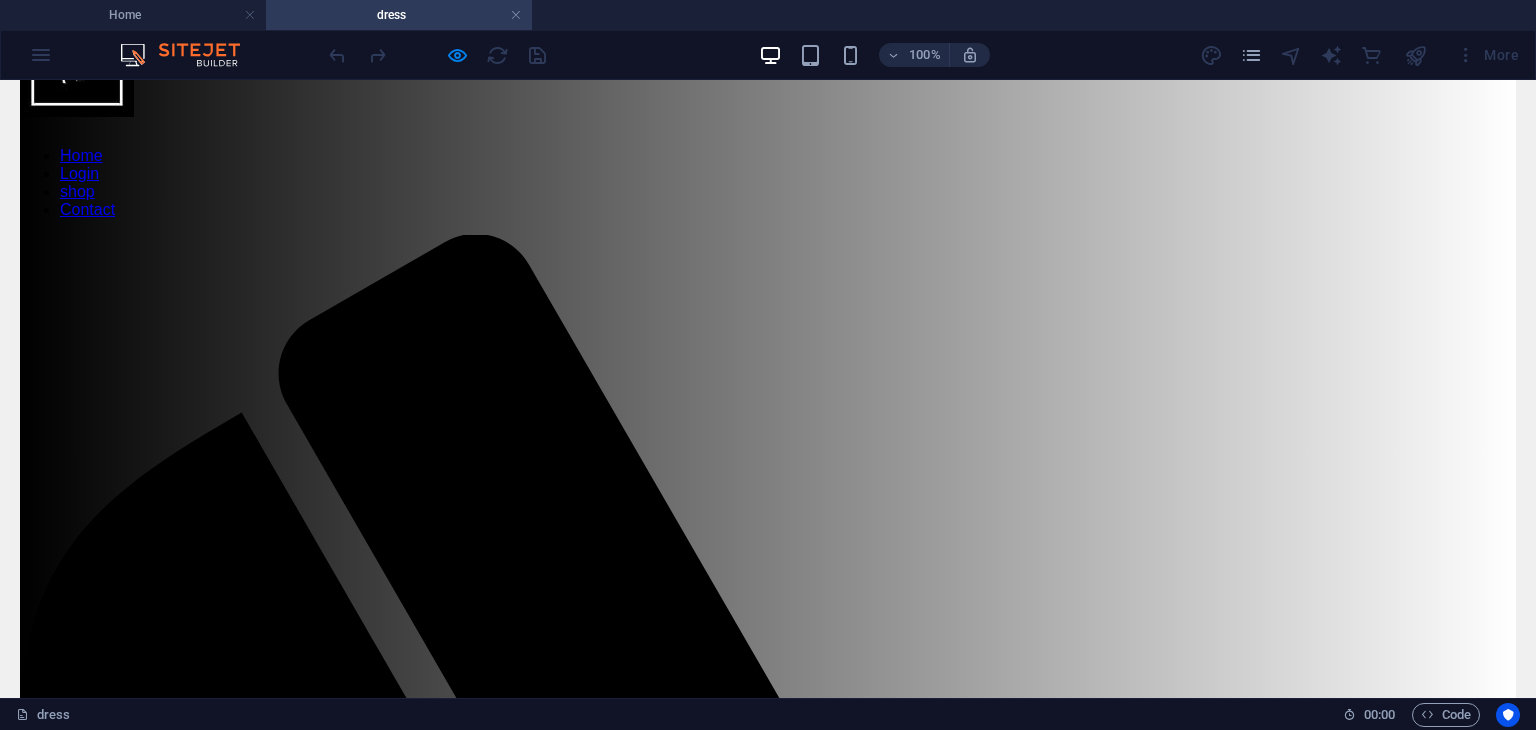 click on "Buy Now" at bounding box center (1374, 2531) 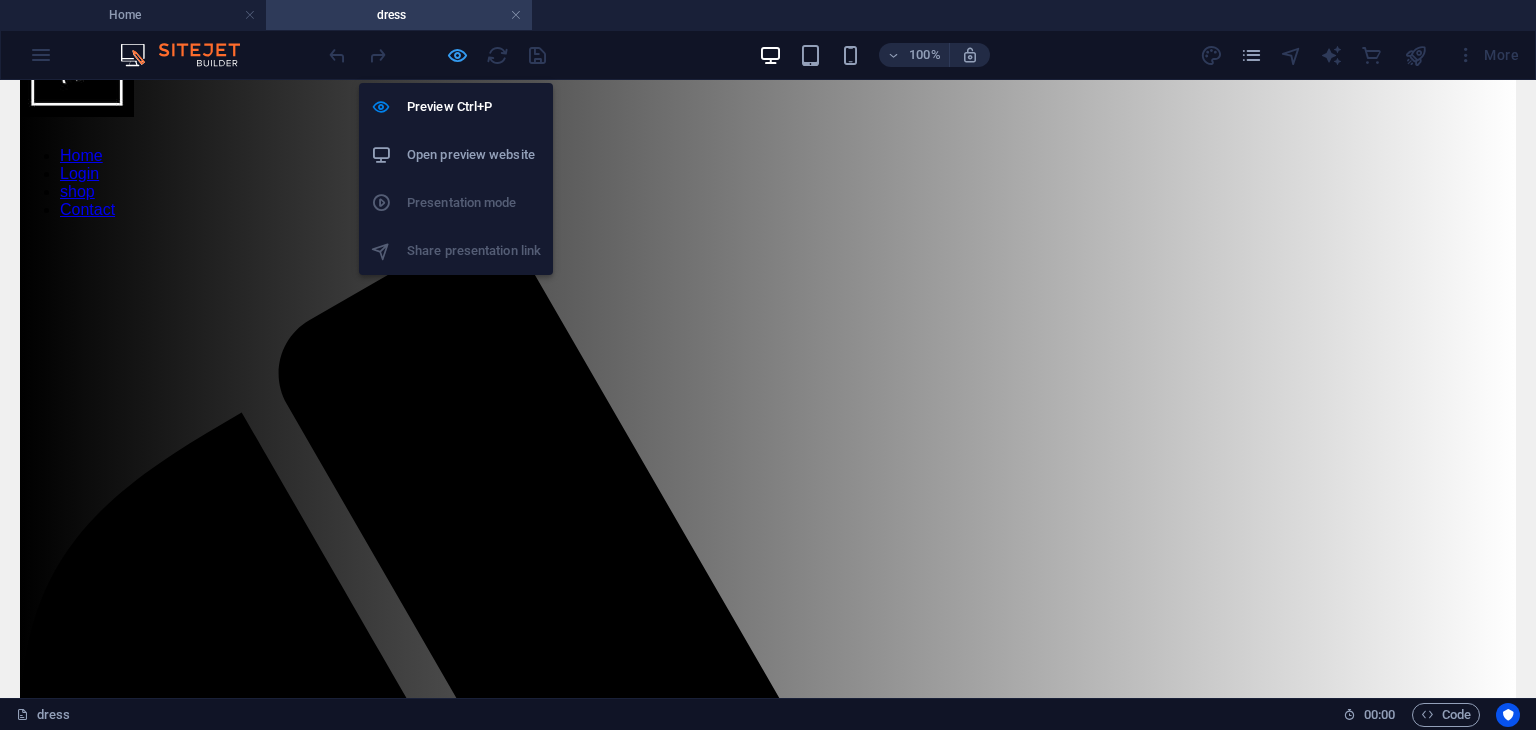 click at bounding box center (457, 55) 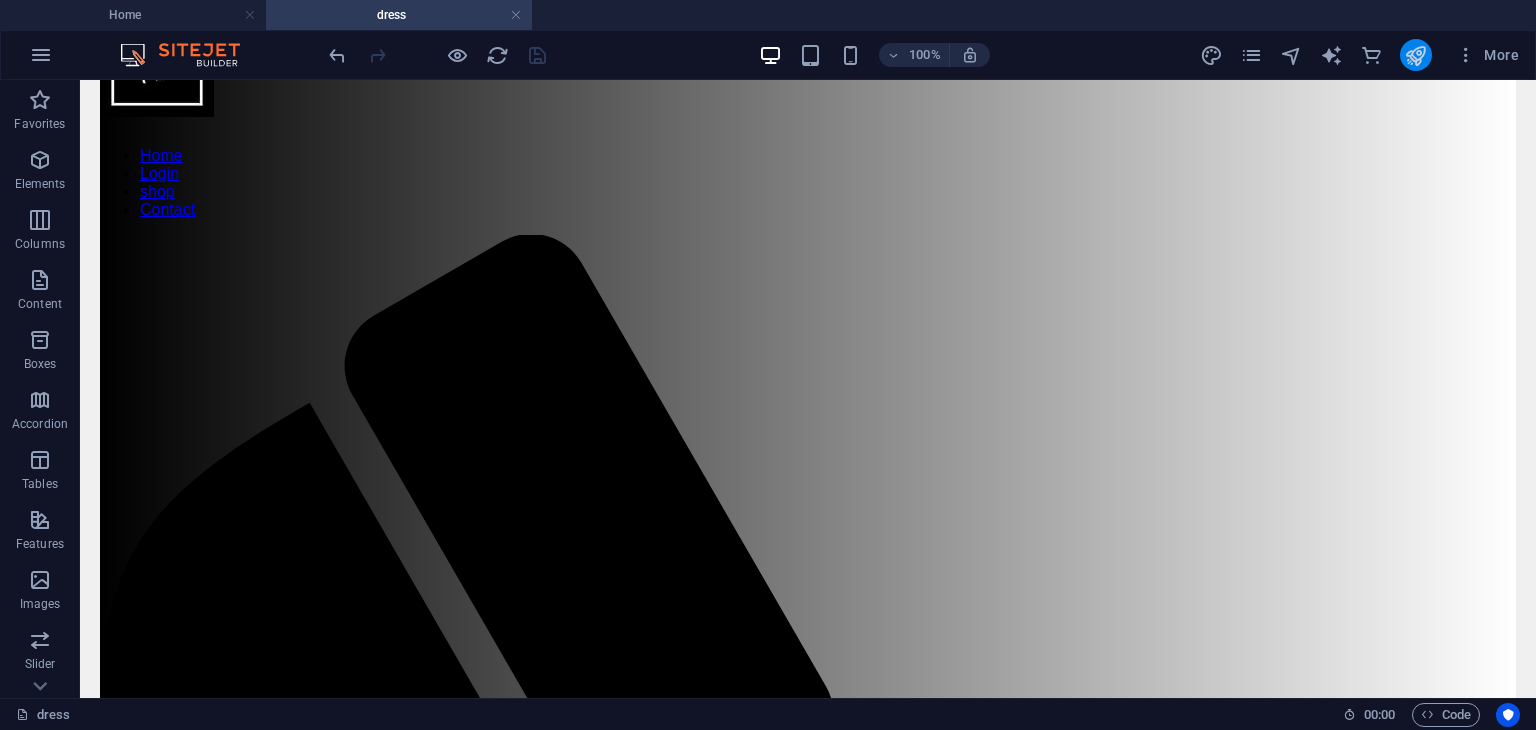 click at bounding box center (1416, 55) 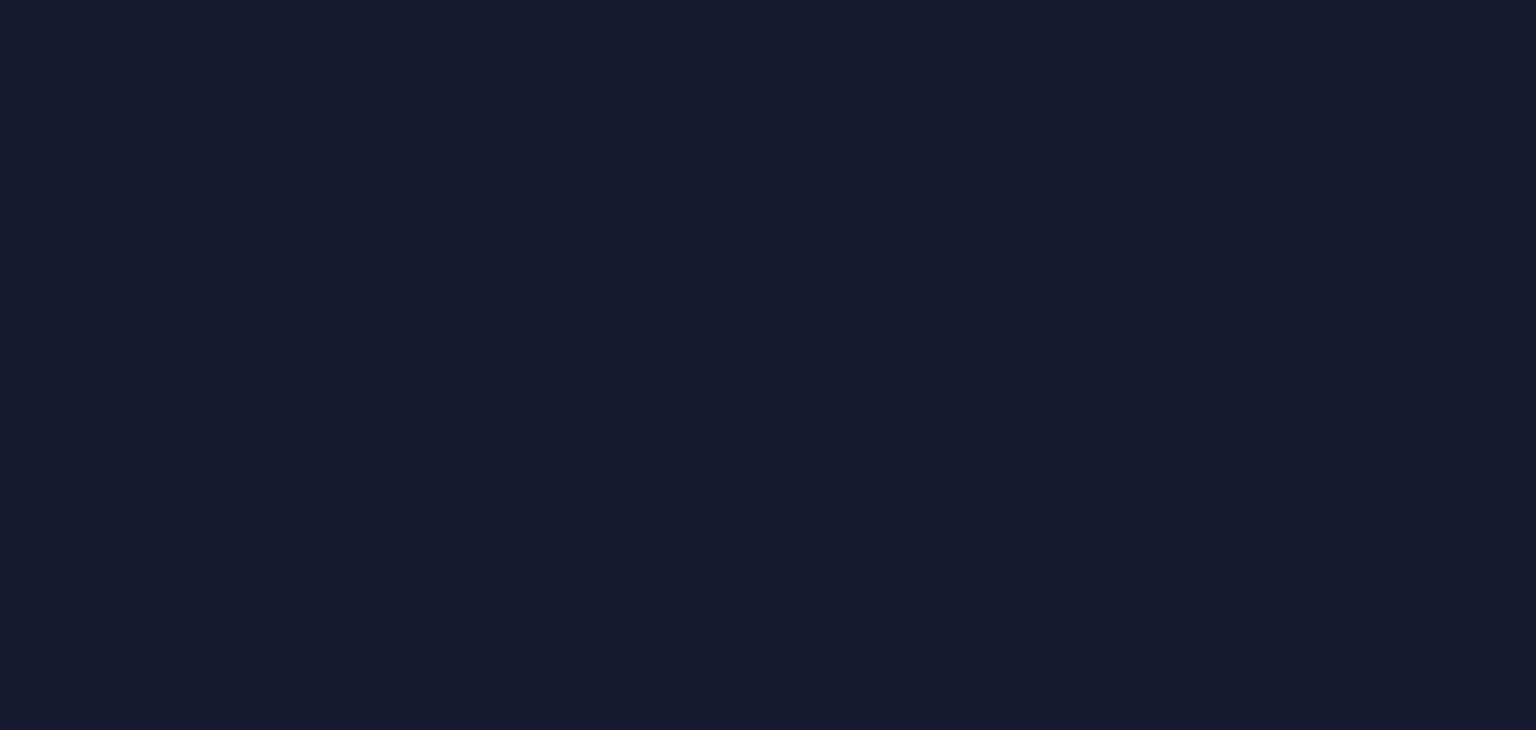 scroll, scrollTop: 0, scrollLeft: 0, axis: both 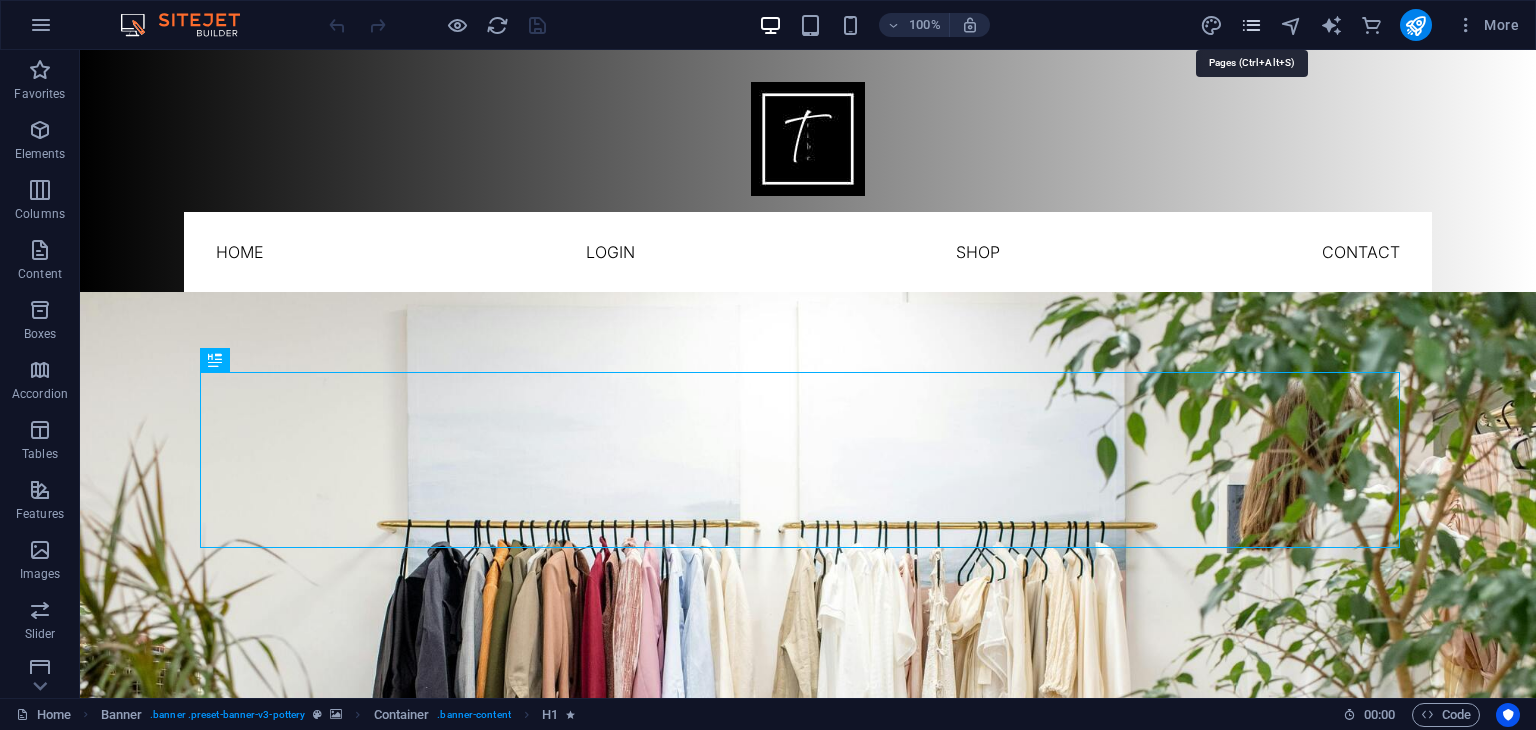 click at bounding box center (1251, 25) 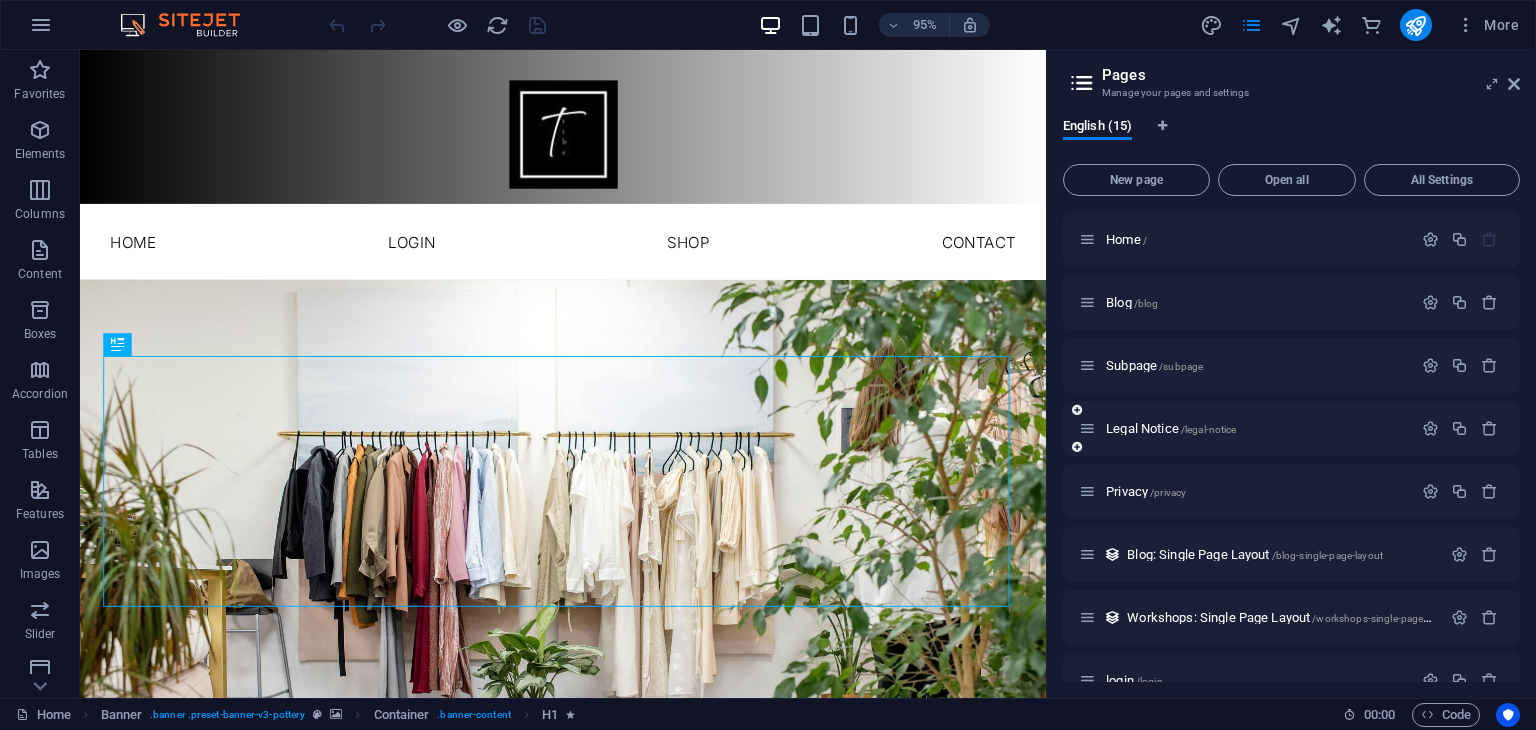 scroll, scrollTop: 475, scrollLeft: 0, axis: vertical 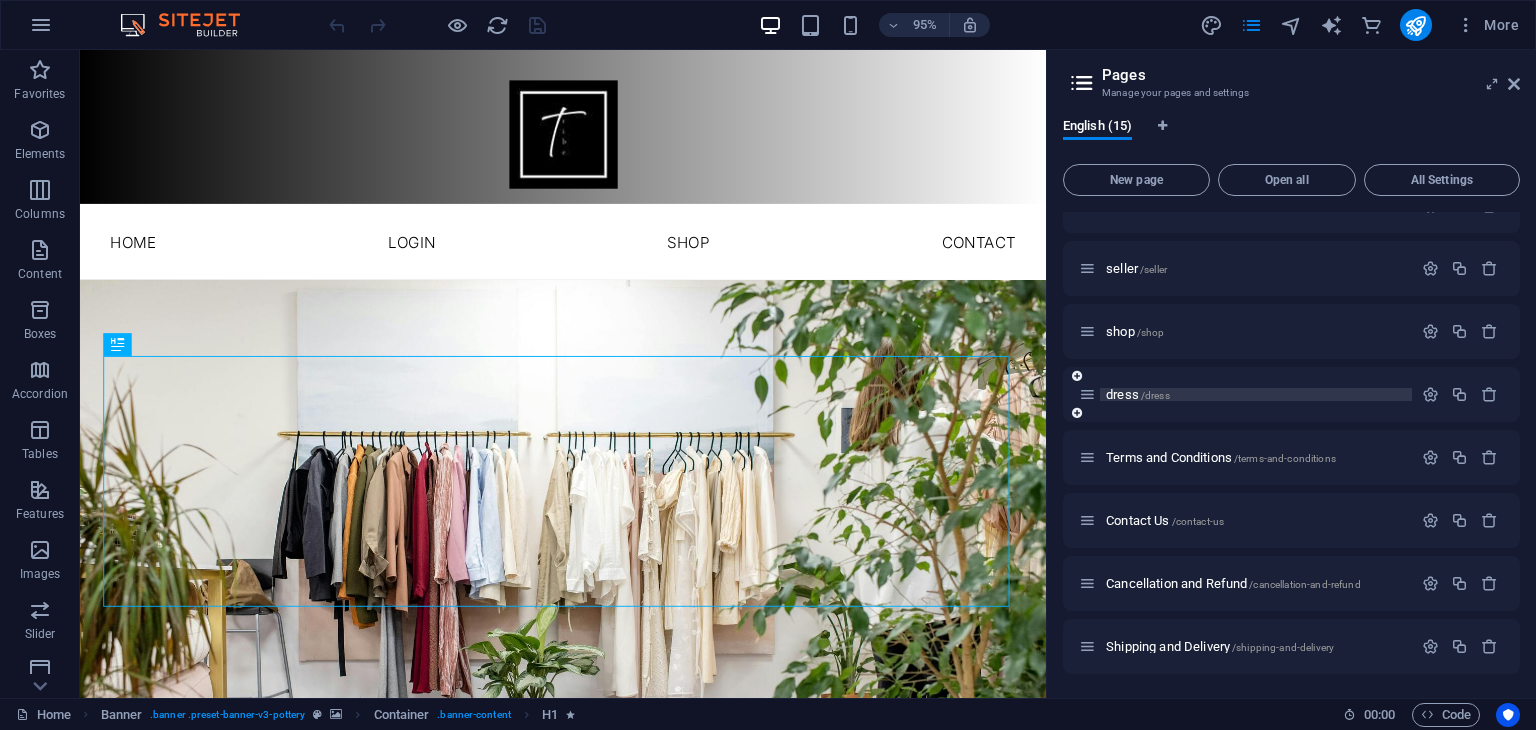 click on "/dress" at bounding box center [1155, 395] 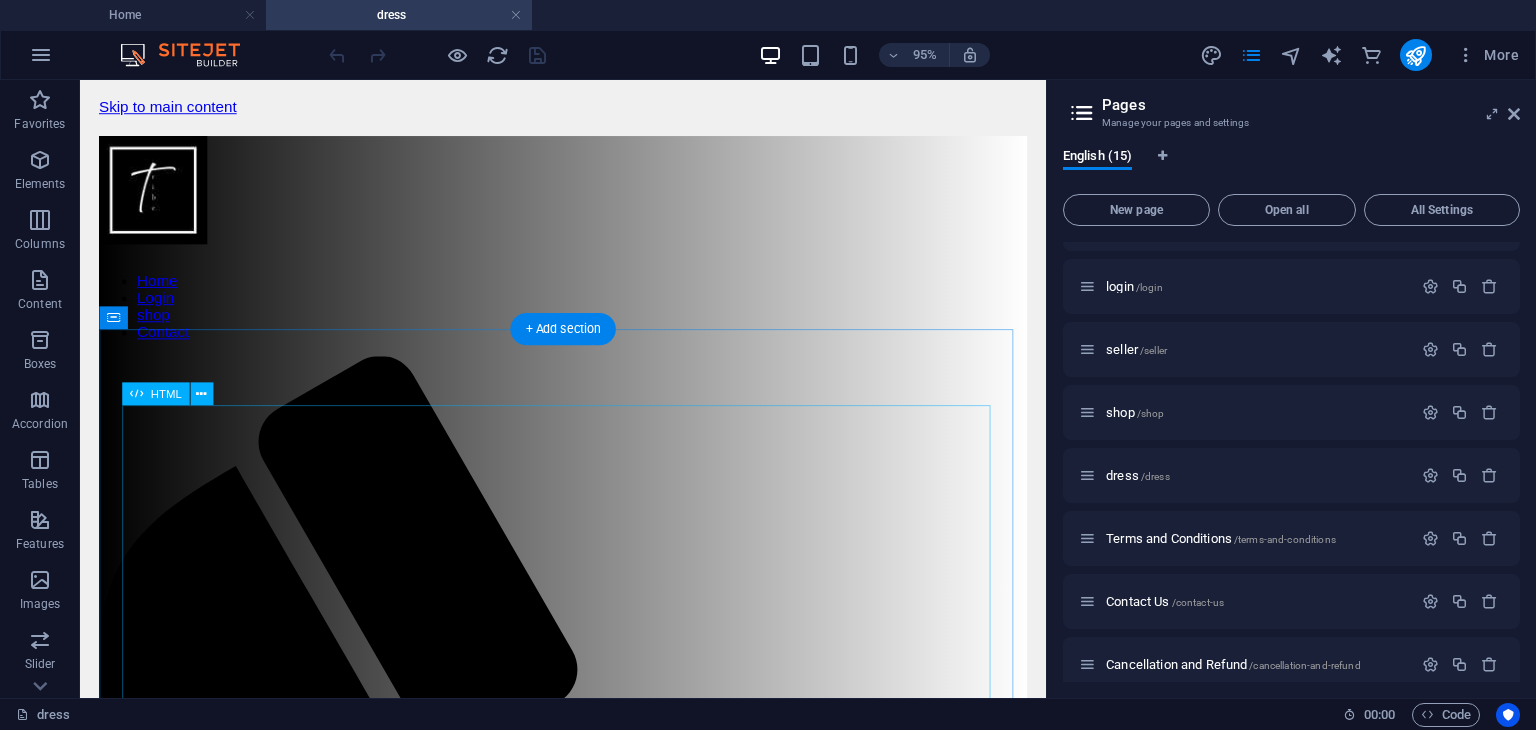 scroll, scrollTop: 0, scrollLeft: 0, axis: both 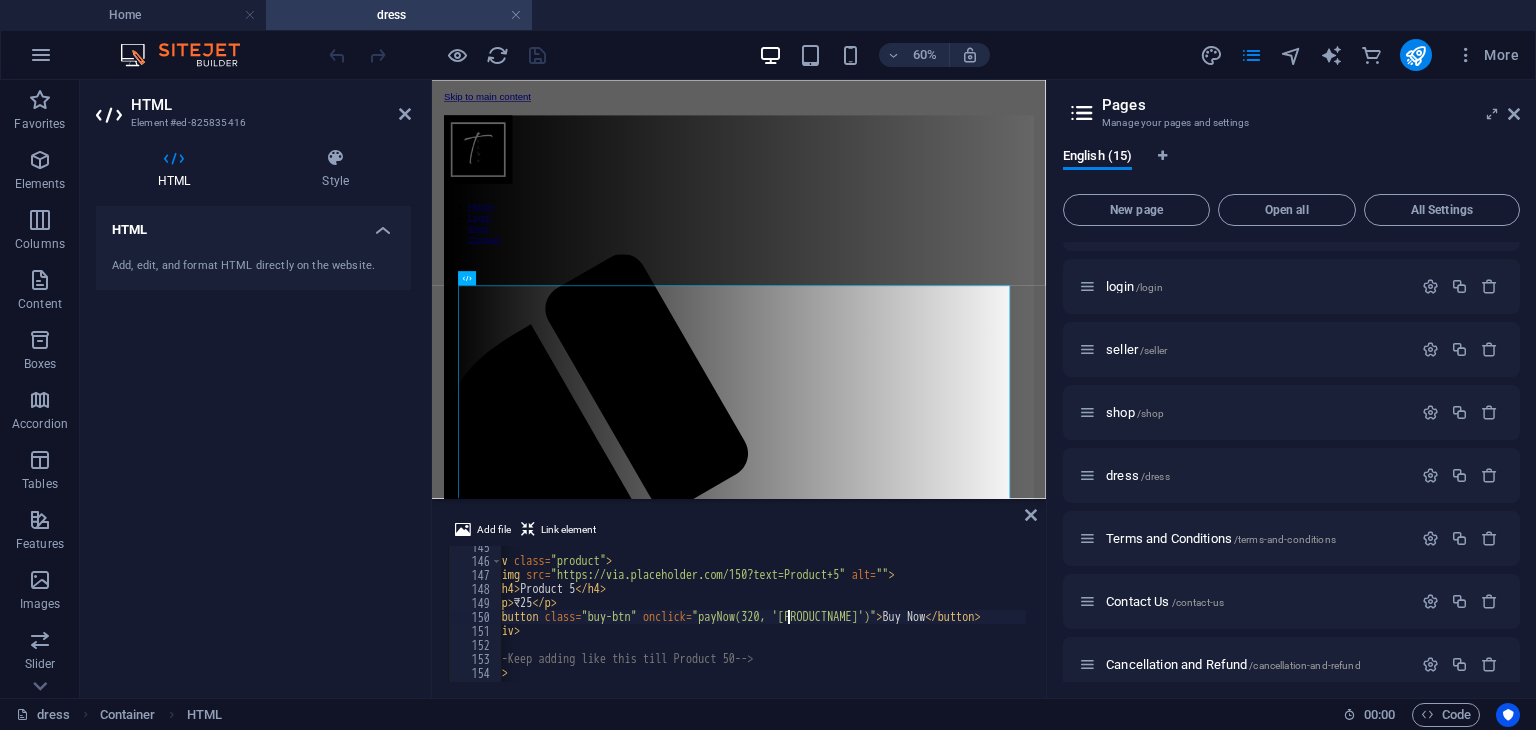 click on "< div   class = "product" >      < img   src = "https://via.placeholder.com/150?text=[PRODUCTNAME]"   alt = "" >      < h4 > [PRODUCTNAME] </ h4 >      < p > ₹25 </ p >      < button   class = "buy-btn"   onclick = "payNow(320, '[PRODUCTNAME]')" > Buy Now </ button >    </ div >    <!--  Keep adding like this till Product 50  --> </ div >" at bounding box center (838, 620) 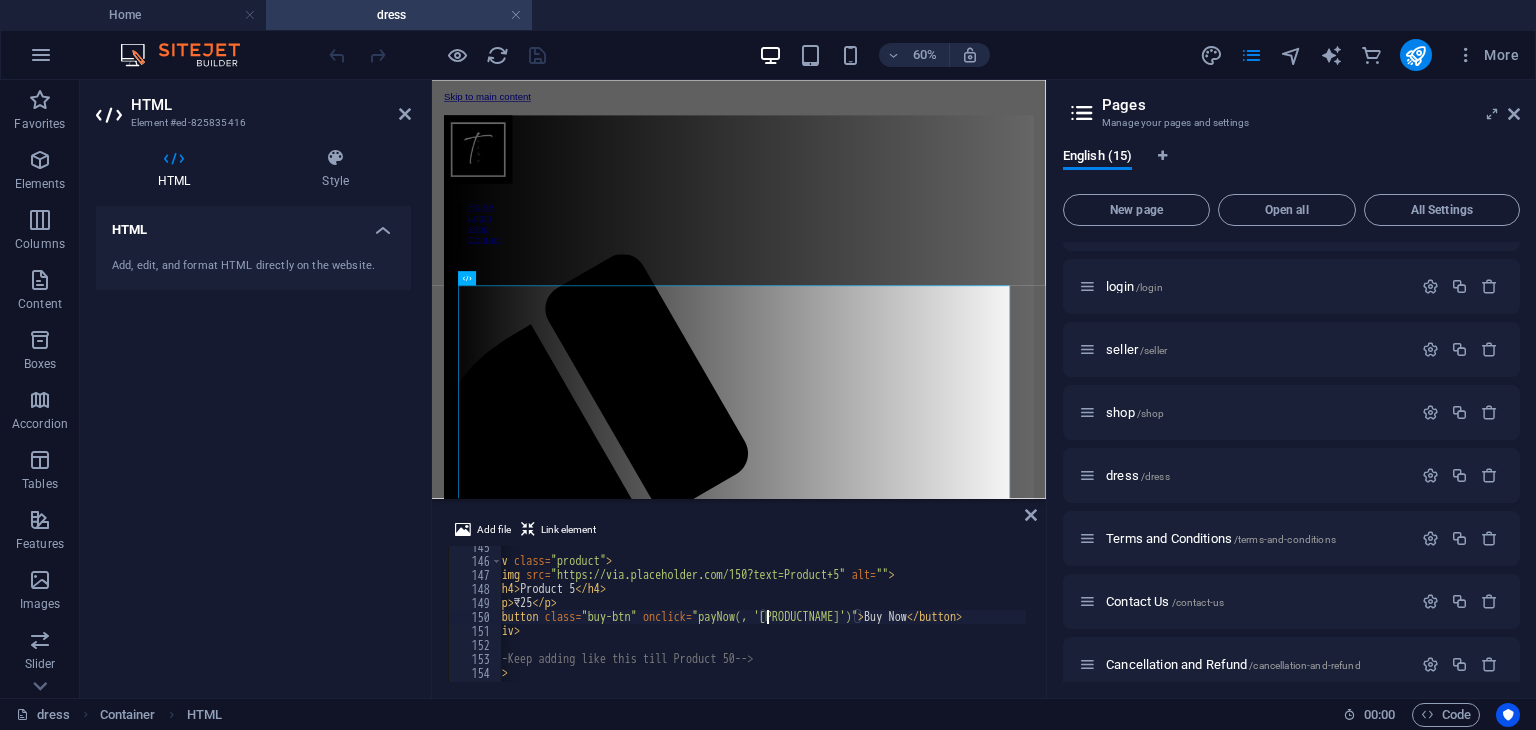 scroll, scrollTop: 0, scrollLeft: 24, axis: horizontal 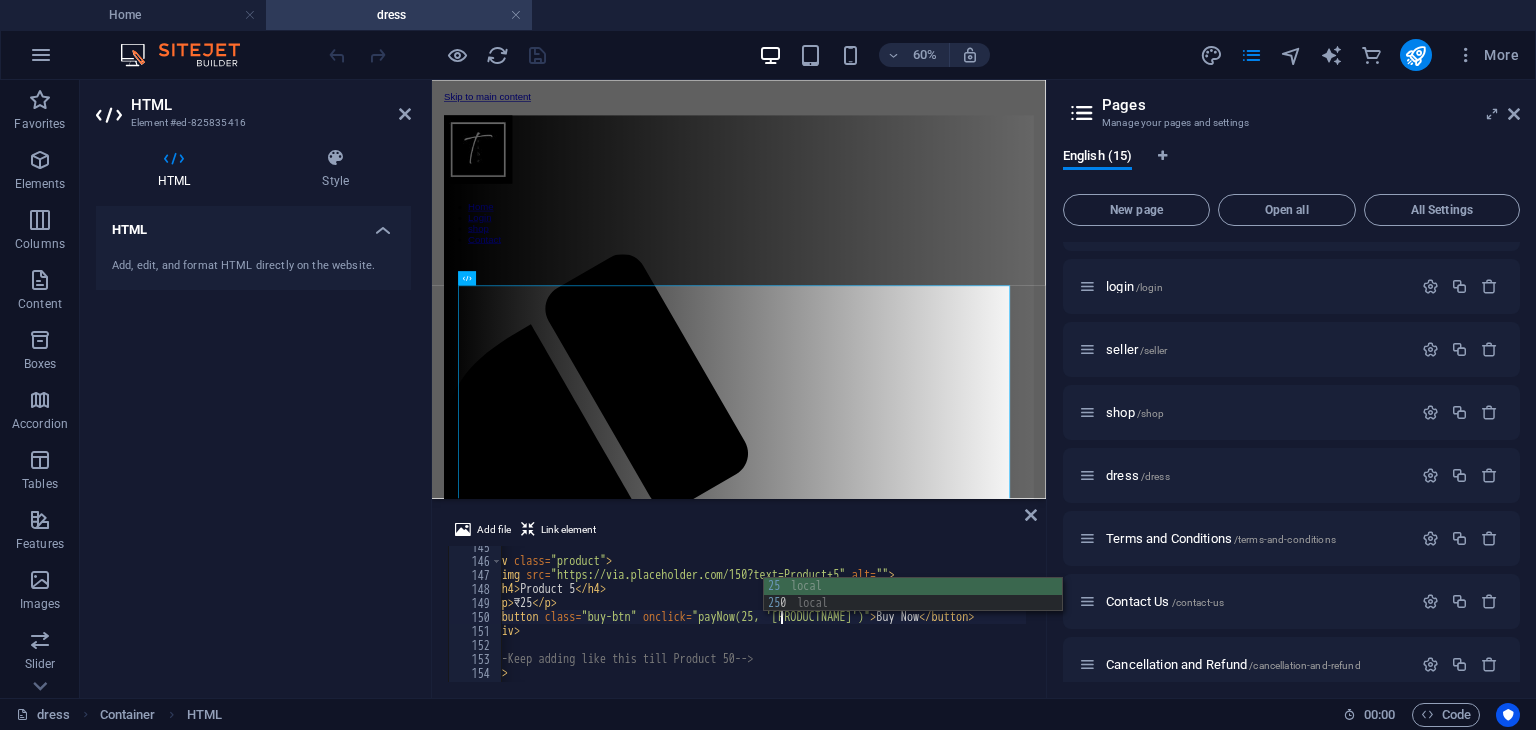 click on "25 local 25 0 local" at bounding box center (913, 612) 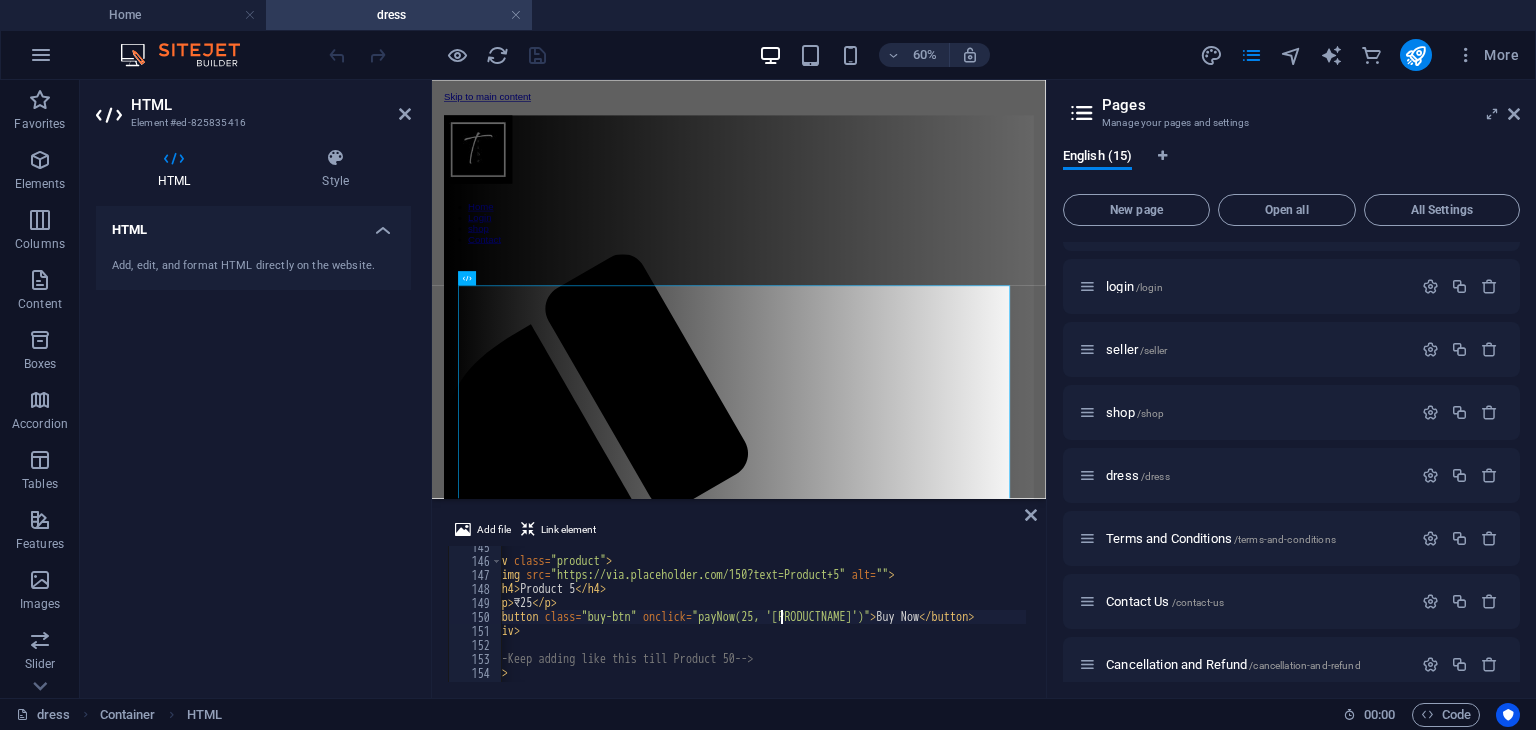 scroll, scrollTop: 2009, scrollLeft: 0, axis: vertical 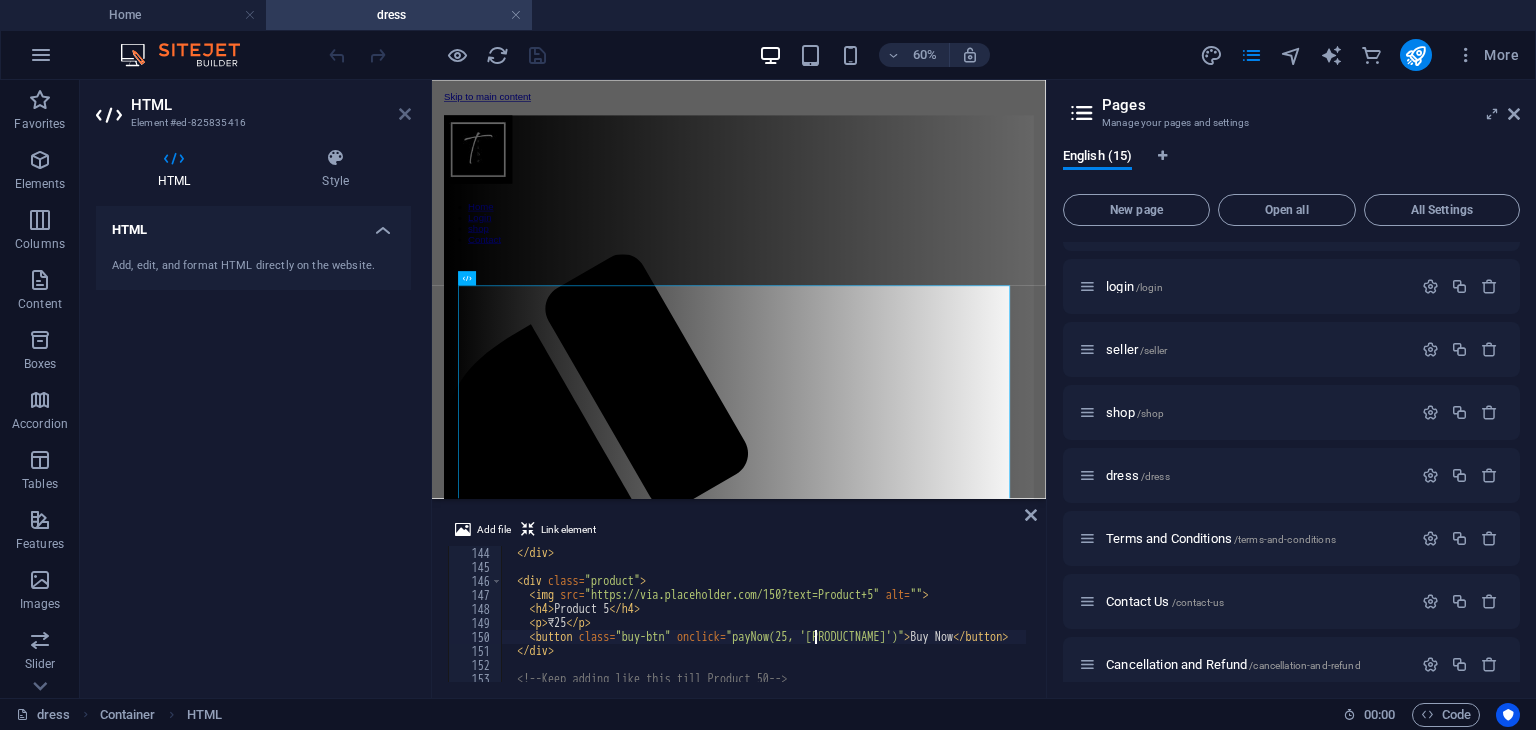 type on "<button class="buy-btn" onclick="payNow(25, '[PRODUCTNAME]')">Buy Now</button>" 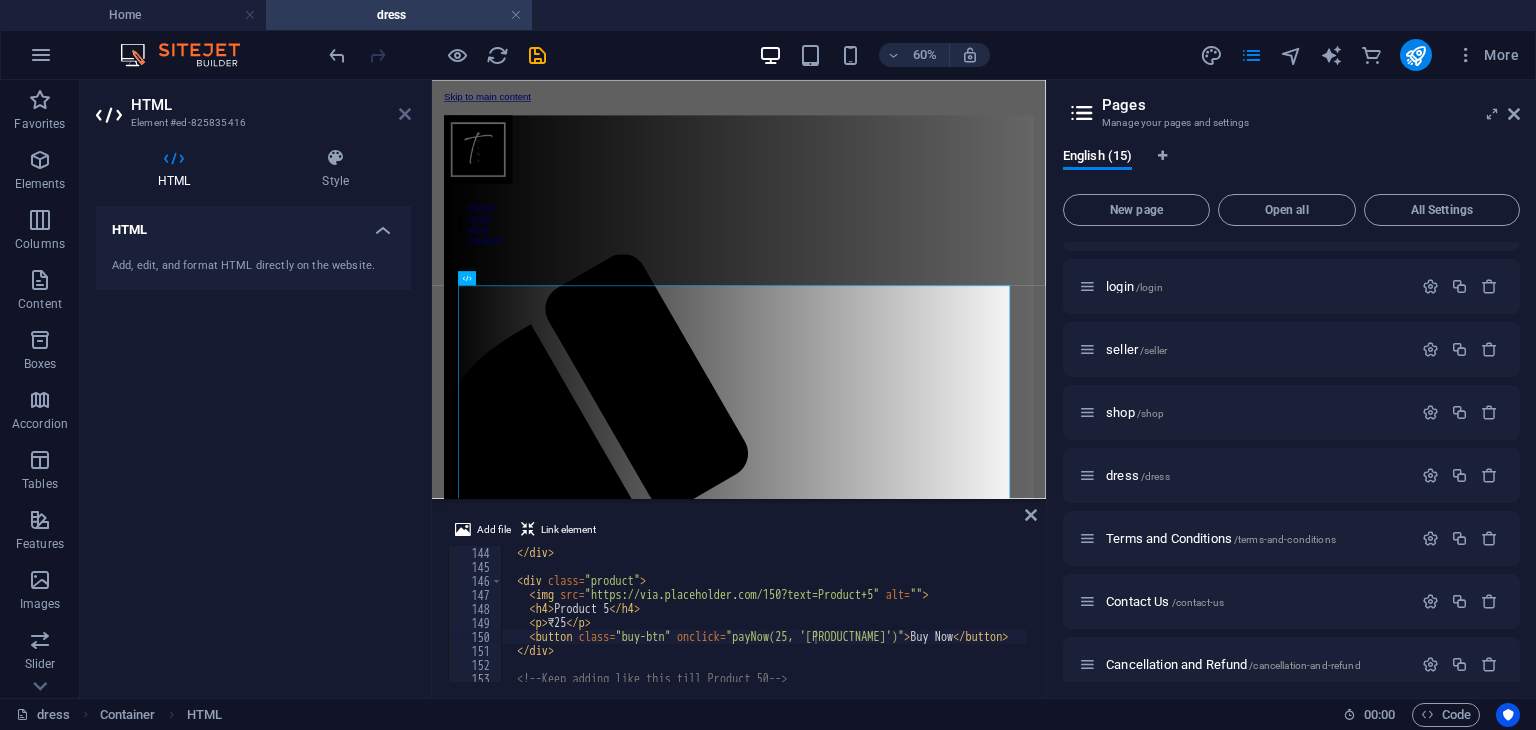 click at bounding box center [405, 114] 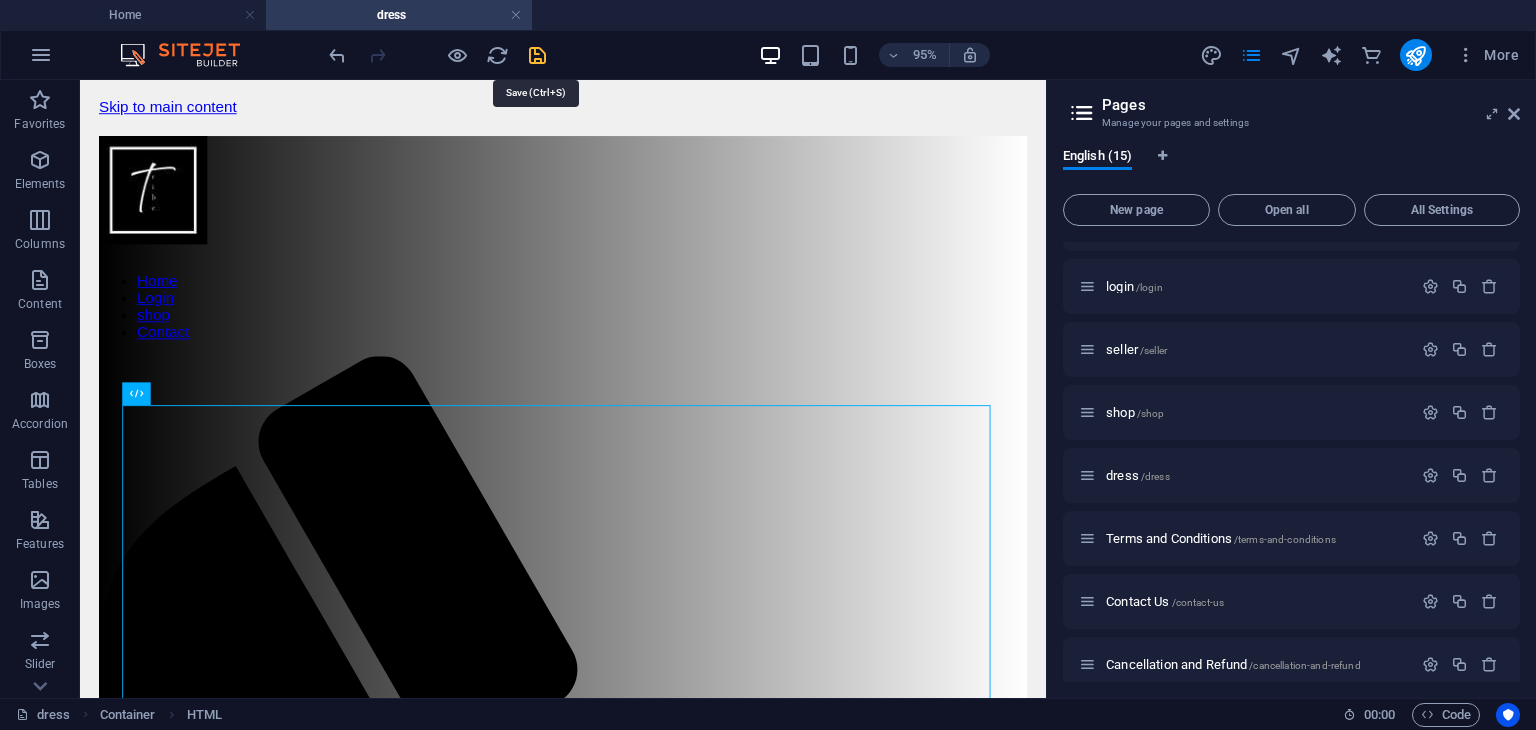 click at bounding box center [537, 55] 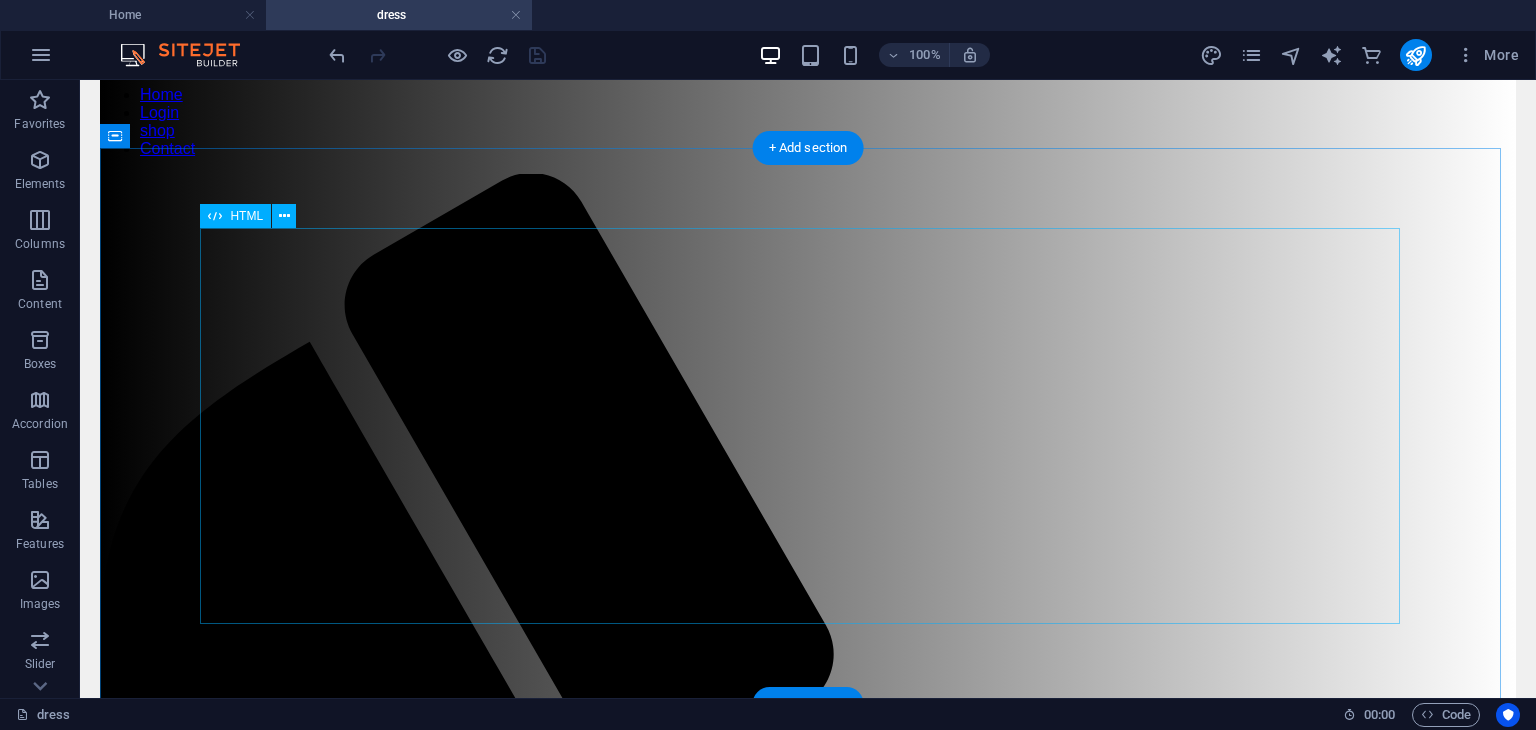 scroll, scrollTop: 198, scrollLeft: 0, axis: vertical 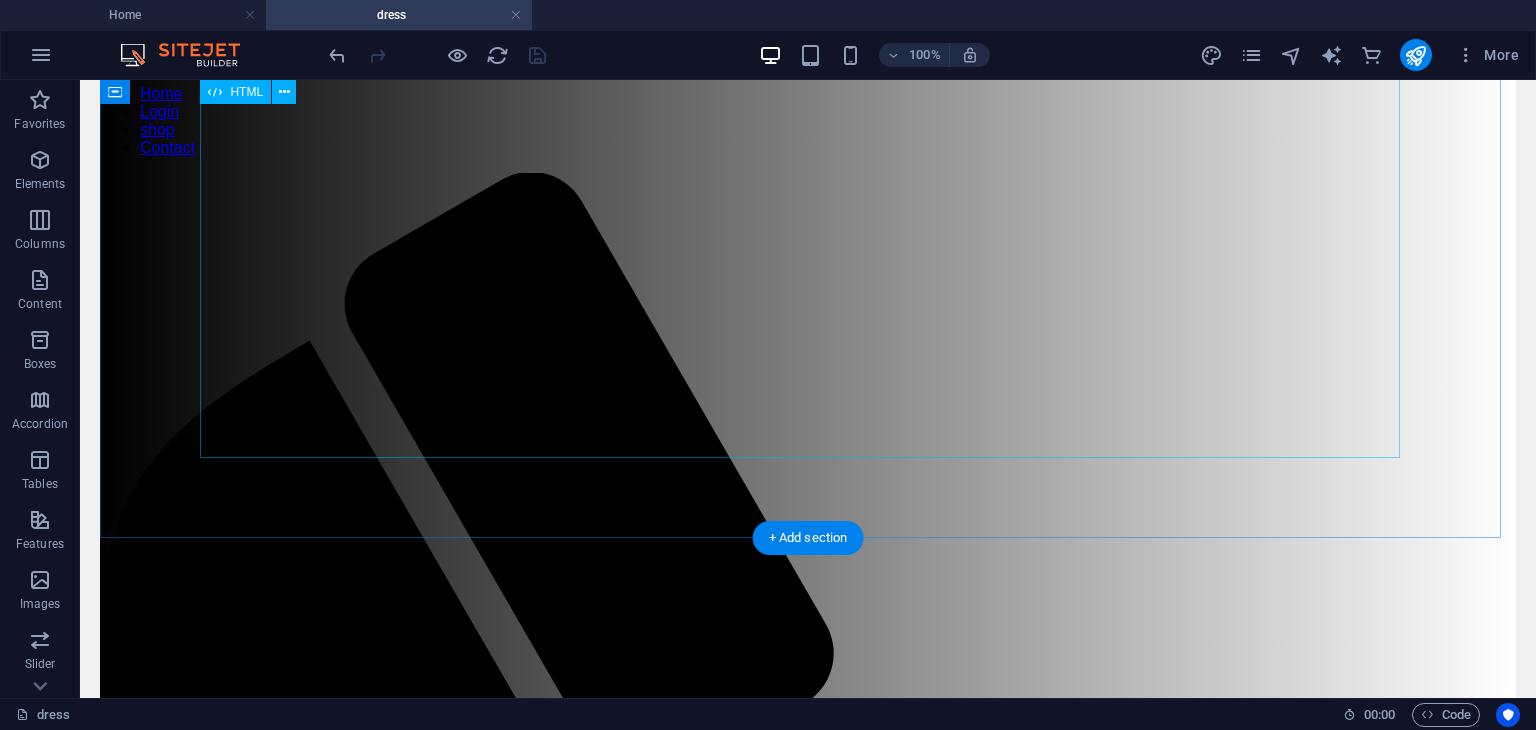 click on "Product Grid
SHOW ALL
CATEGORY ONE
CATEGORY TWO
CATEGORY THREE
Product 1
₹200
Buy Now
Product 2
₹250
Buy Now
Product 3
₹280
Buy Now
Product 4
₹299
Buy Now
Product 5
₹25
Buy Now" at bounding box center (808, 2222) 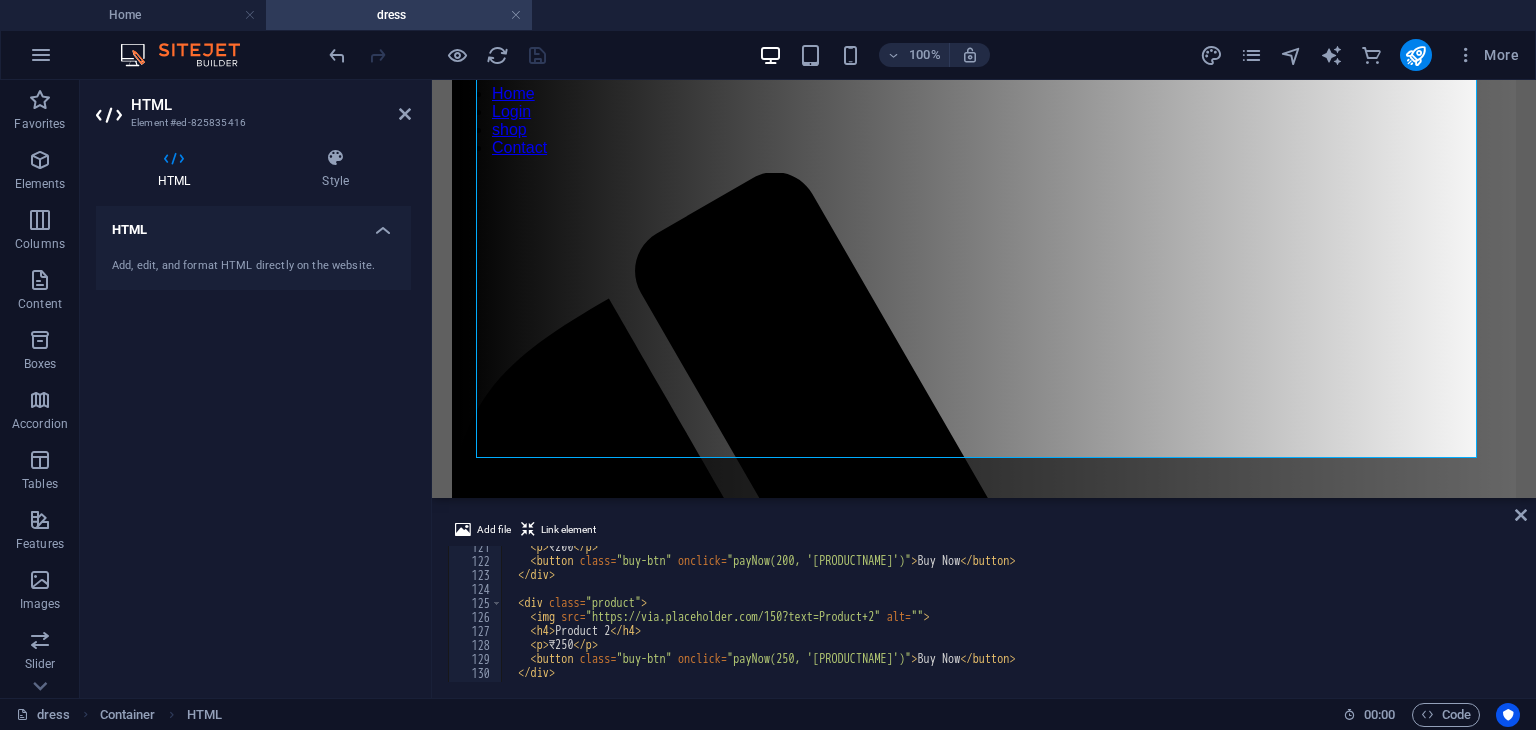 scroll, scrollTop: 1686, scrollLeft: 0, axis: vertical 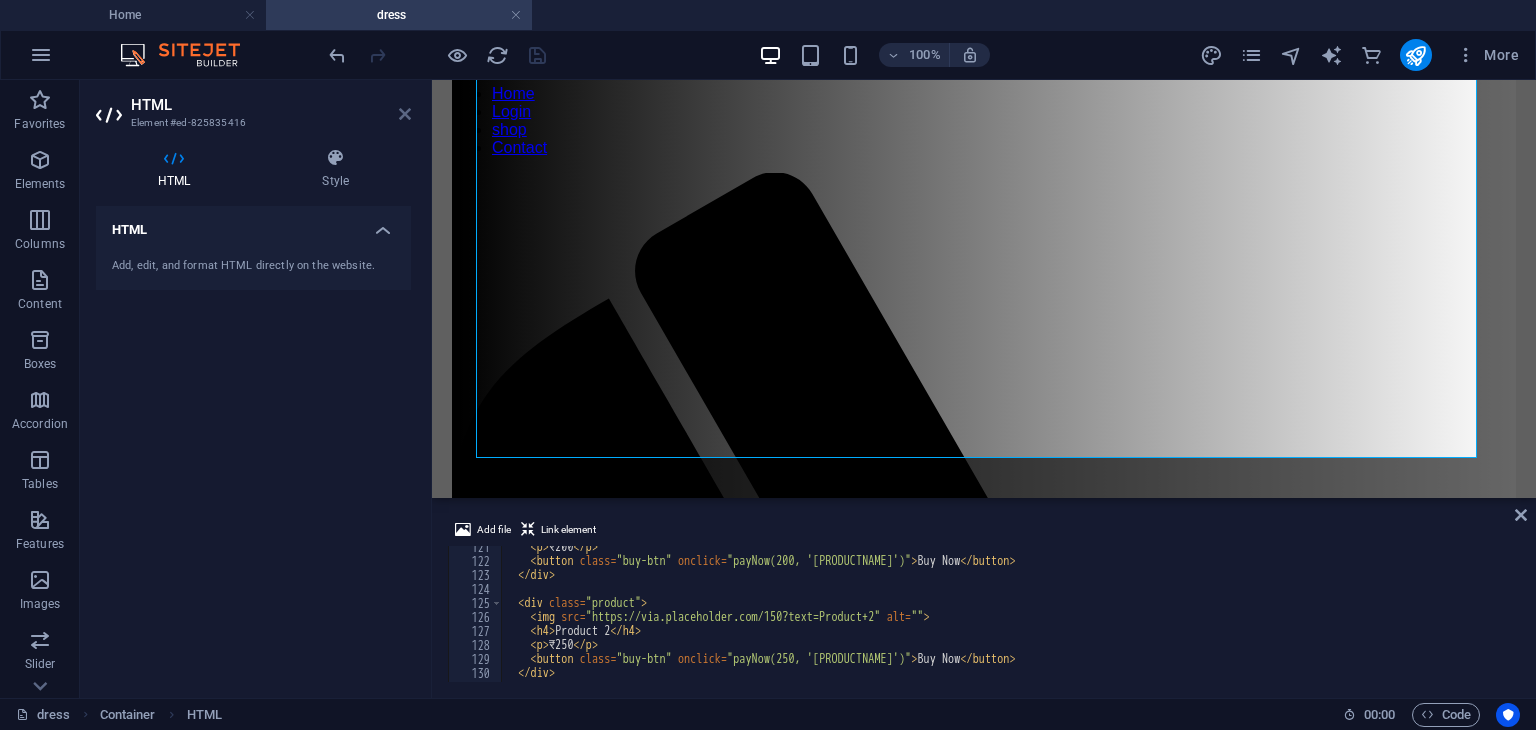 click at bounding box center (405, 114) 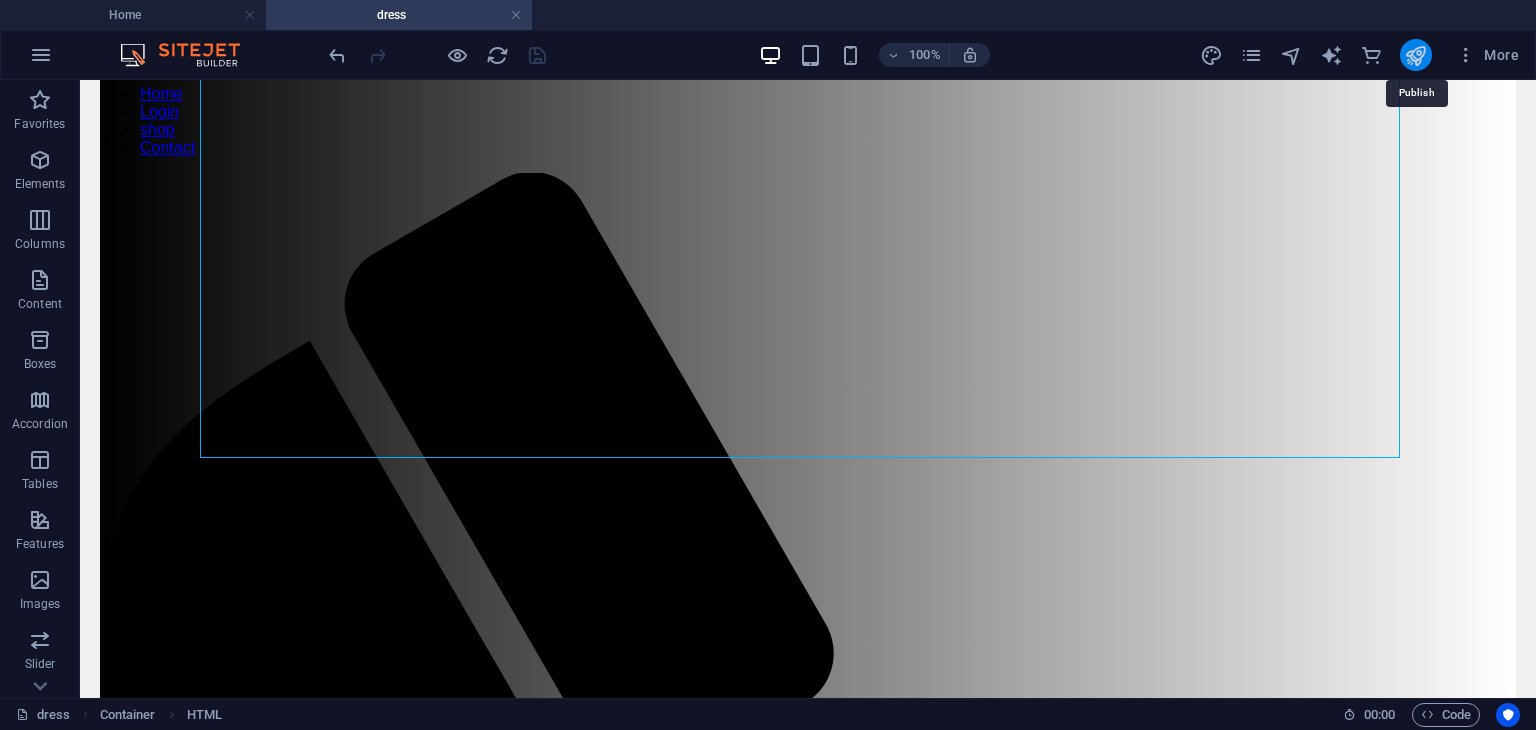 click at bounding box center [1415, 55] 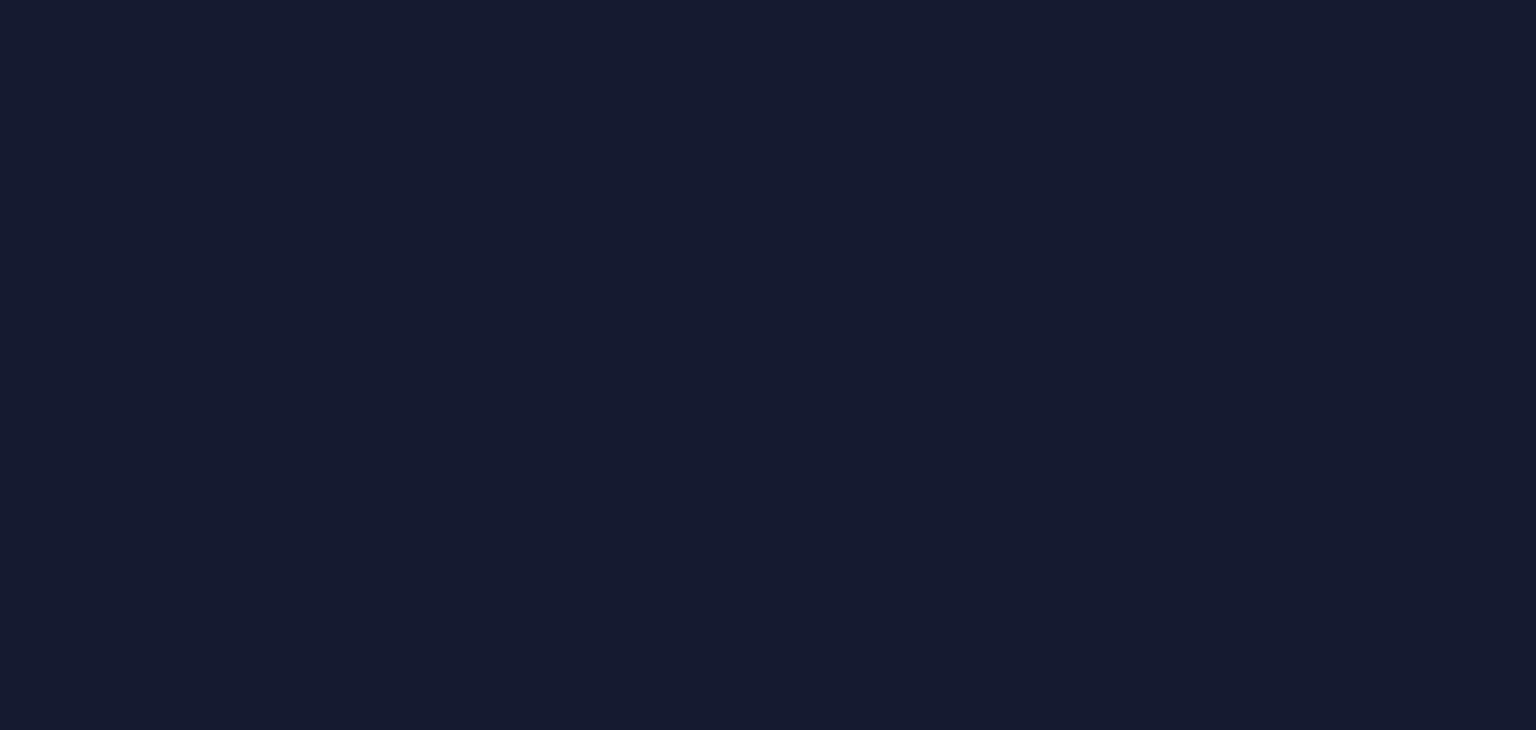 scroll, scrollTop: 0, scrollLeft: 0, axis: both 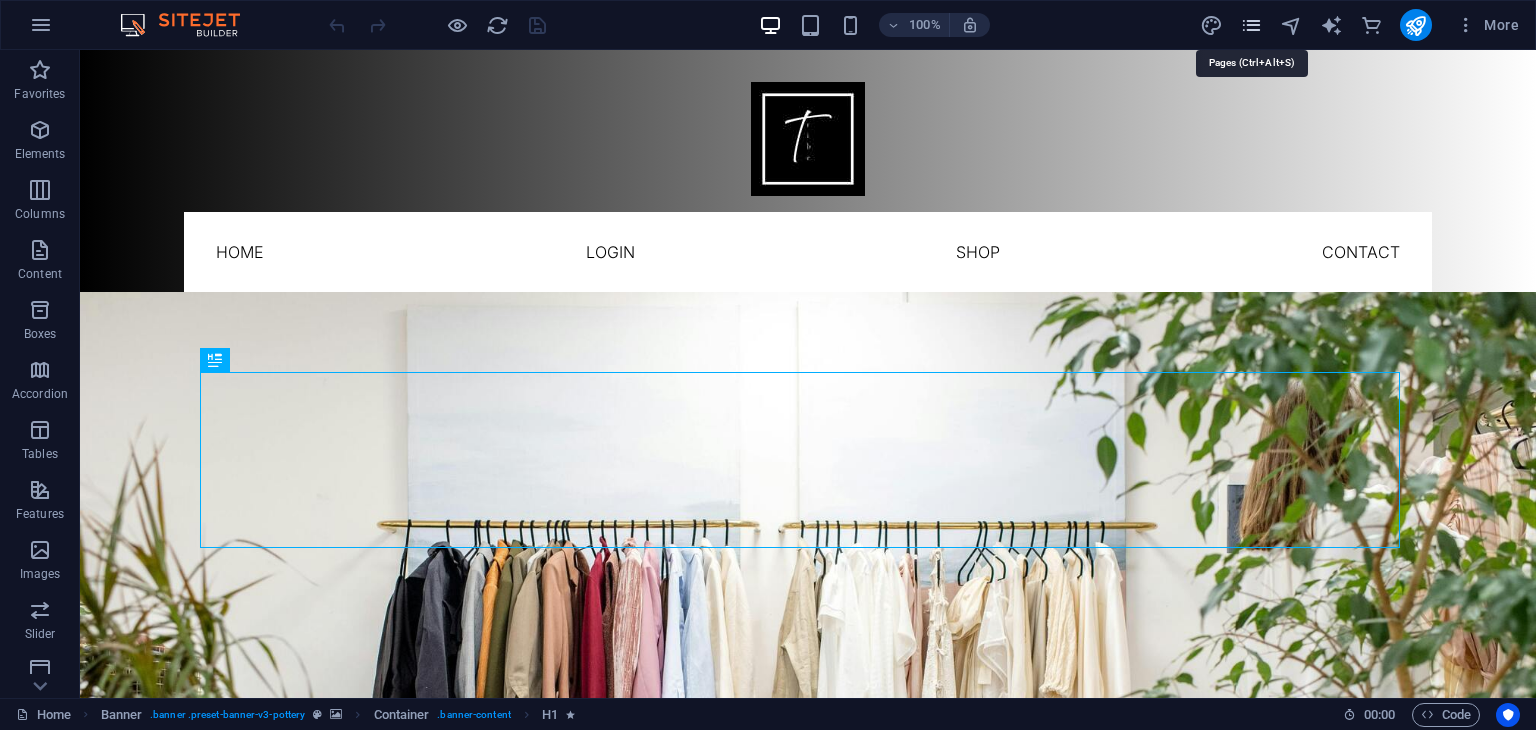 click at bounding box center (1251, 25) 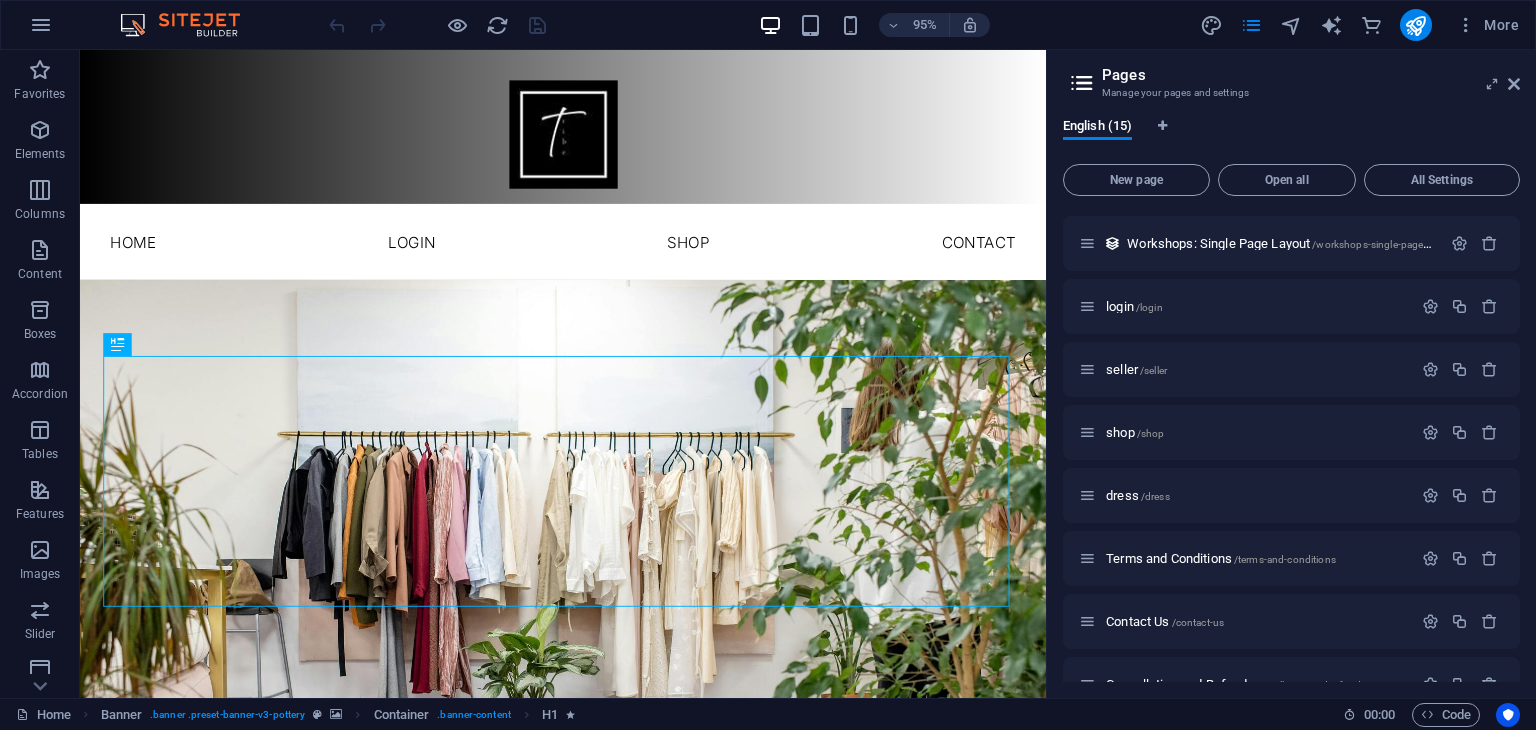 scroll, scrollTop: 475, scrollLeft: 0, axis: vertical 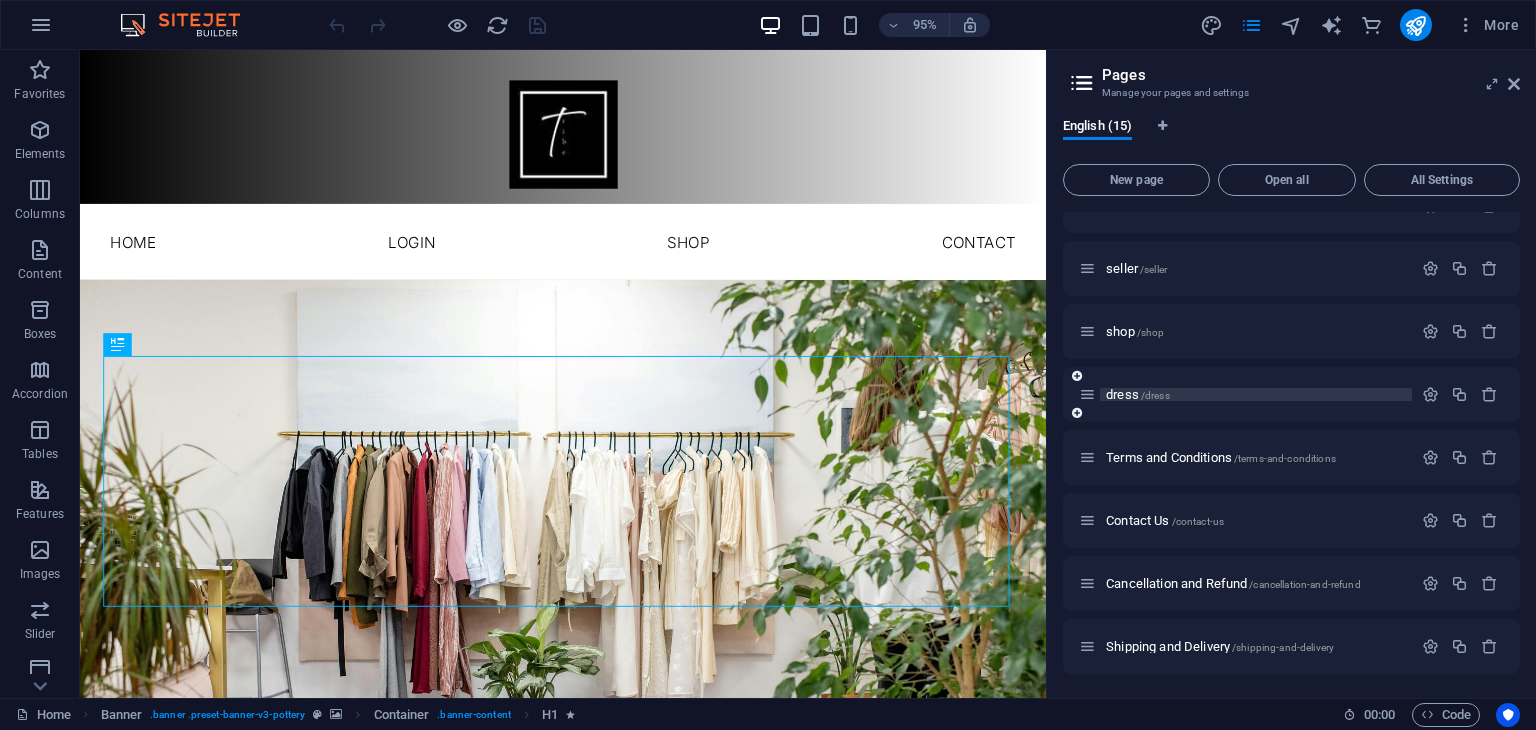 click on "/dress" at bounding box center (1155, 395) 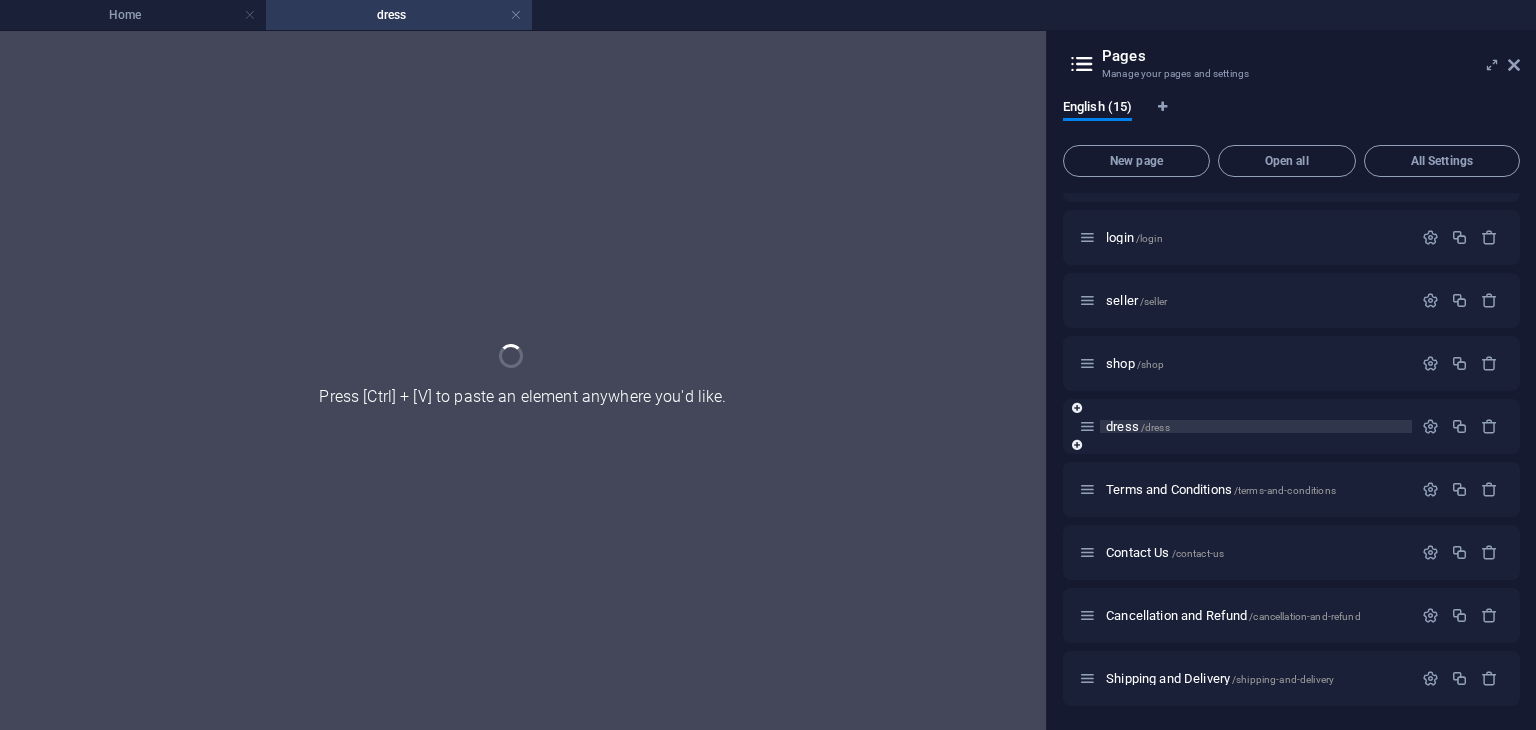 scroll, scrollTop: 424, scrollLeft: 0, axis: vertical 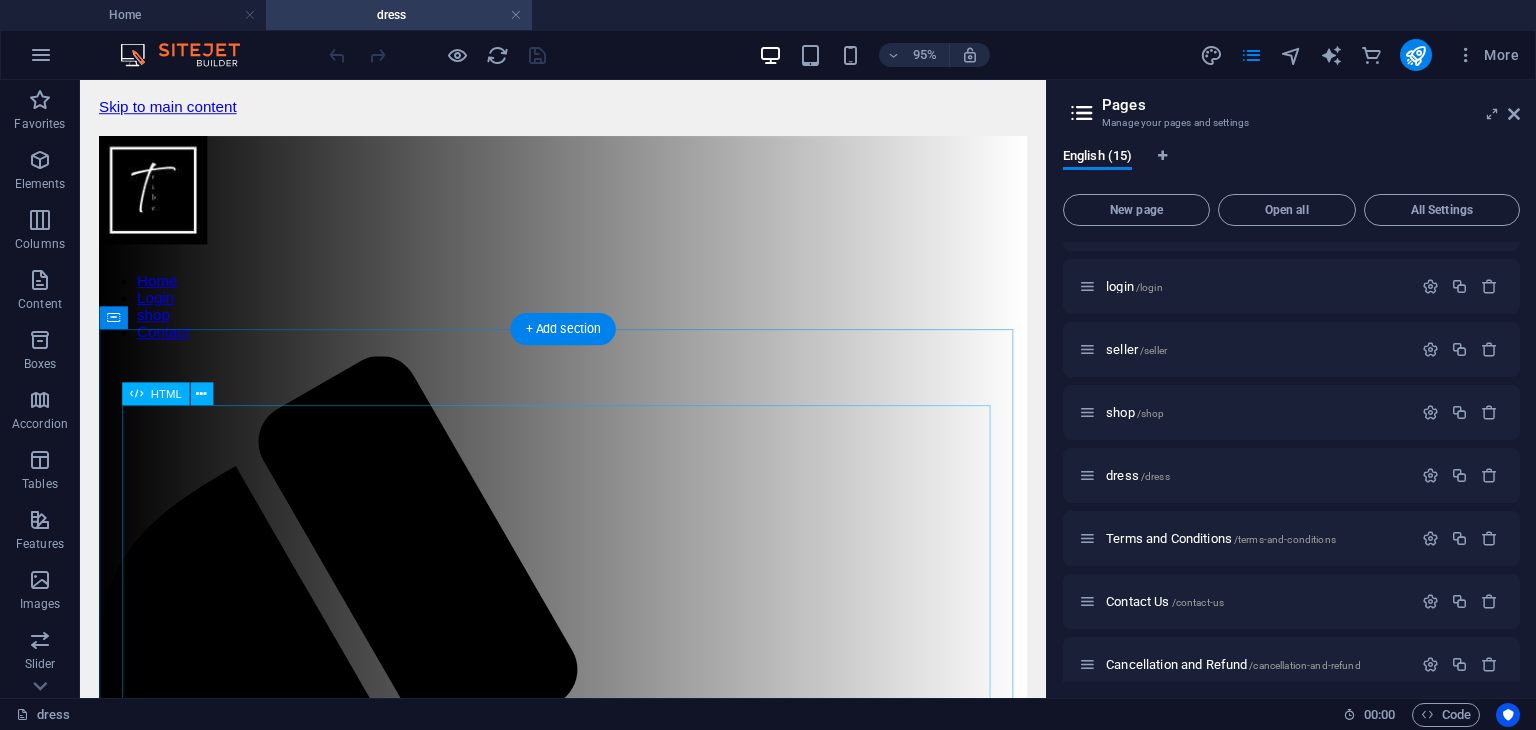 click on "Product Grid
SHOW ALL
CATEGORY ONE
CATEGORY TWO
CATEGORY THREE
Product 1
₹200
Buy Now
Product 2
₹250
Buy Now
Product 3
₹280
Buy Now
Product 4
₹299
Buy Now
Product 5
₹25
Buy Now" at bounding box center (588, 1837) 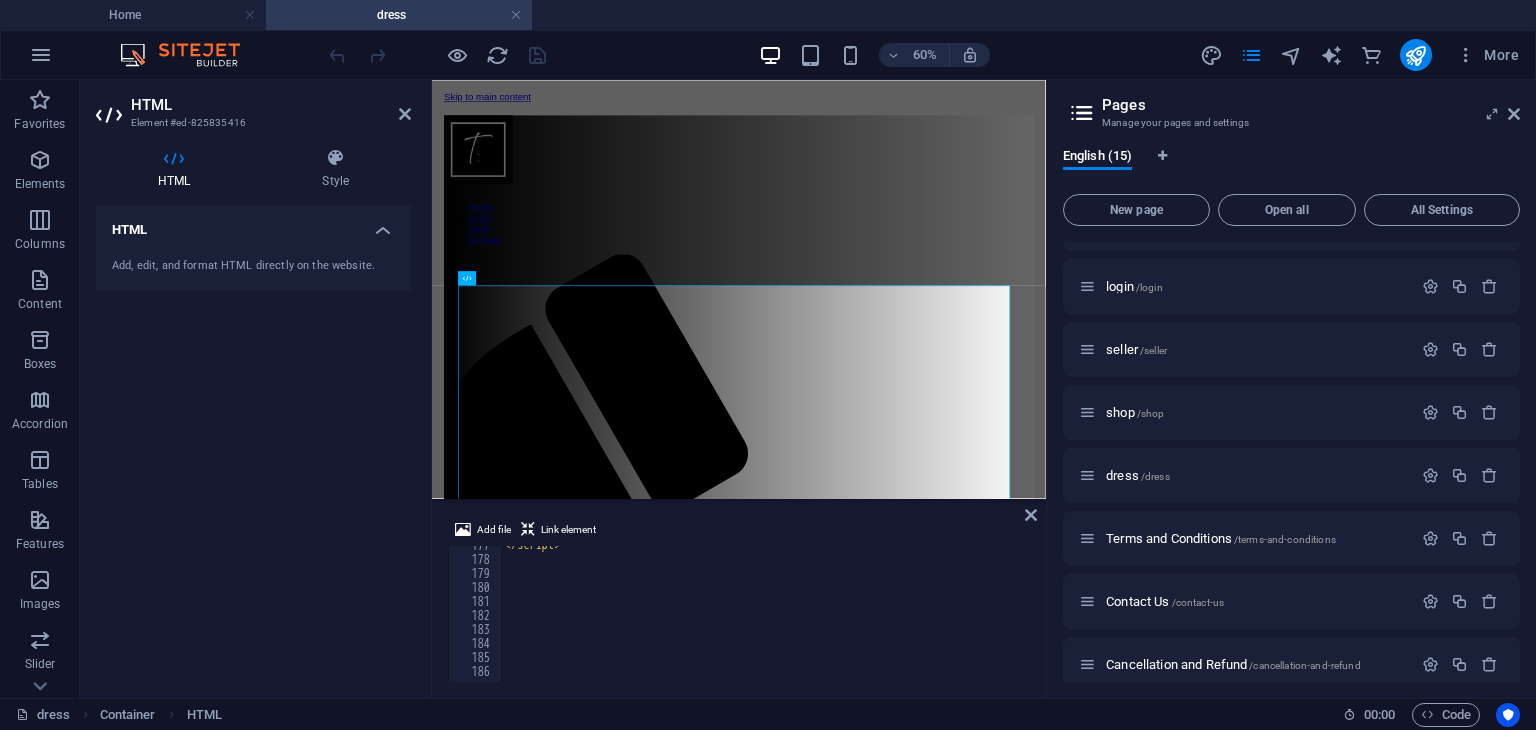 scroll, scrollTop: 2472, scrollLeft: 0, axis: vertical 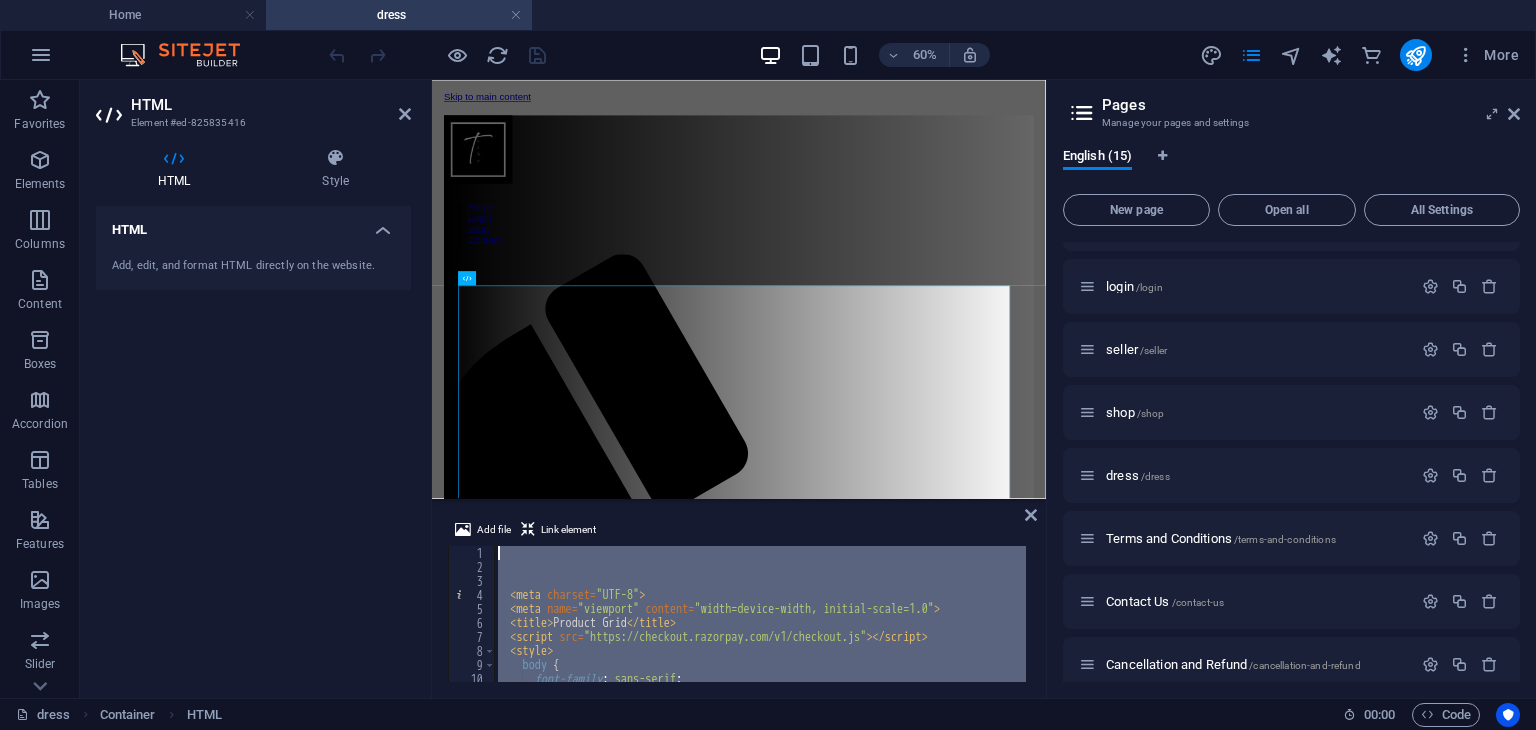 drag, startPoint x: 623, startPoint y: 620, endPoint x: 298, endPoint y: 65, distance: 643.15625 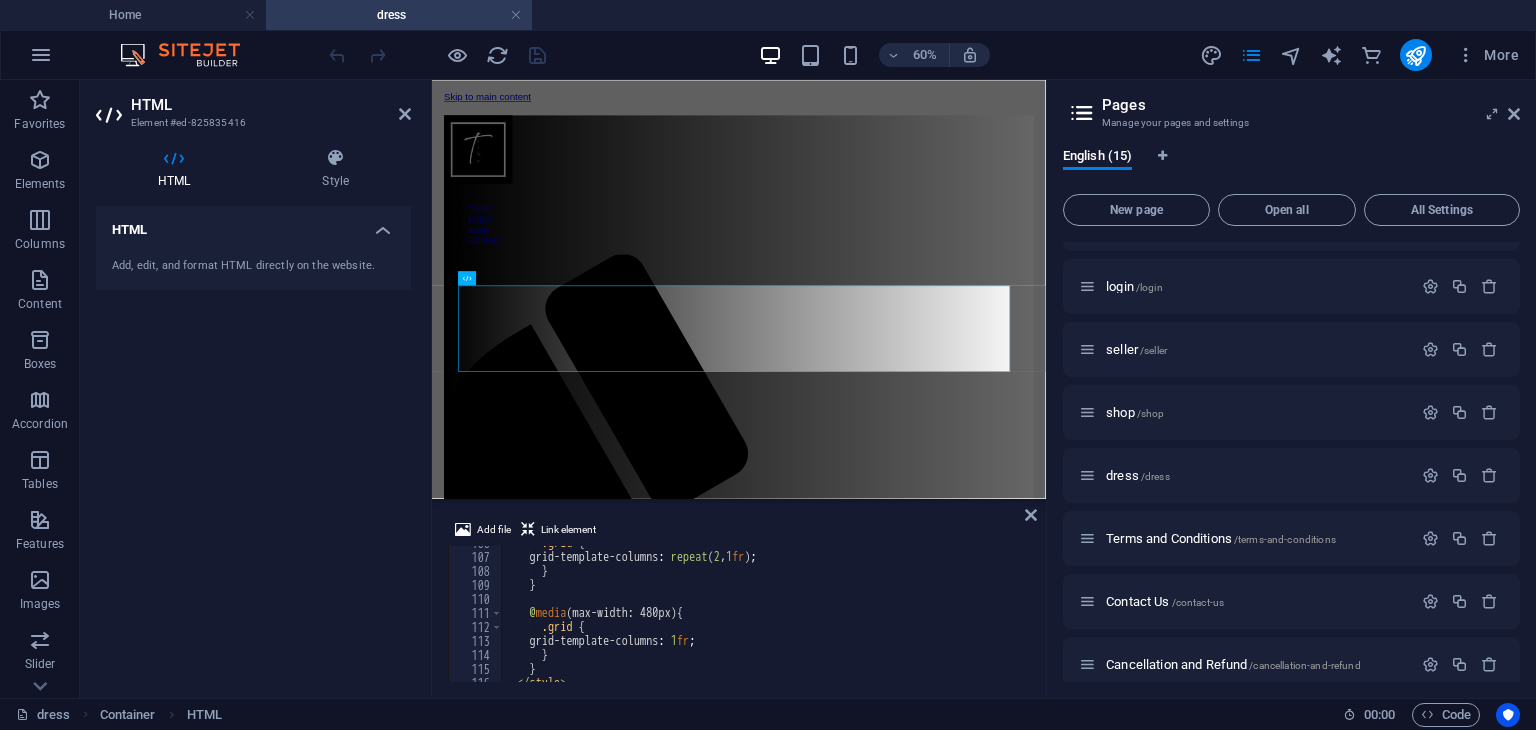 scroll, scrollTop: 1462, scrollLeft: 0, axis: vertical 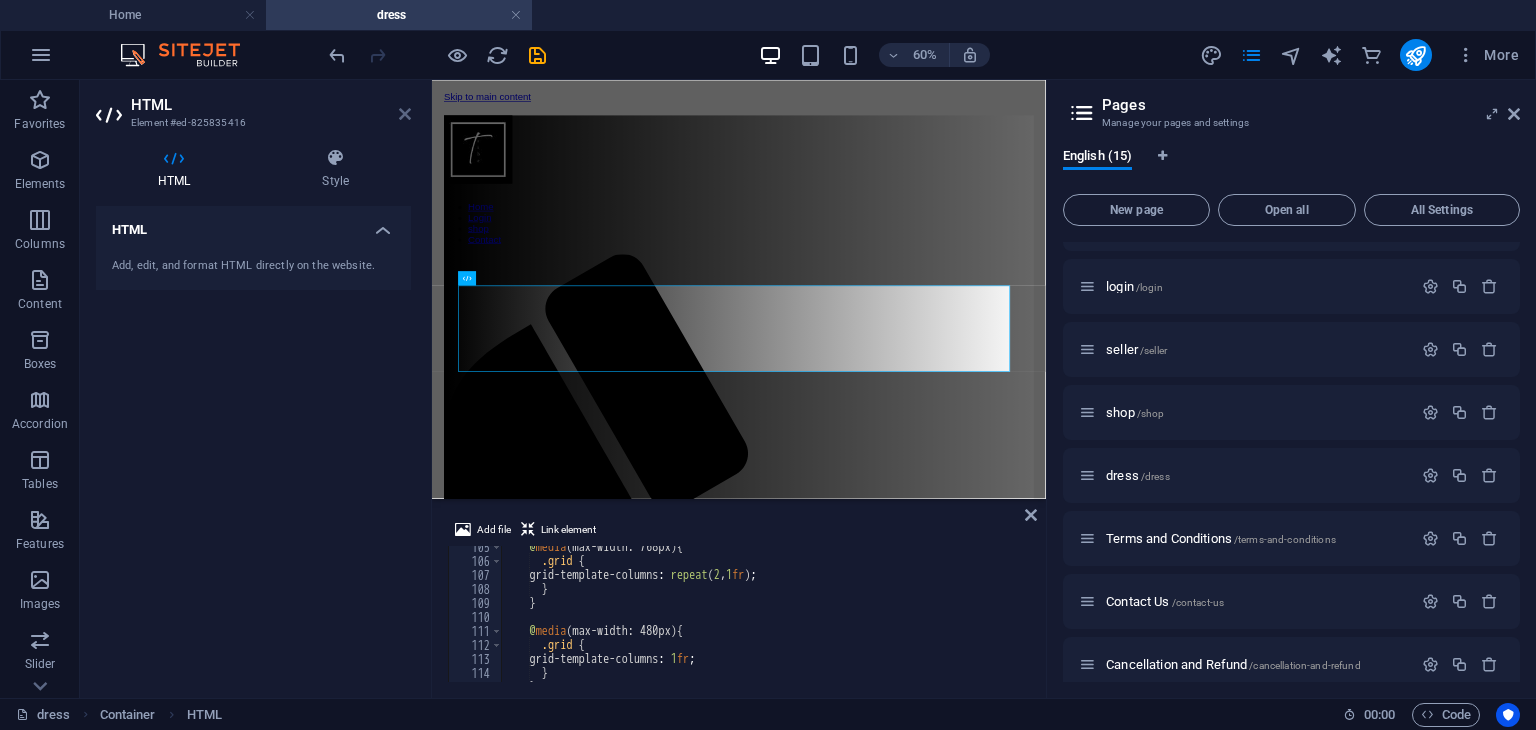 click on "HTML Element #ed-825835416 HTML Style HTML Add, edit, and format HTML directly on the website. Preset Element Layout How this element expands within the layout (Flexbox). Size Default auto px % 1/1 1/2 1/3 1/4 1/5 1/6 1/7 1/8 1/9 1/10 Grow Shrink Order Container layout Visible Visible Opacity 100 % Overflow Spacing Margin Default auto px % rem vw vh Custom Custom auto px % rem vw vh auto px % rem vw vh auto px % rem vw vh auto px % rem vw vh Padding Default px rem % vh vw Custom Custom px rem % vh vw px rem % vh vw px rem % vh vw px rem % vh vw Border Style              - Width 1 auto px rem % vh vw Custom Custom 1 auto px rem % vh vw 1 auto px rem % vh vw 1 auto px rem % vh vw 1 auto px rem % vh vw  - Color Round corners Default px rem % vh vw Custom Custom px rem % vh vw px rem % vh vw px rem % vh vw px rem % vh vw Shadow Default None Outside Inside Color X offset 0 px rem vh vw Y offset 0 px rem vh vw Blur 0 px rem % vh vw Spread 0 px rem vh vw Text Shadow Default None Outside Color X offset 0 px" at bounding box center (256, 389) 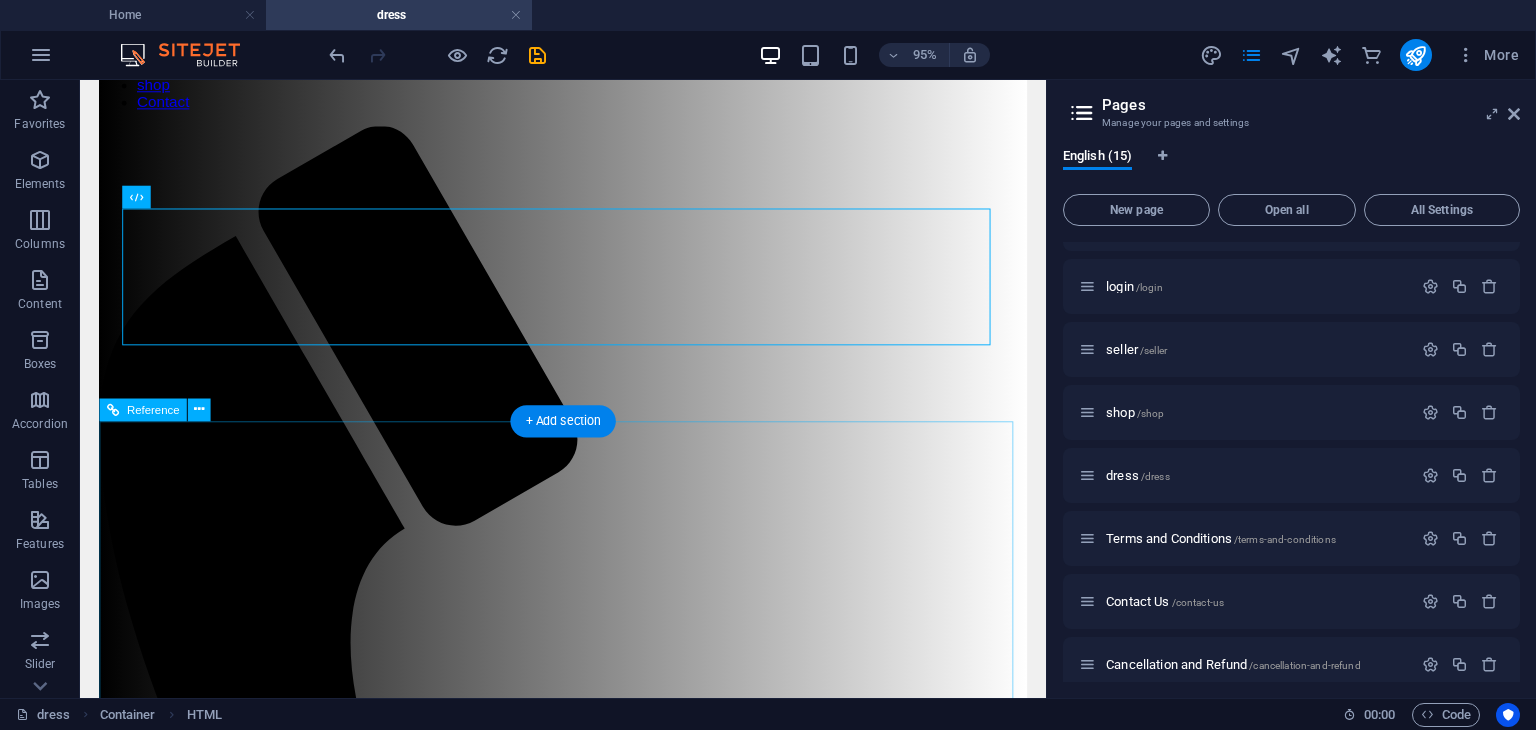 scroll, scrollTop: 244, scrollLeft: 0, axis: vertical 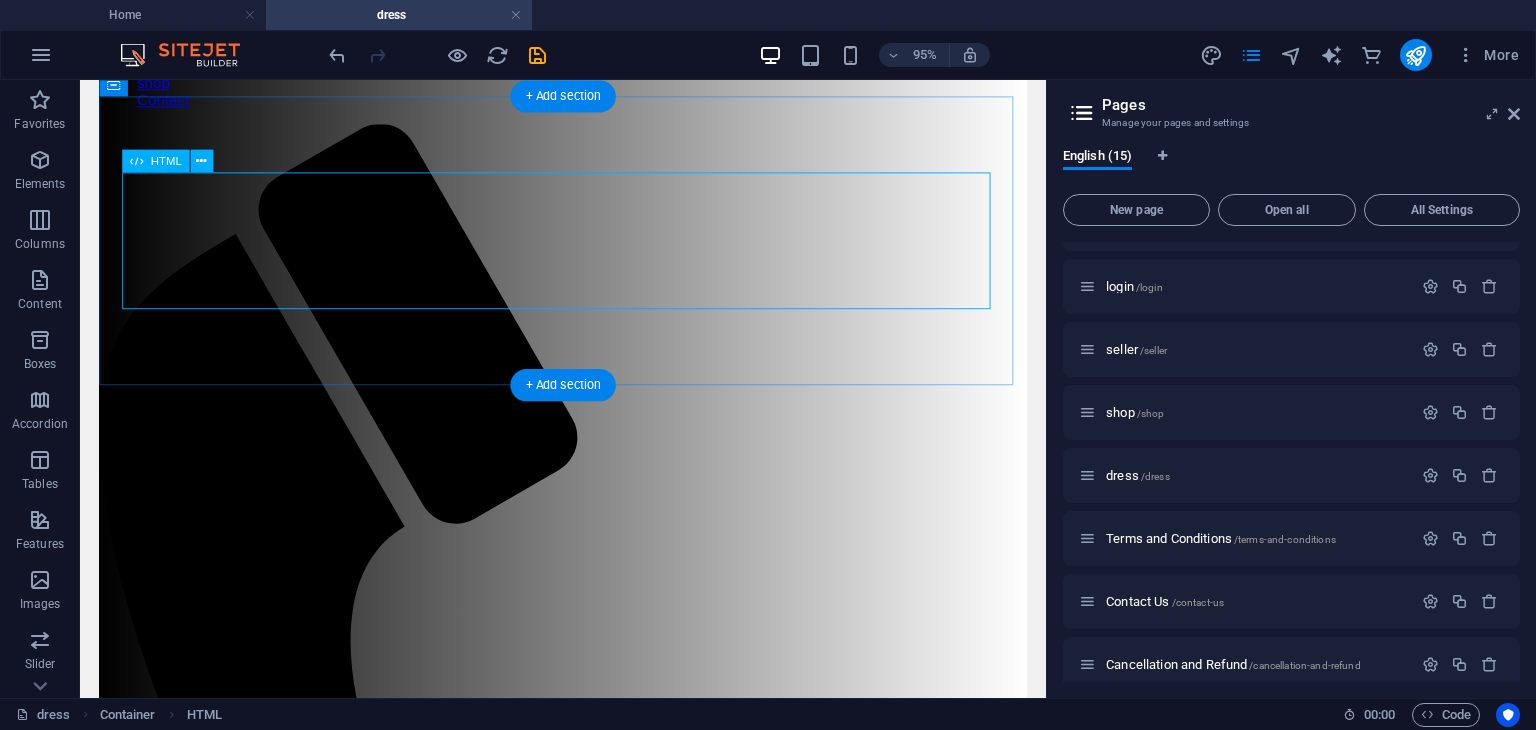 click on "Tribelink Product Grid
🛍️ Tribelink Fashion
×
This is a stylish and comfortable dress perfect for any occasion. Made with high-quality fabric to keep you elegant all day.
Select Size
Small
Medium
Large
XL
Buy Now" at bounding box center (588, 1478) 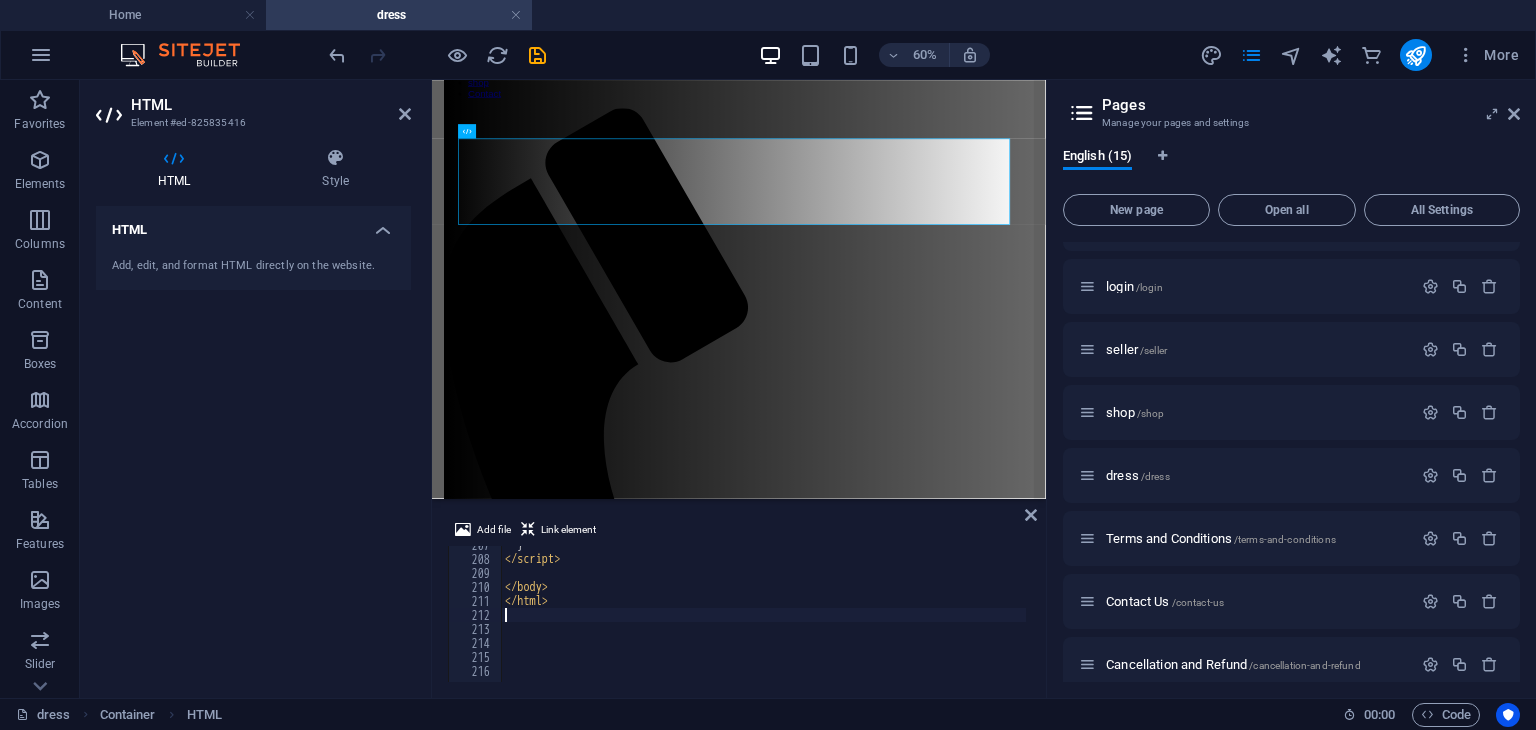 scroll, scrollTop: 2892, scrollLeft: 0, axis: vertical 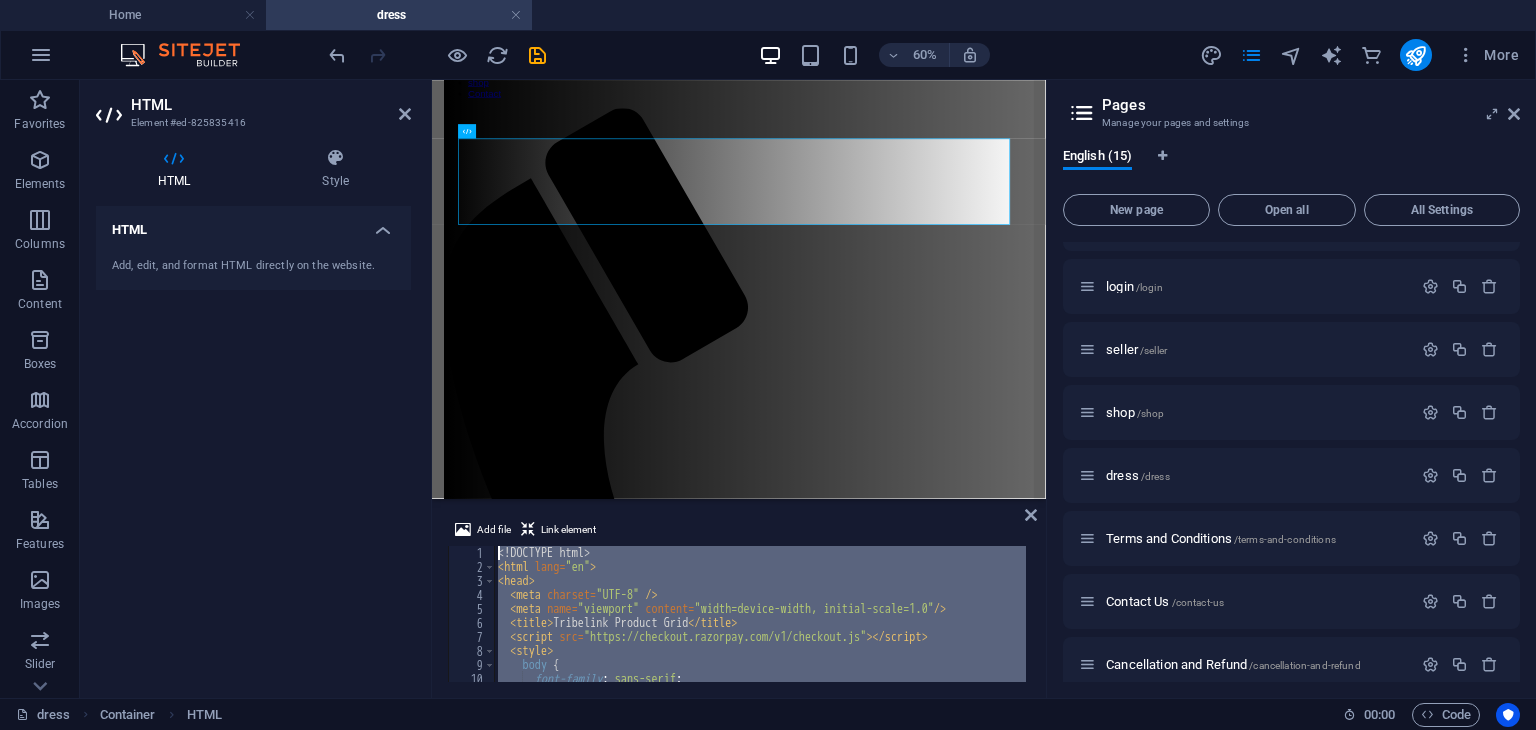 drag, startPoint x: 614, startPoint y: 630, endPoint x: 183, endPoint y: -87, distance: 836.5704 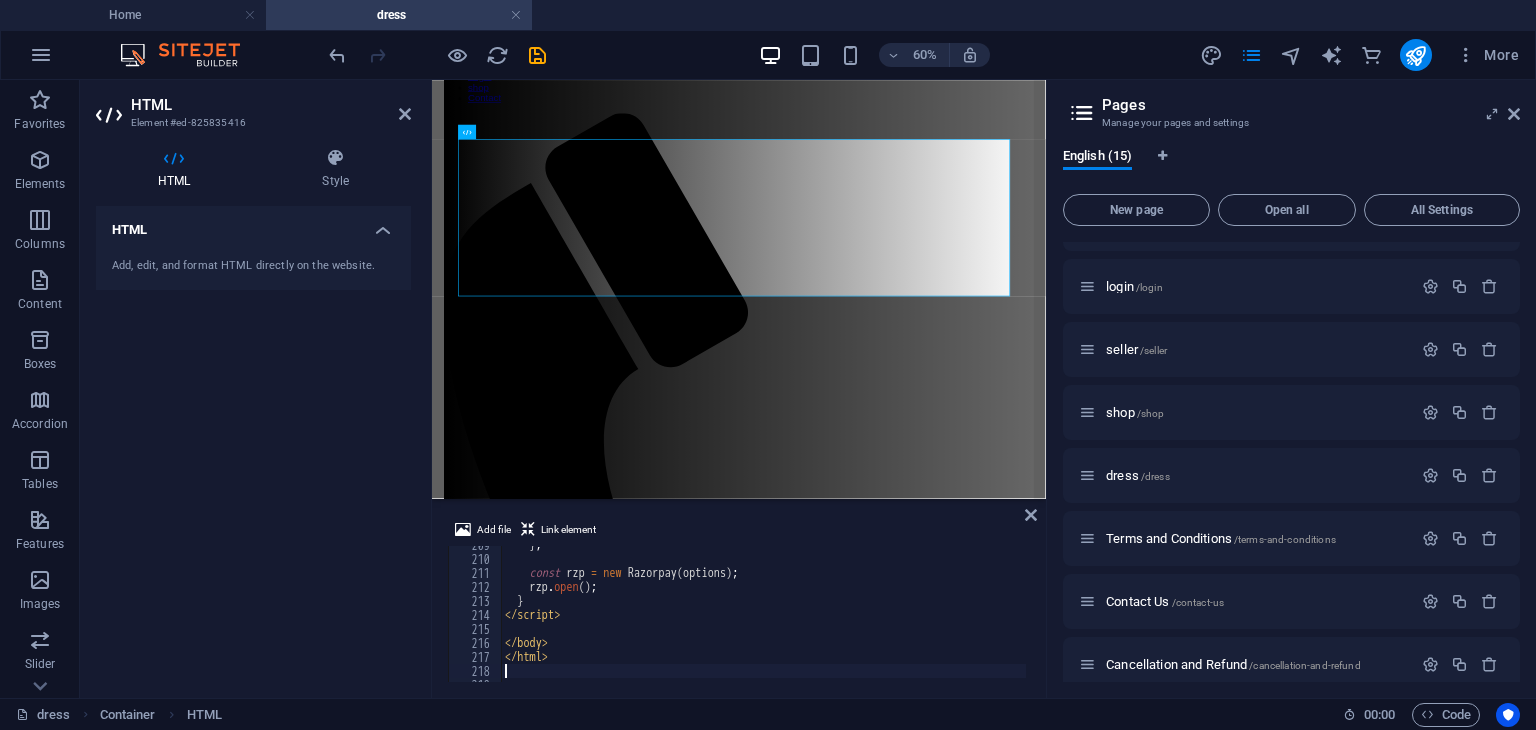 scroll, scrollTop: 2920, scrollLeft: 0, axis: vertical 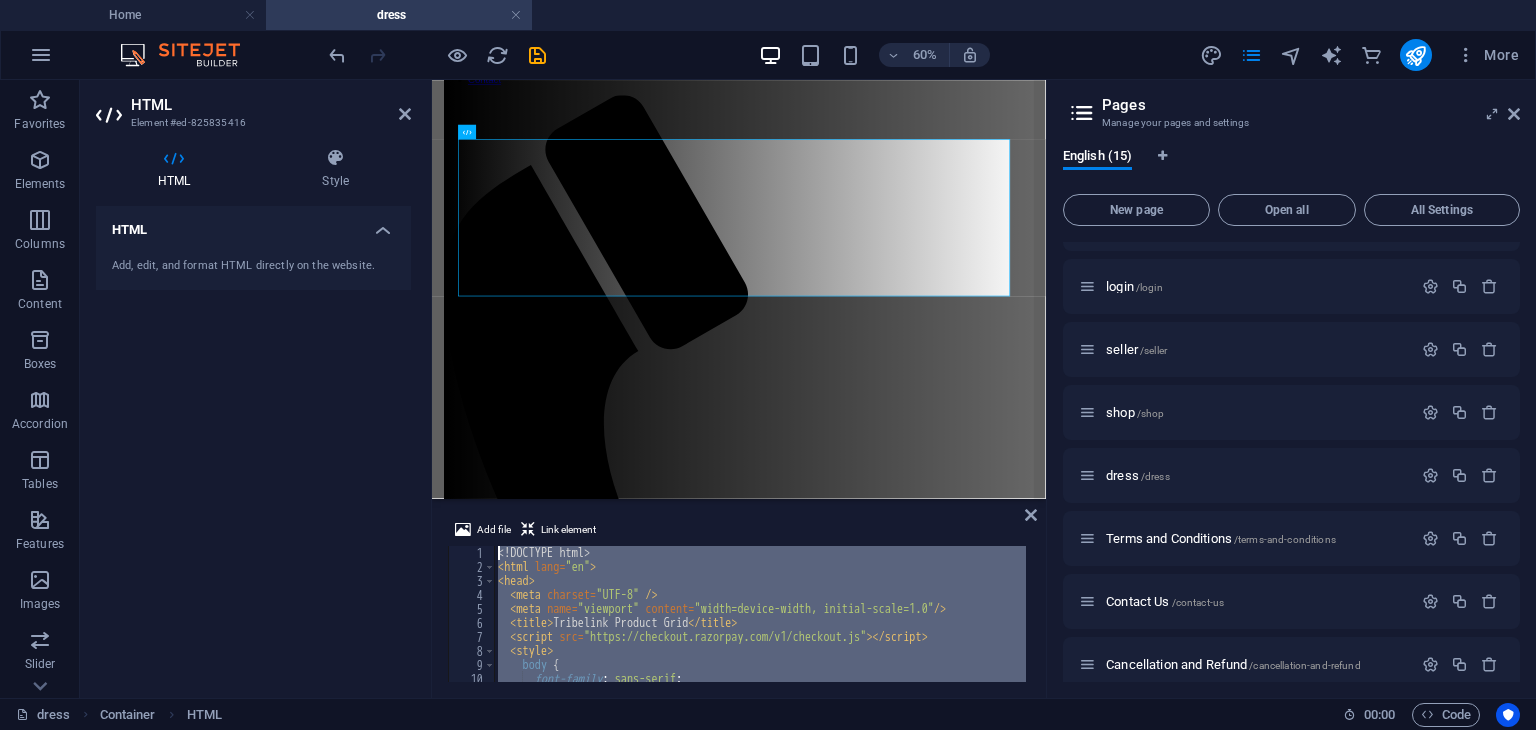 drag, startPoint x: 607, startPoint y: 669, endPoint x: 419, endPoint y: -50, distance: 743.17224 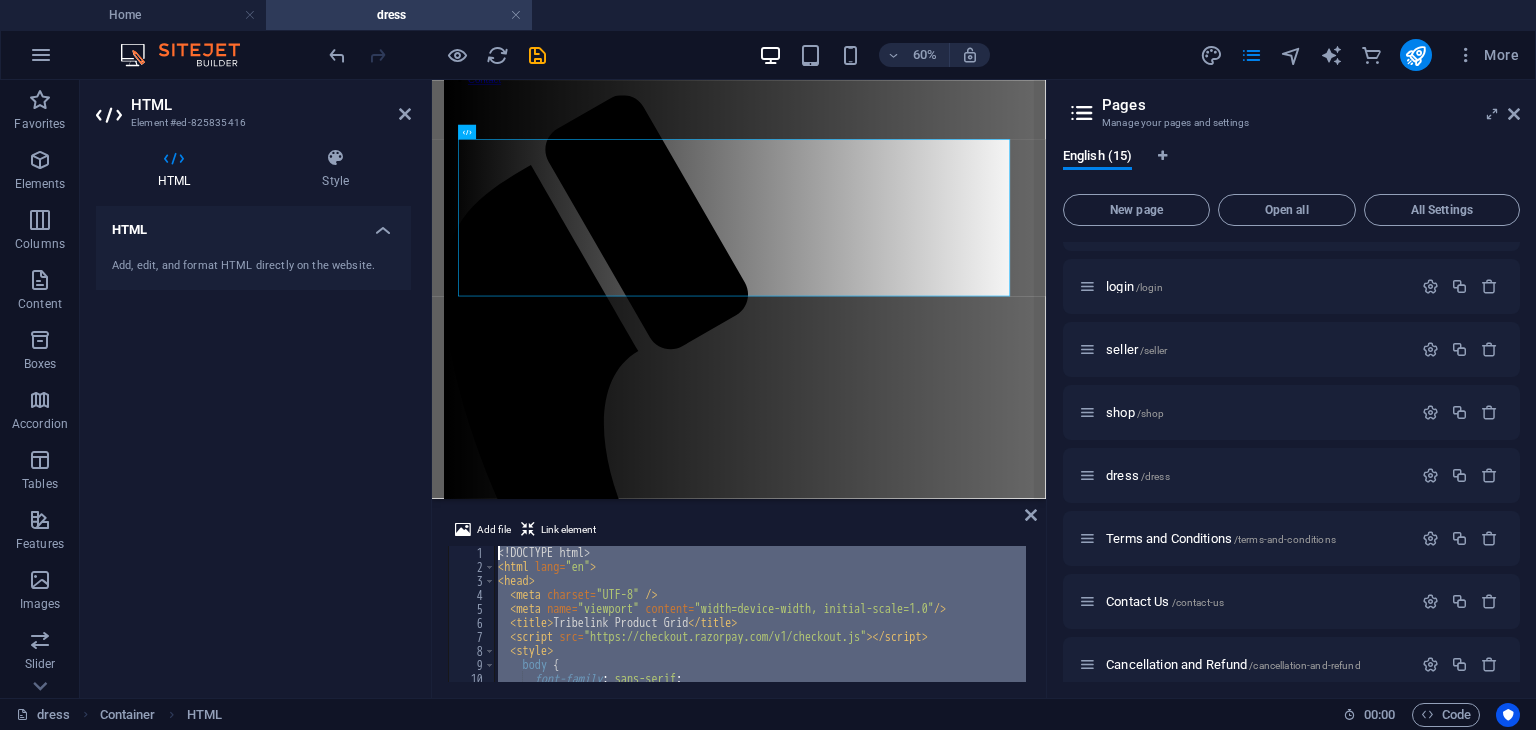 paste 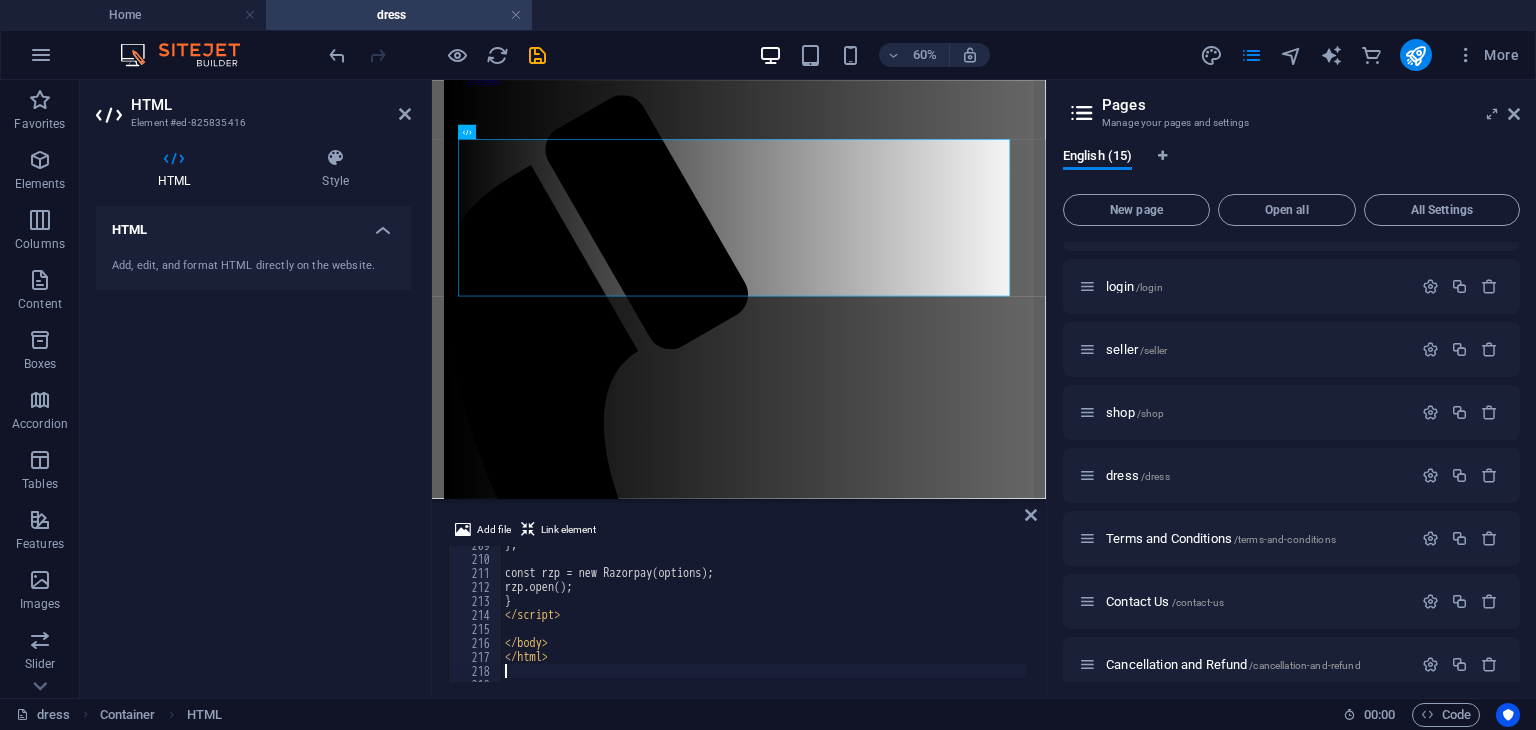 scroll, scrollTop: 2920, scrollLeft: 0, axis: vertical 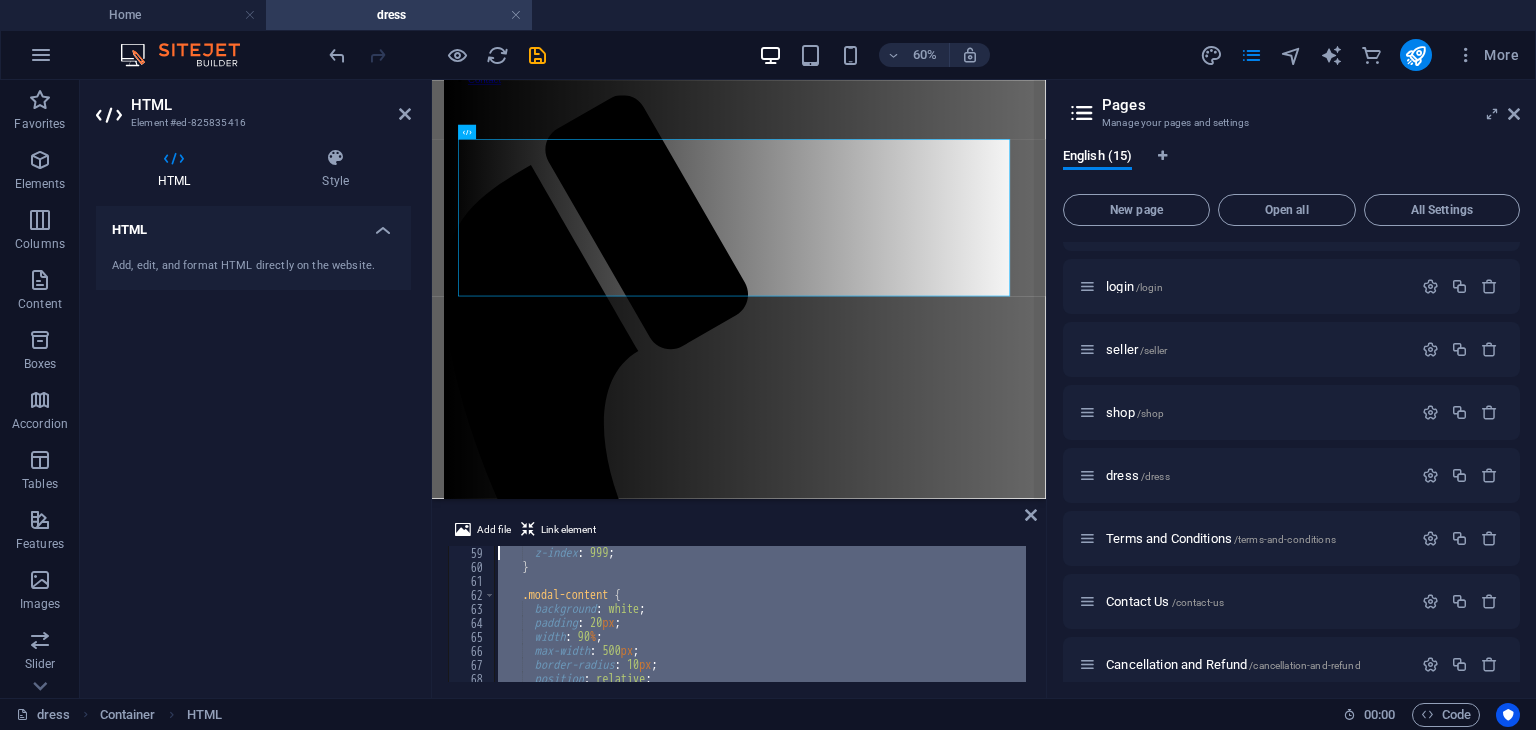 drag, startPoint x: 568, startPoint y: 660, endPoint x: 199, endPoint y: -87, distance: 833.16864 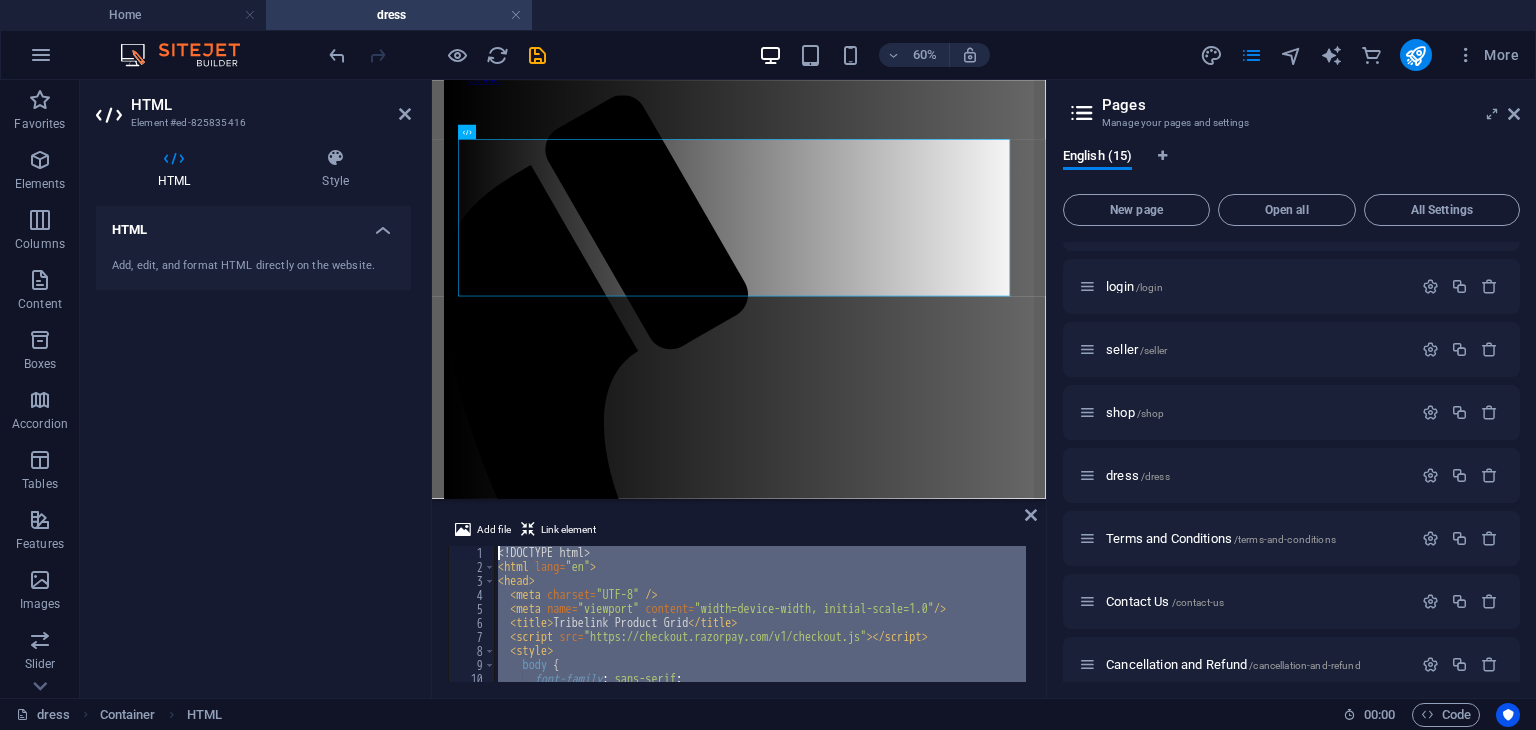 paste 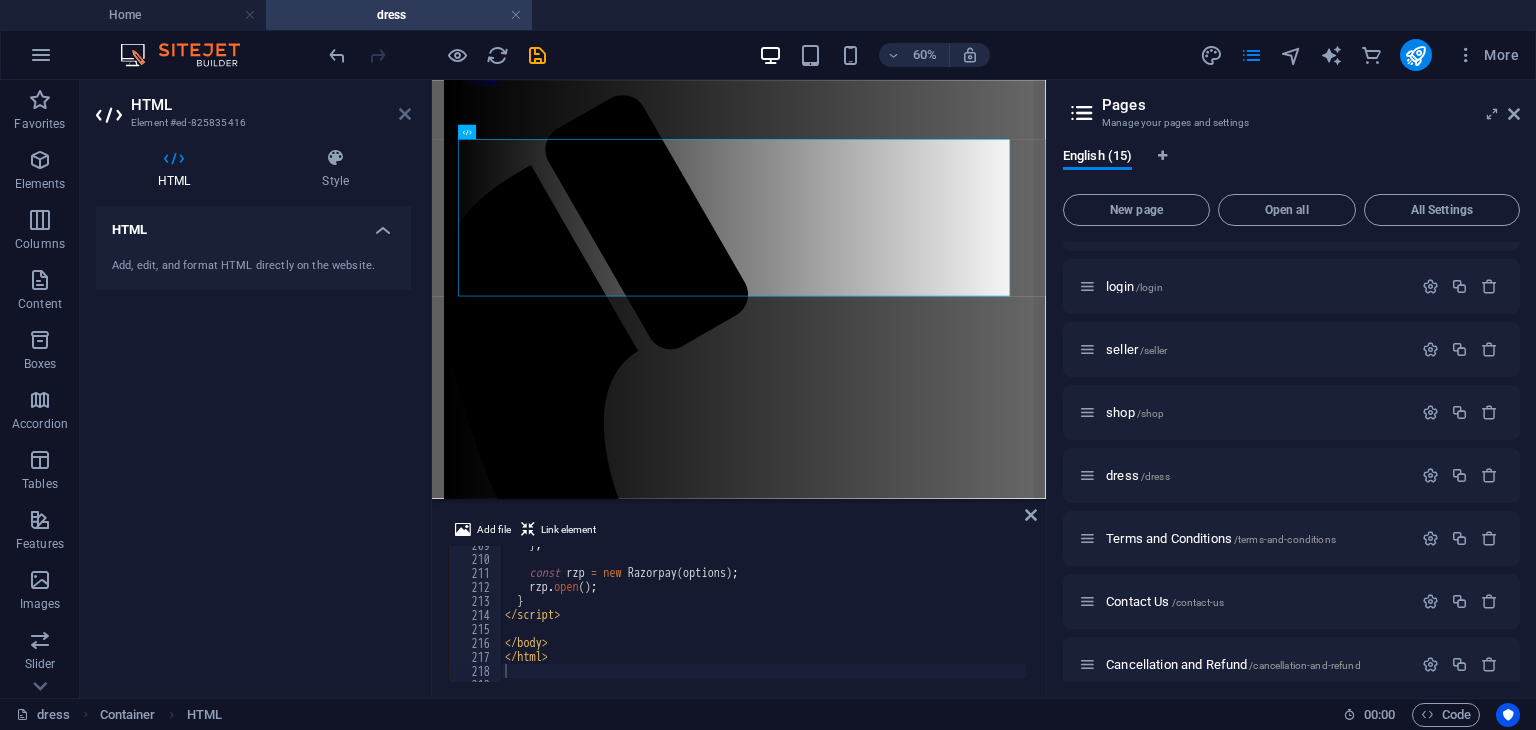 click at bounding box center (405, 114) 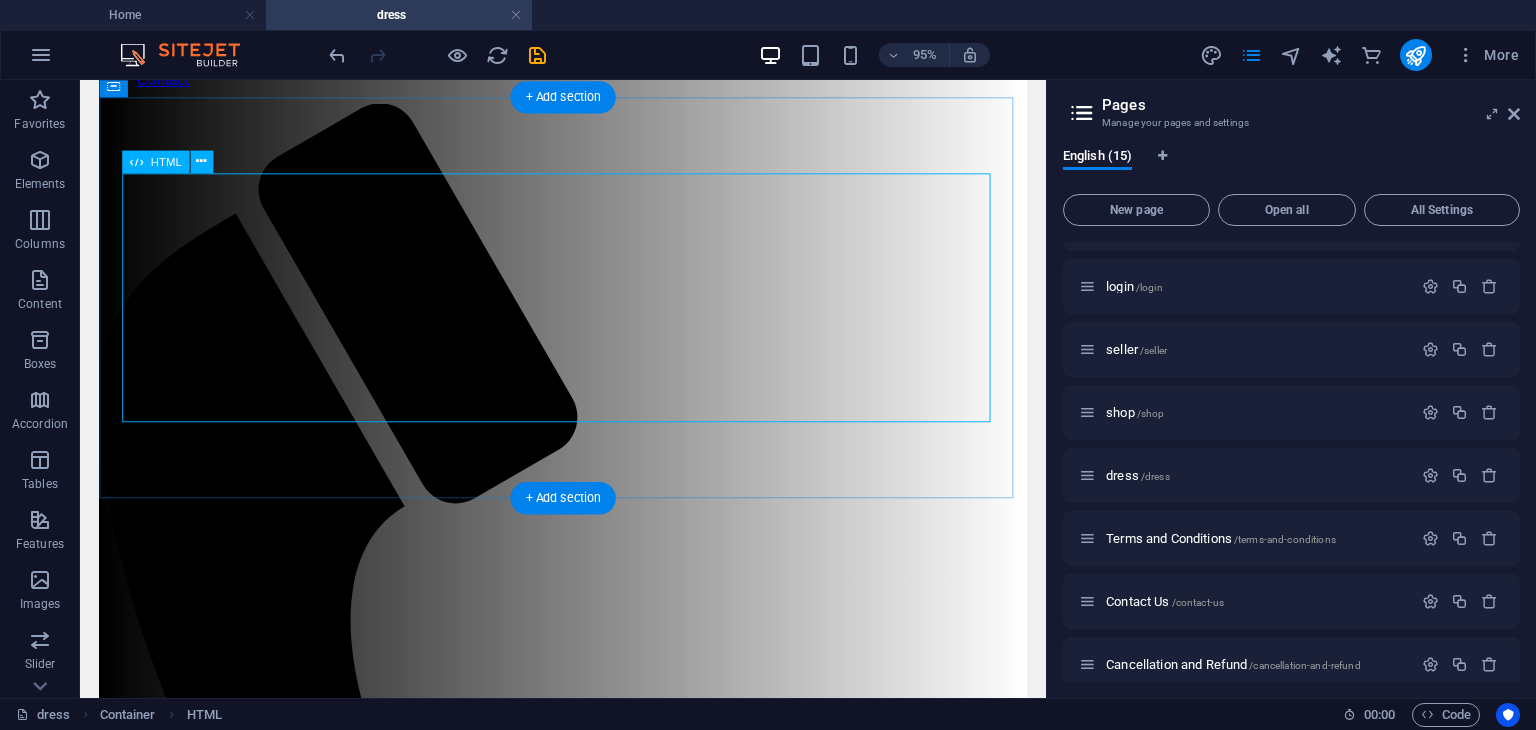 click on "Tribelink Product Grid
🛍️ Tribelink Women's Fashion
×
This is a stylish and comfortable dress perfect for any occasion. Made with high-quality fabric to keep you elegant all day.
Select Size
Small
Medium
Large
XL
Buy Now" at bounding box center (588, 1462) 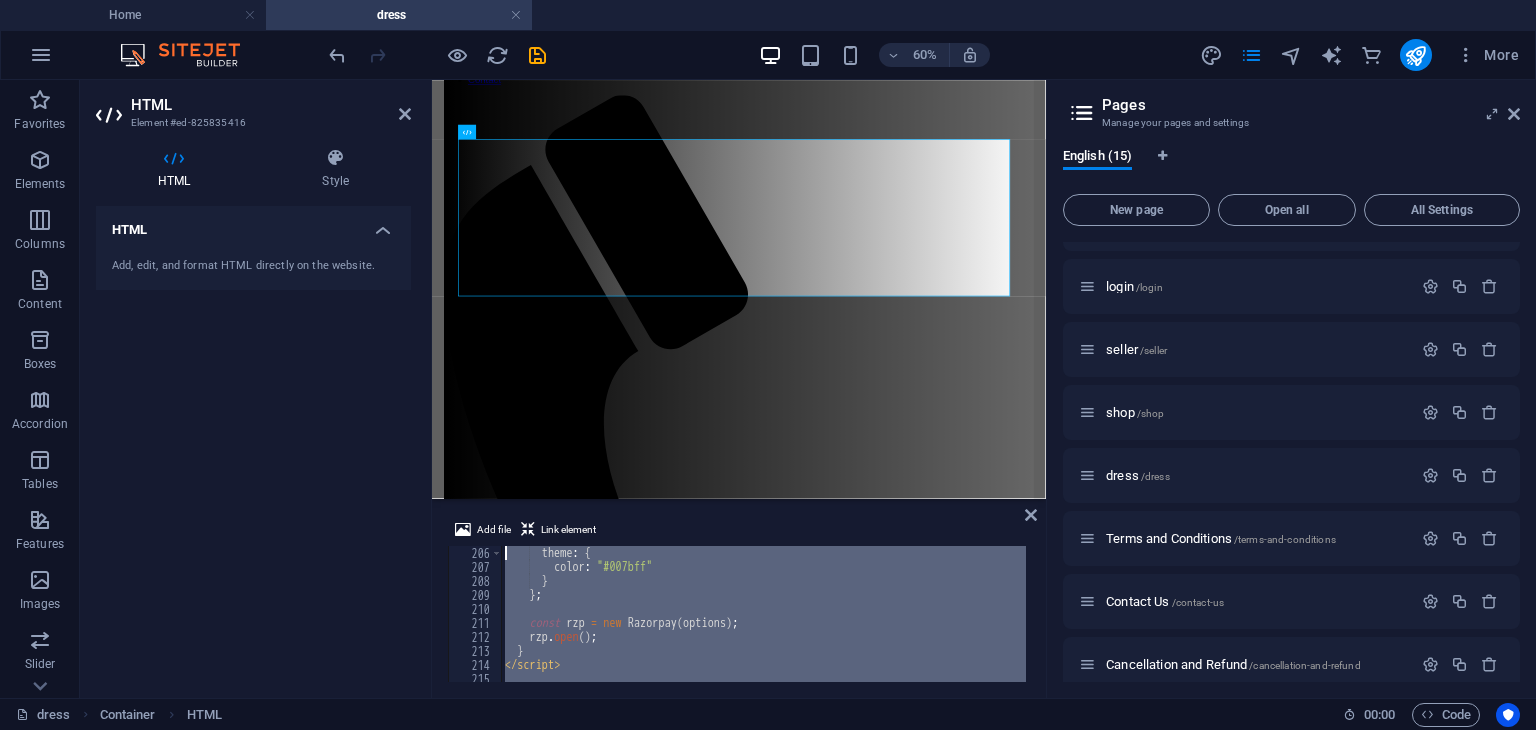 scroll, scrollTop: 0, scrollLeft: 0, axis: both 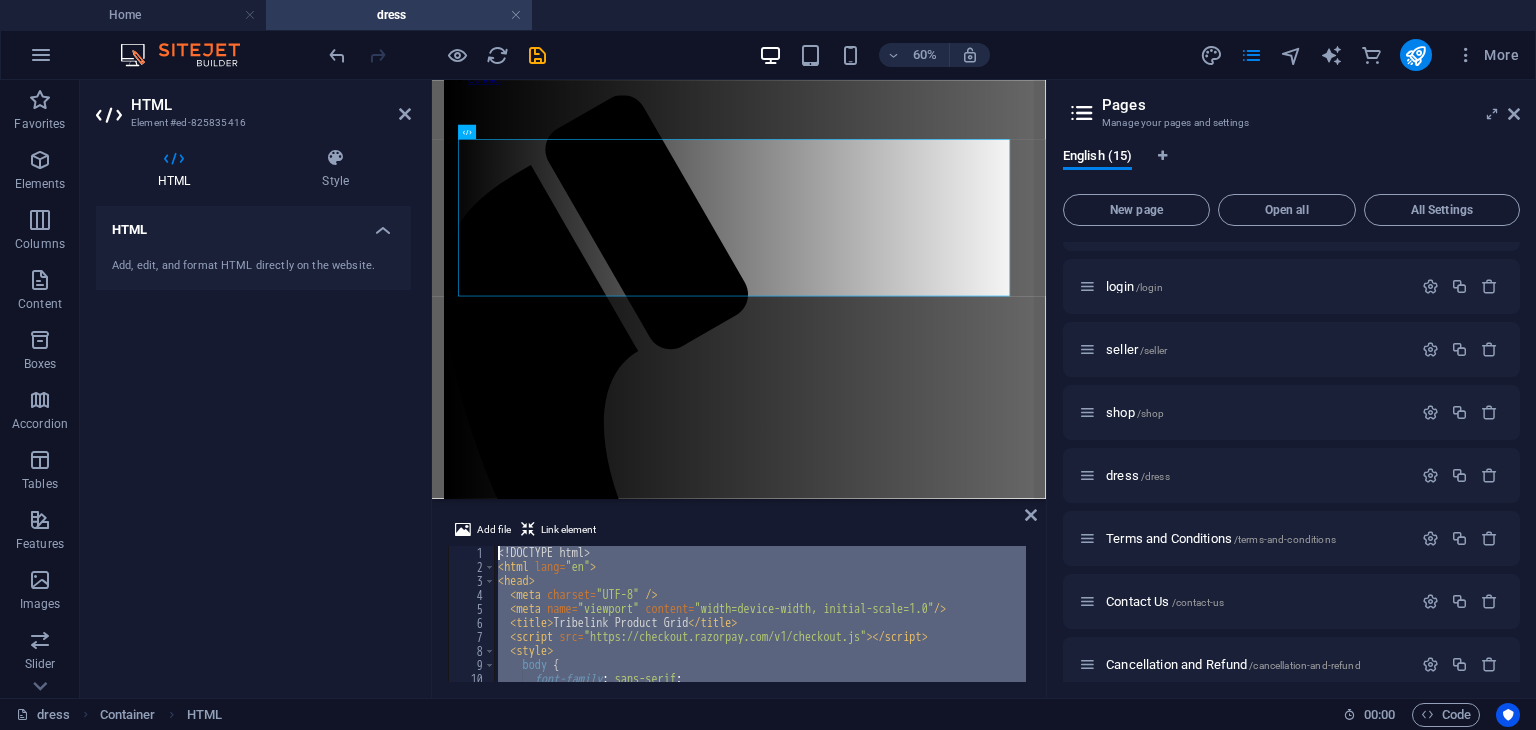 drag, startPoint x: 632, startPoint y: 657, endPoint x: 402, endPoint y: -87, distance: 778.74 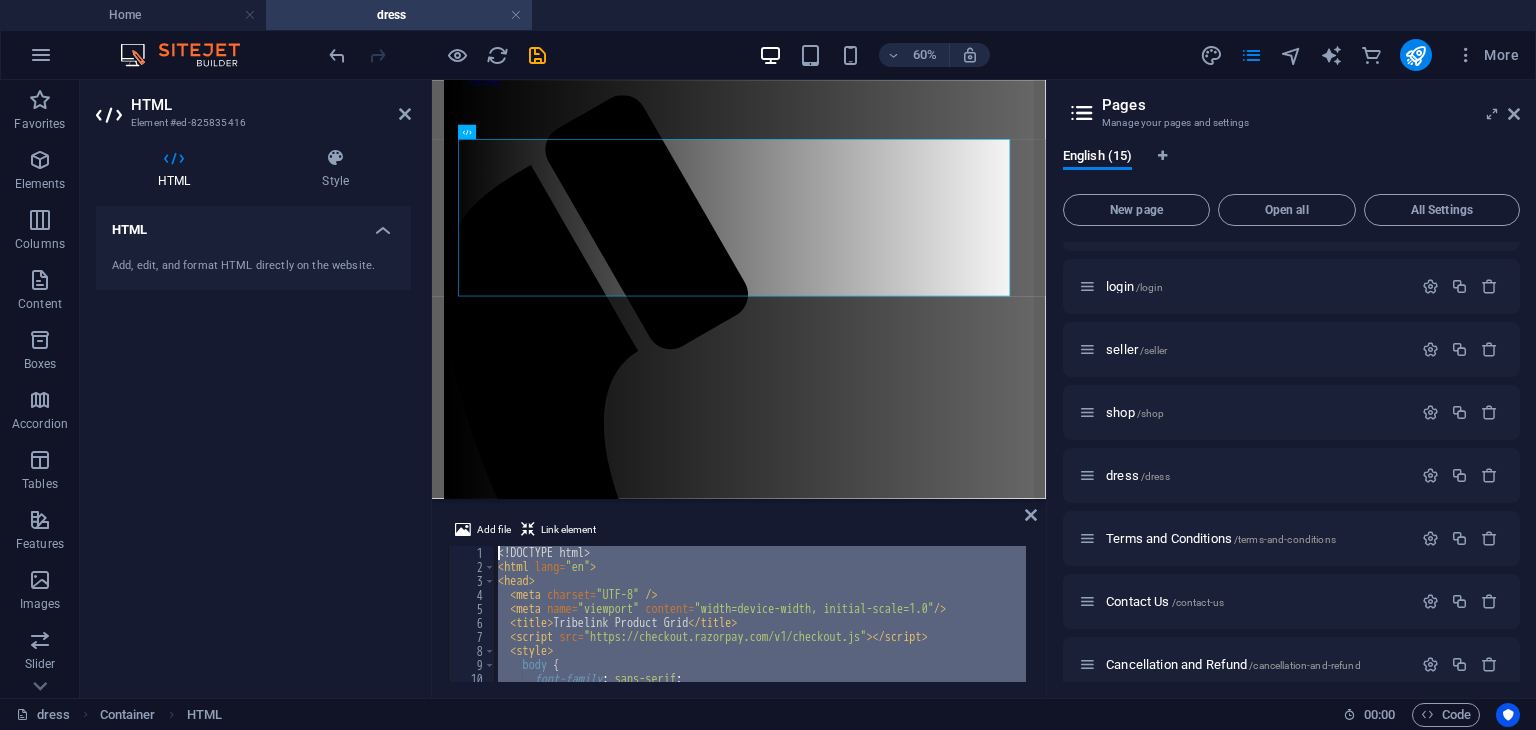 type 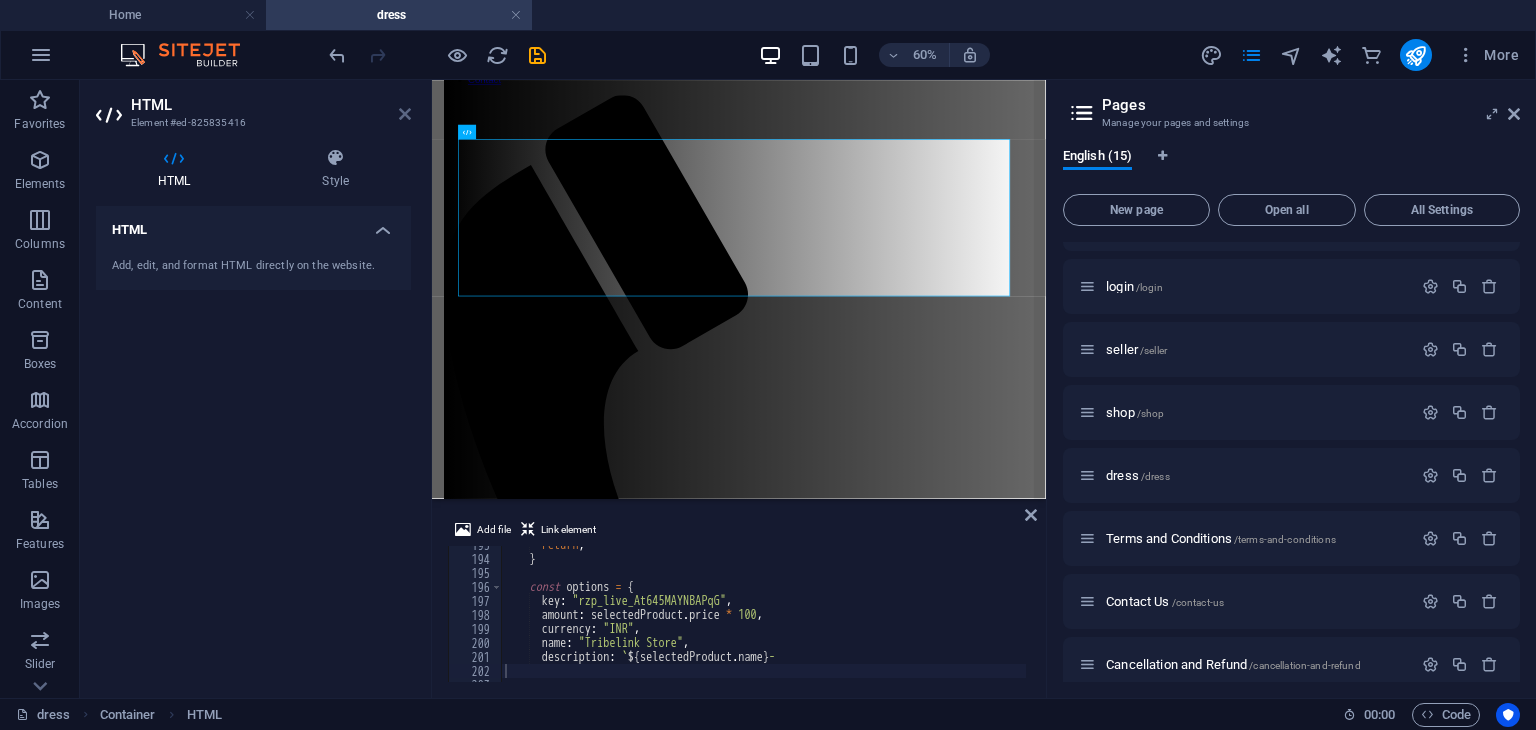 click at bounding box center [405, 114] 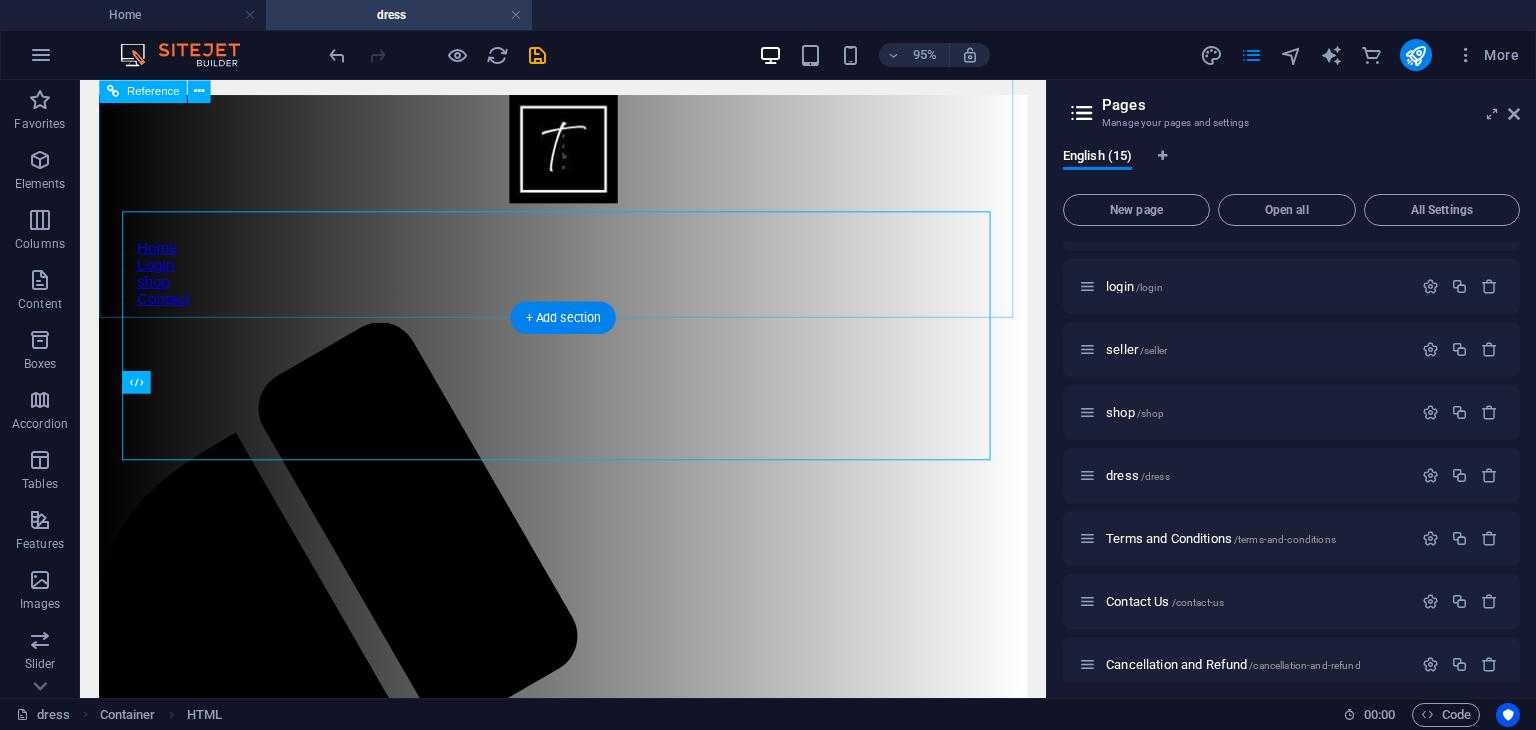 scroll, scrollTop: 41, scrollLeft: 0, axis: vertical 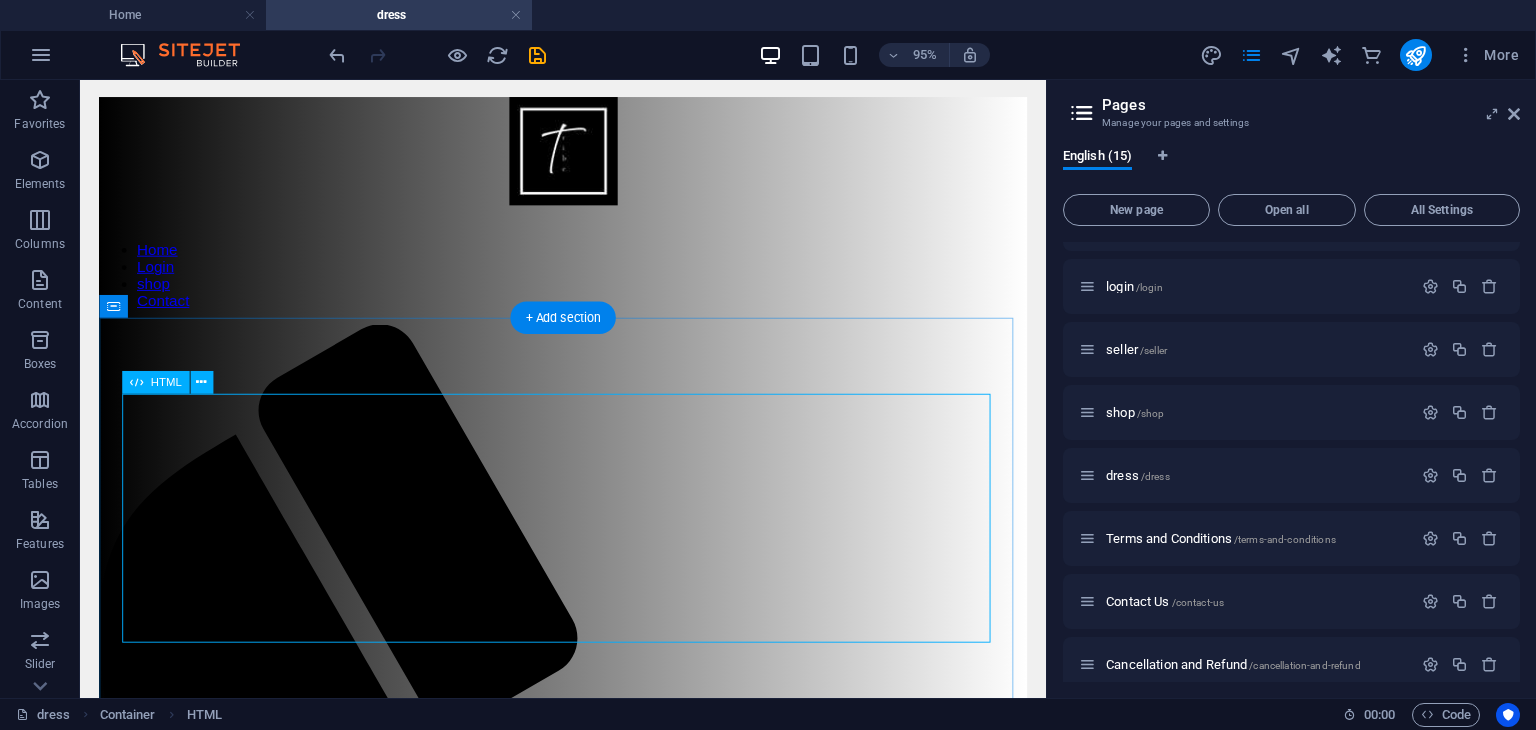 click on "Tribelink Product Grid
🛍️ Tribelink Fashion Store
×
This dress is perfect for partywear, made of soft cotton and elegant finish. Size options available below.
Select Size
Small
Medium
Large
XL
Buy Now" at bounding box center (588, 1695) 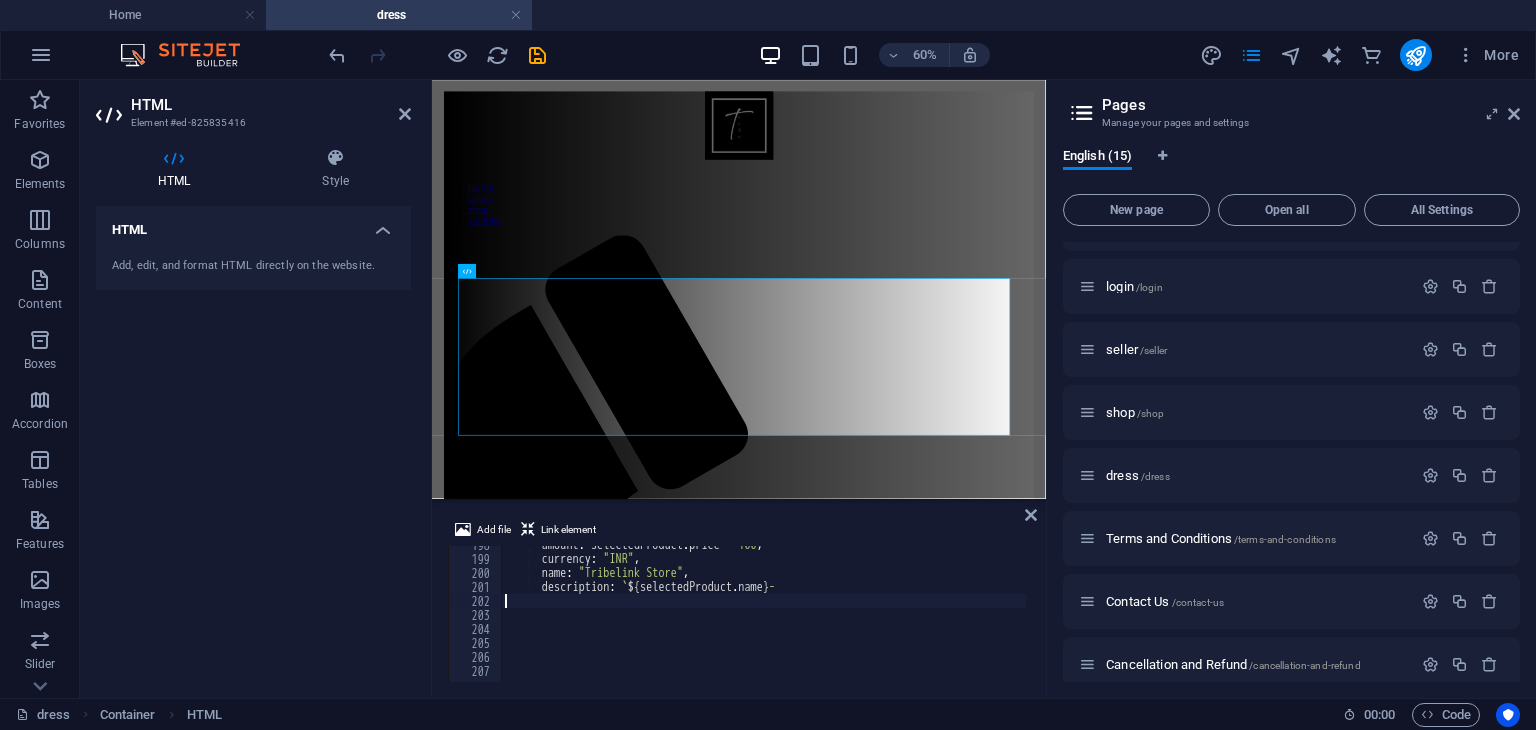scroll, scrollTop: 2766, scrollLeft: 0, axis: vertical 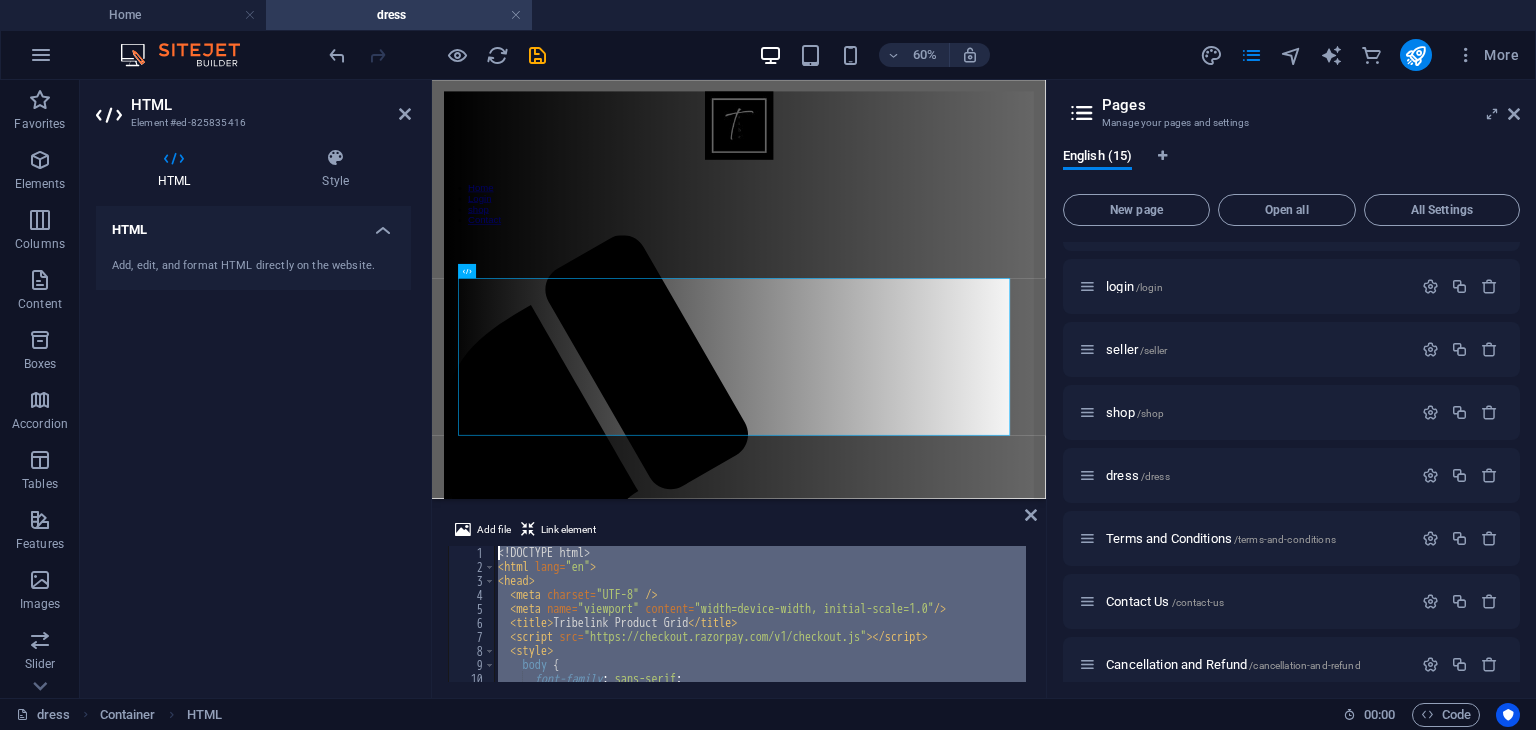 drag, startPoint x: 716, startPoint y: 632, endPoint x: 360, endPoint y: -6, distance: 730.6025 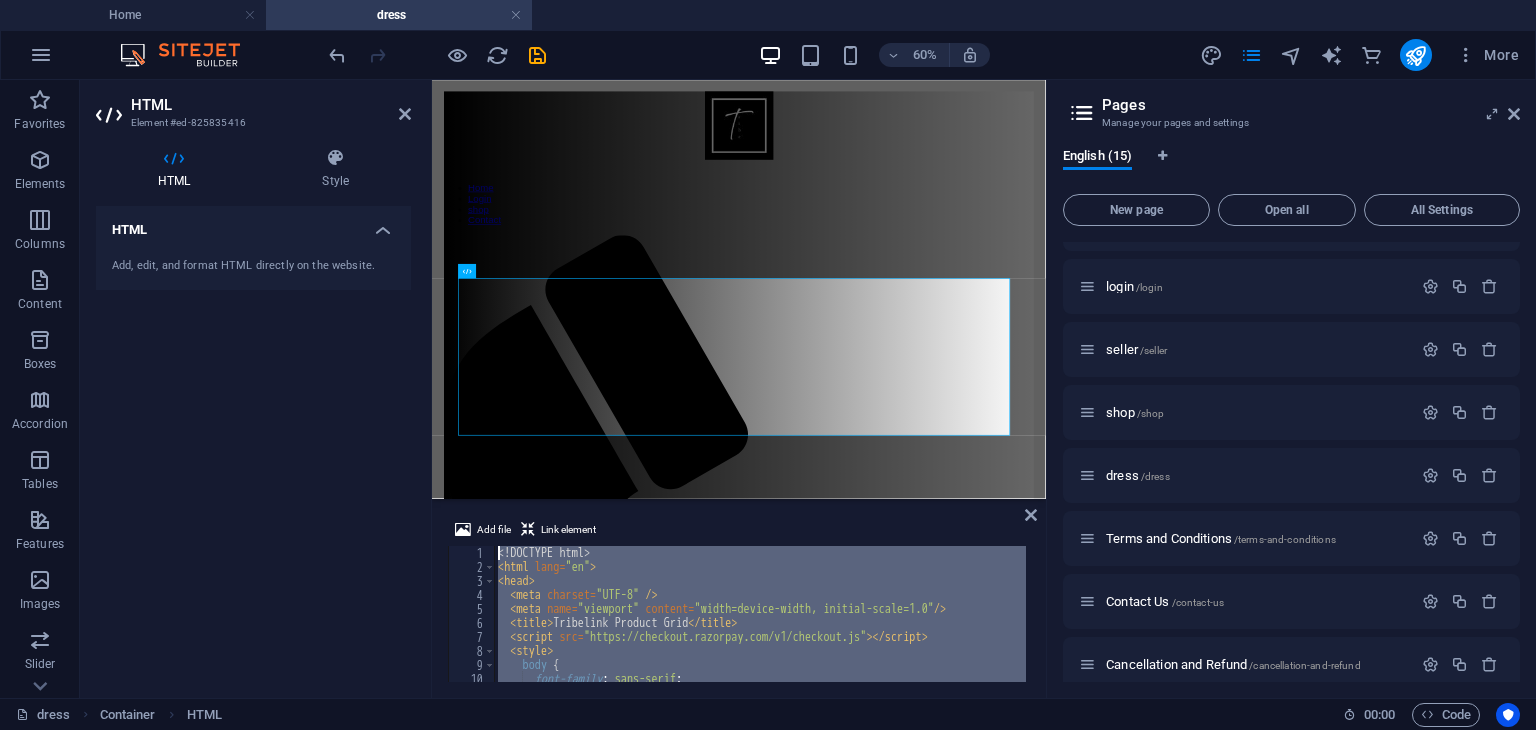 type on "<!DOCTYPE html>
<html lang="en">" 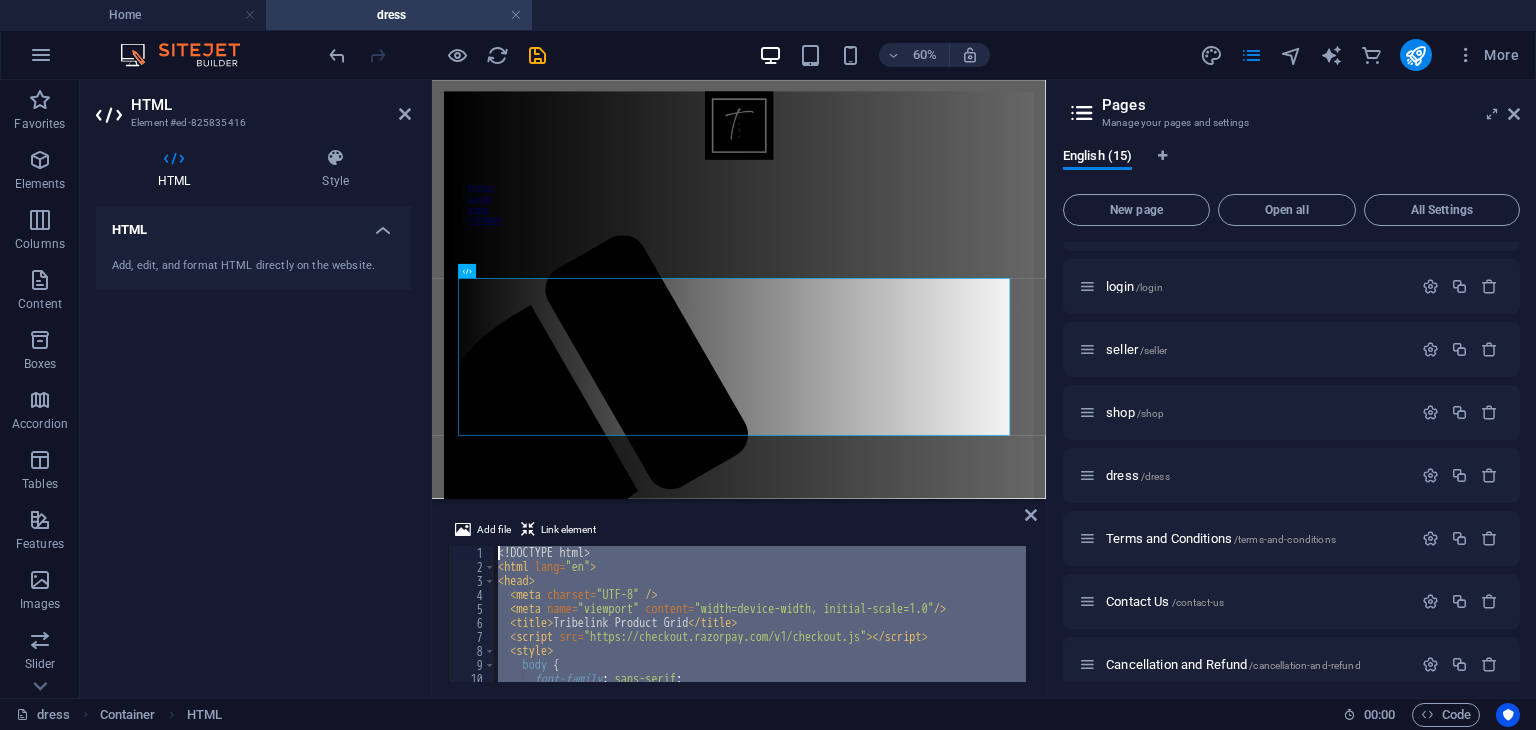 type 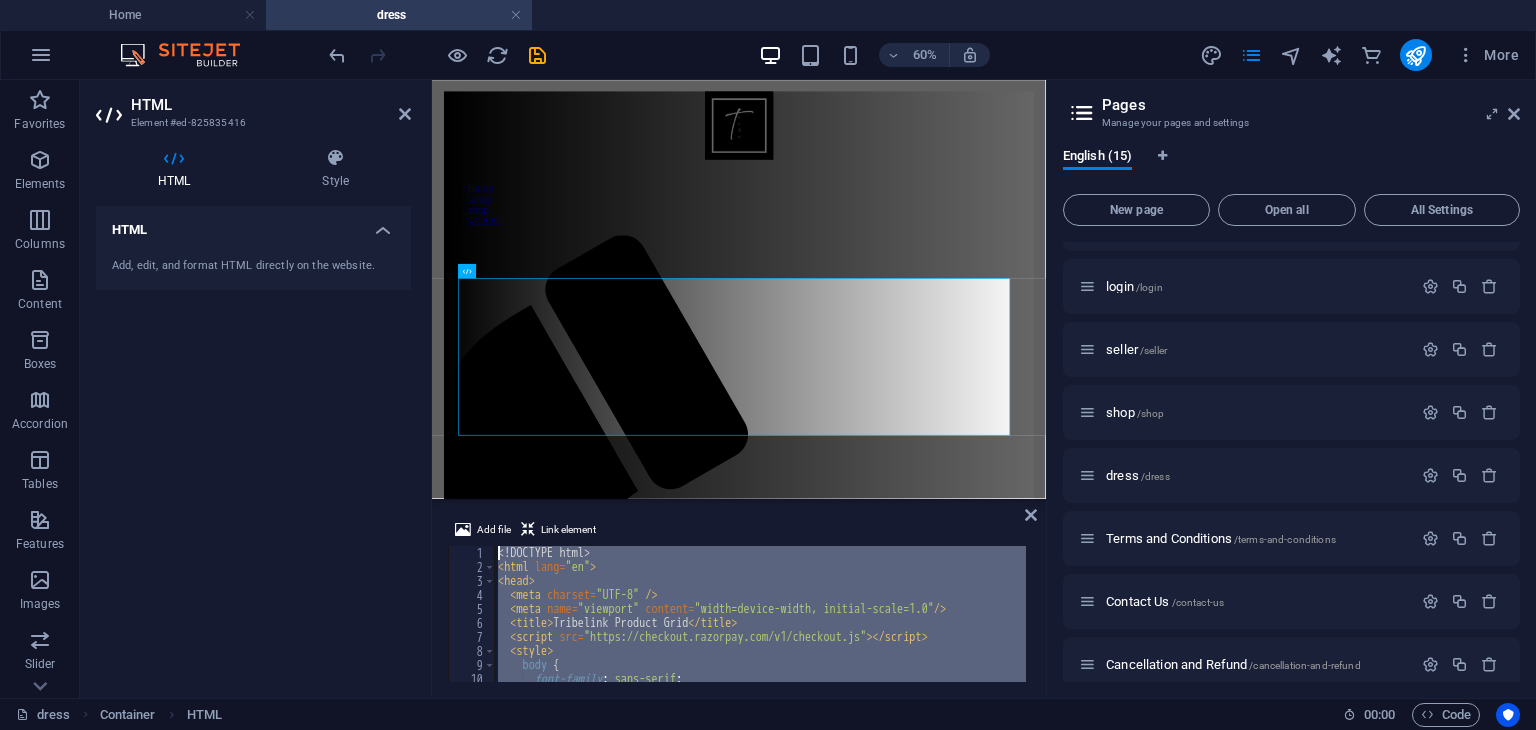scroll, scrollTop: 2080, scrollLeft: 0, axis: vertical 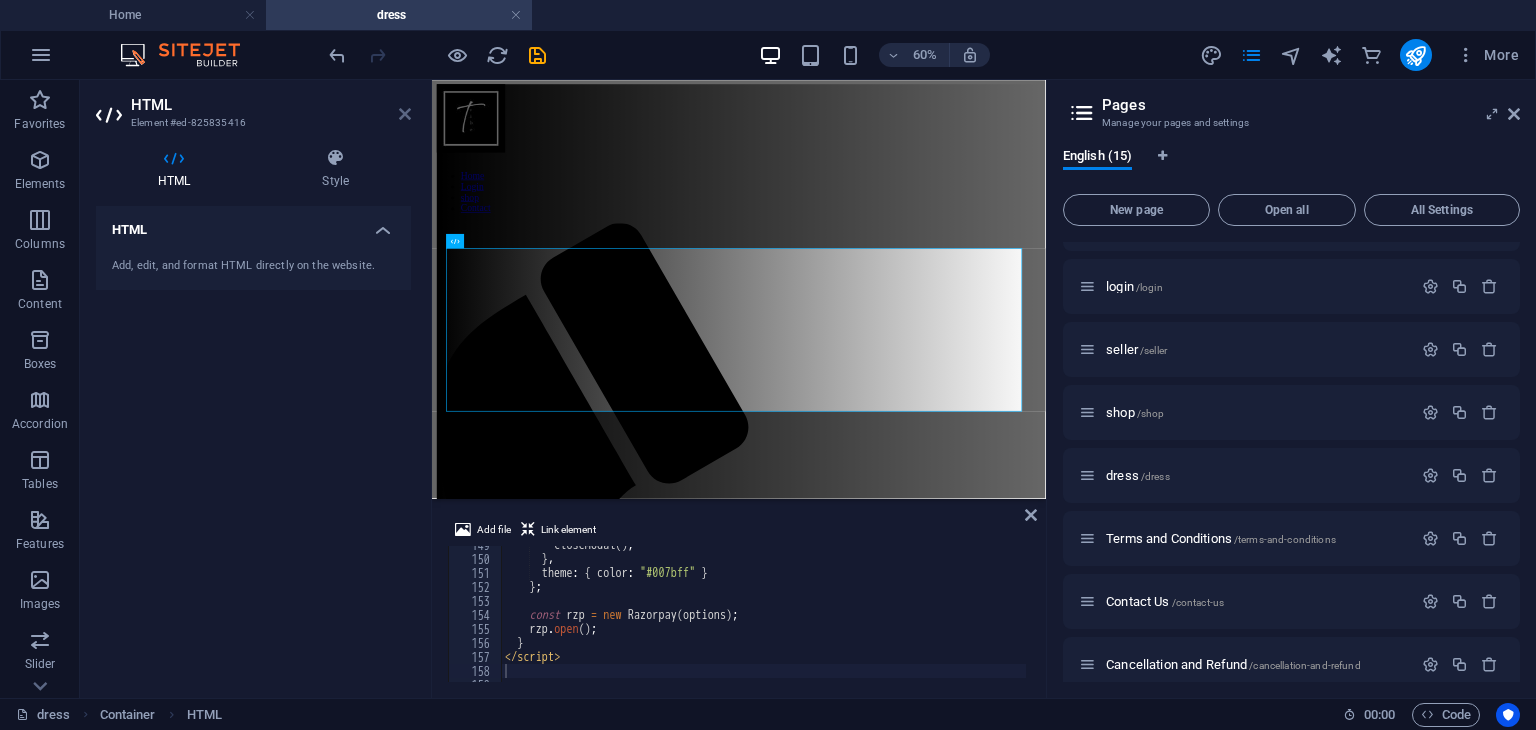 click at bounding box center [405, 114] 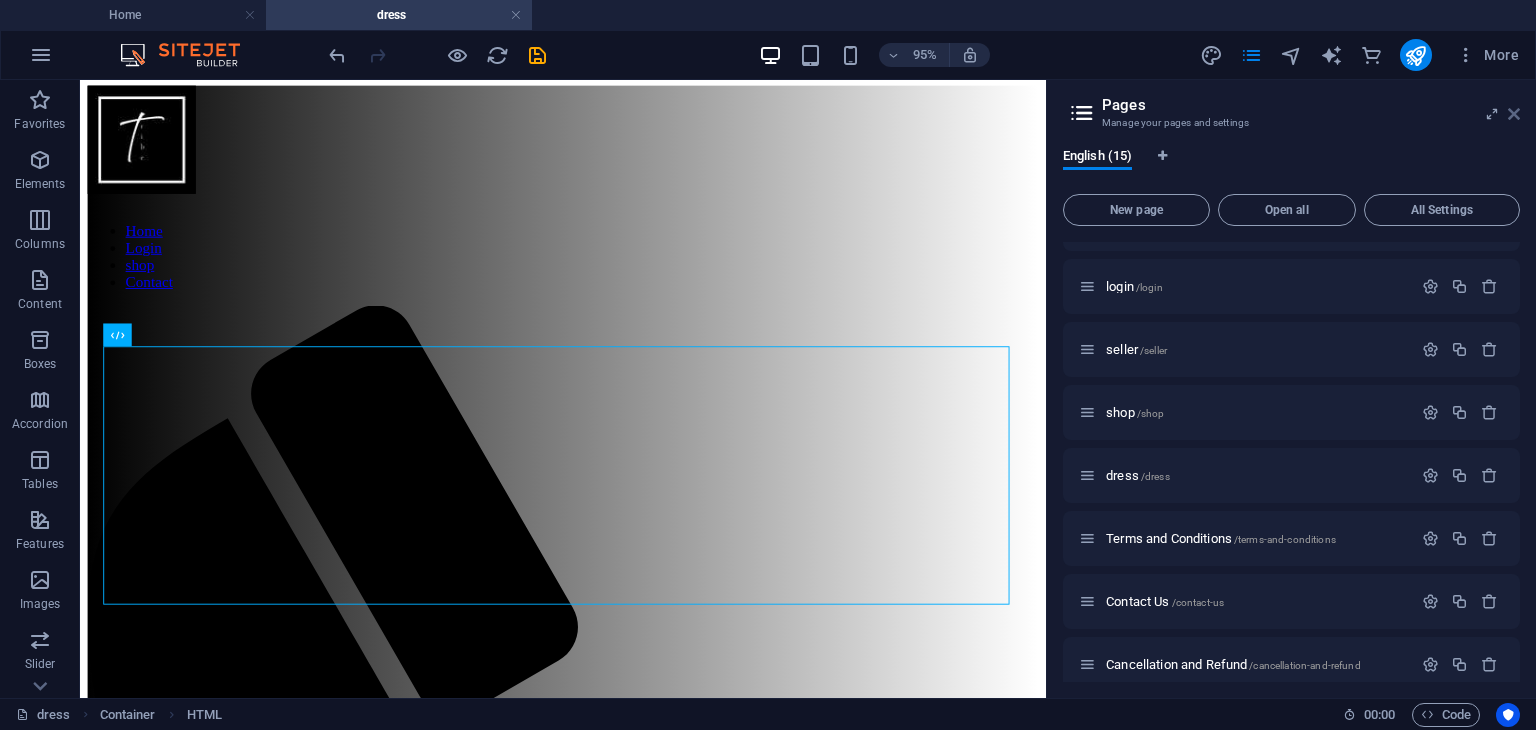 click at bounding box center [1514, 114] 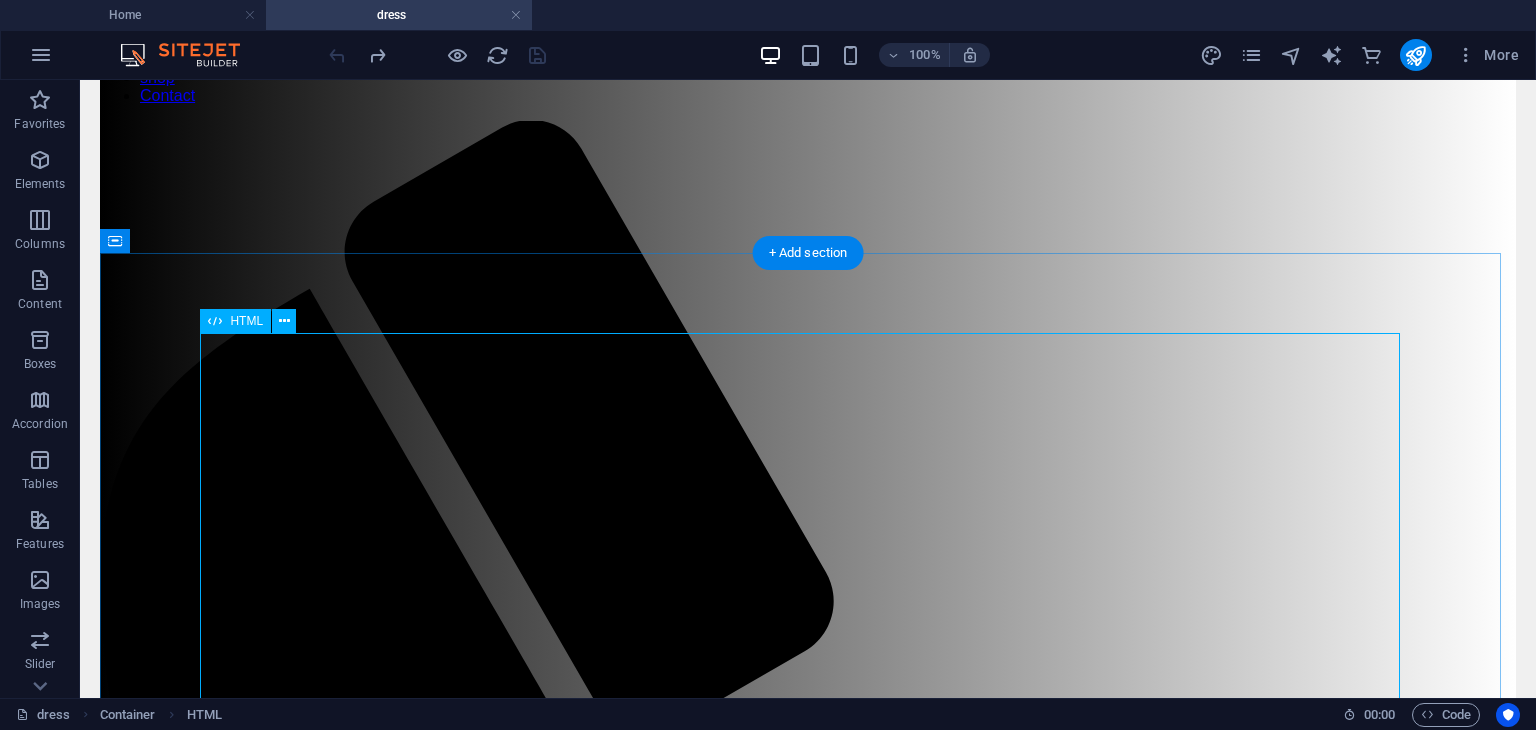 scroll, scrollTop: 252, scrollLeft: 0, axis: vertical 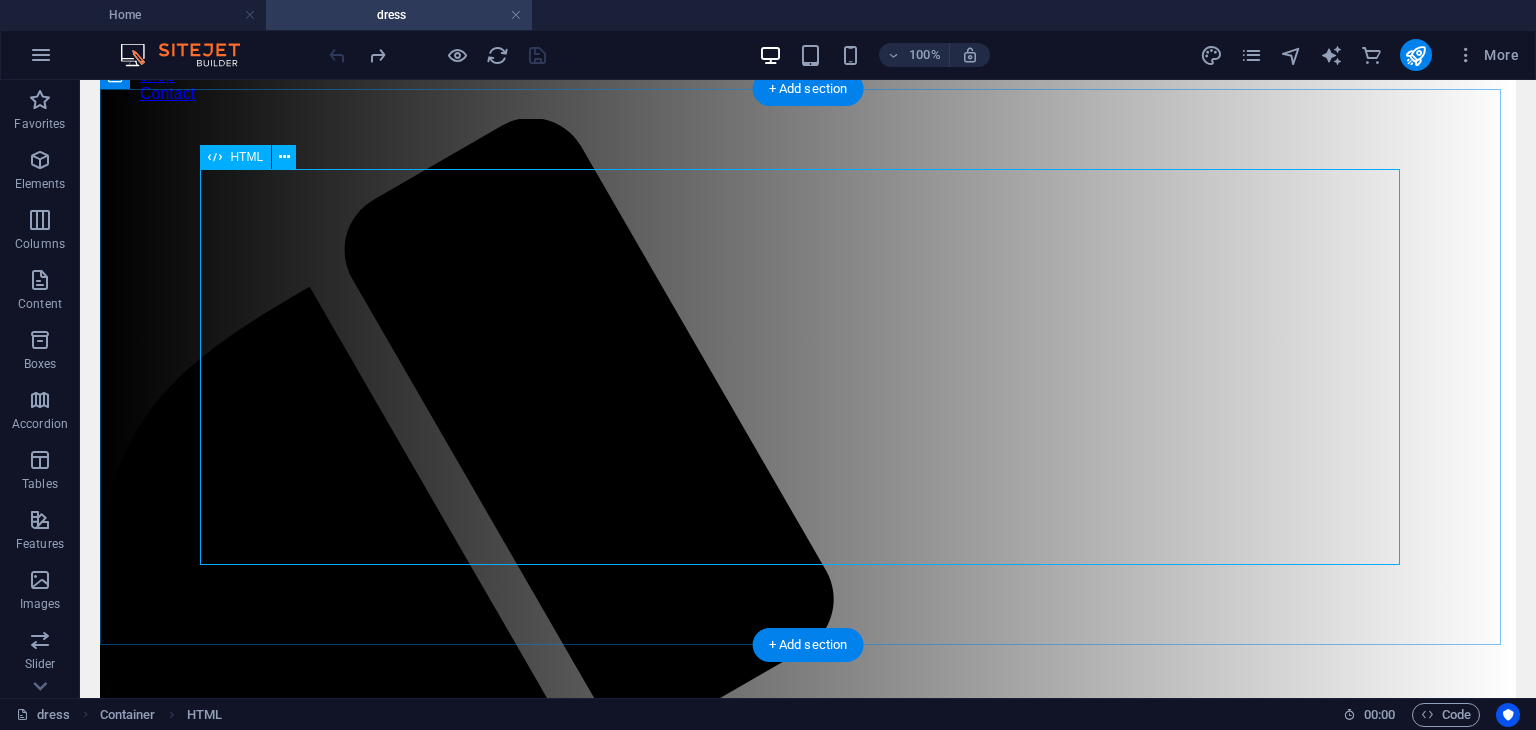 click on "Product Grid
SHOW ALL
CATEGORY ONE
CATEGORY TWO
CATEGORY THREE
Product 1
₹200
Buy Now
Product 2
₹250
Buy Now
Product 3
₹280
Buy Now
Product 4
₹299
Buy Now
Product 5
₹25
Buy Now" at bounding box center [808, 2168] 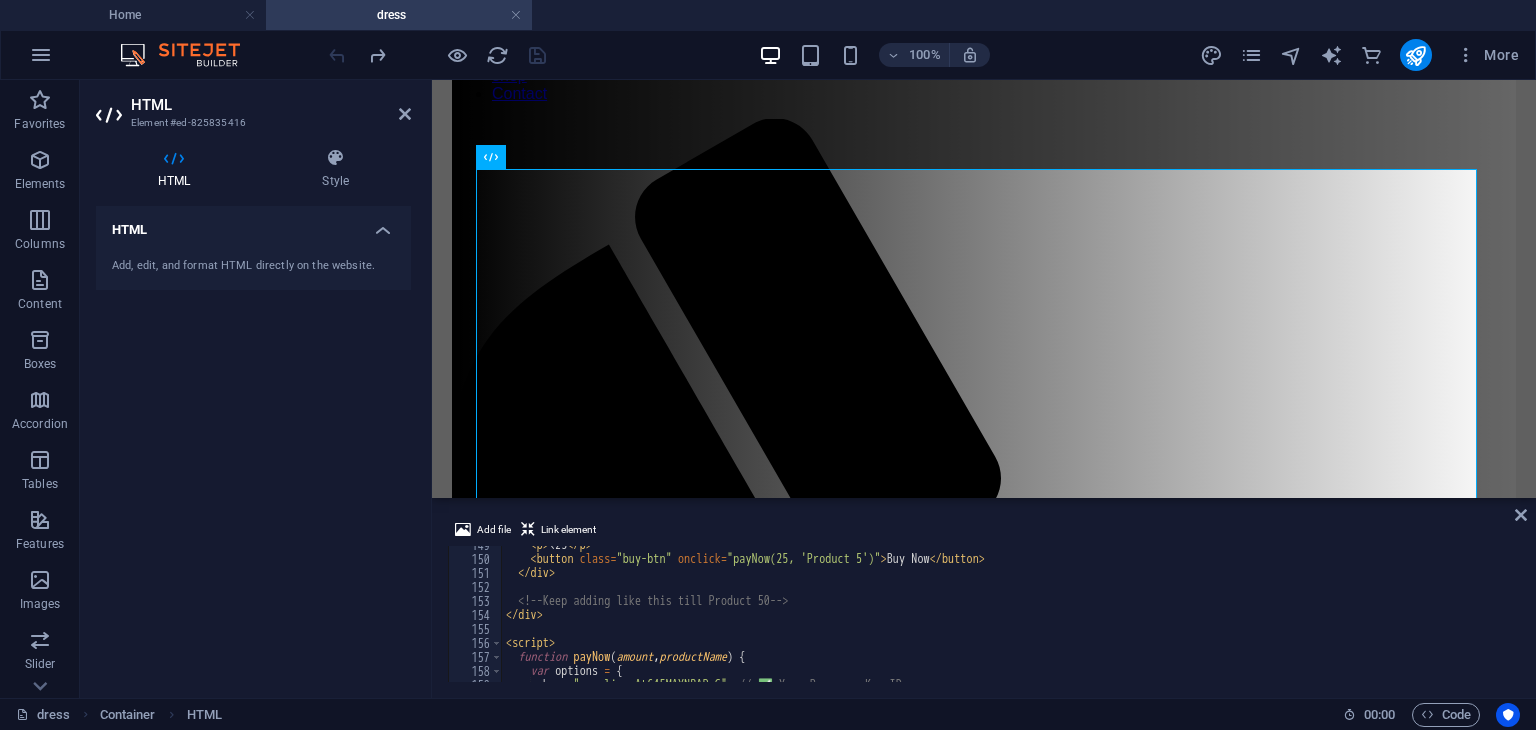 scroll, scrollTop: 2468, scrollLeft: 0, axis: vertical 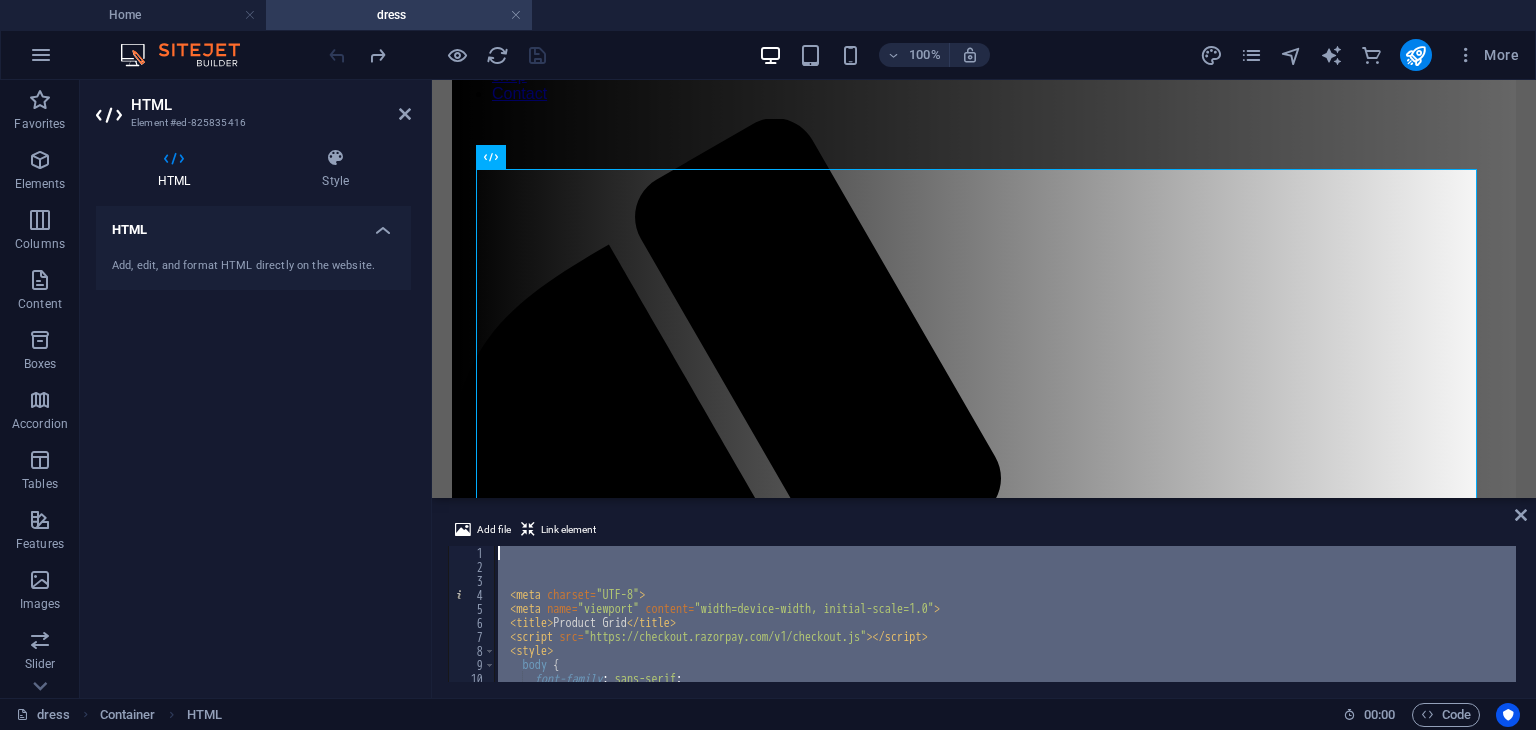 drag, startPoint x: 603, startPoint y: 603, endPoint x: 342, endPoint y: -87, distance: 737.7134 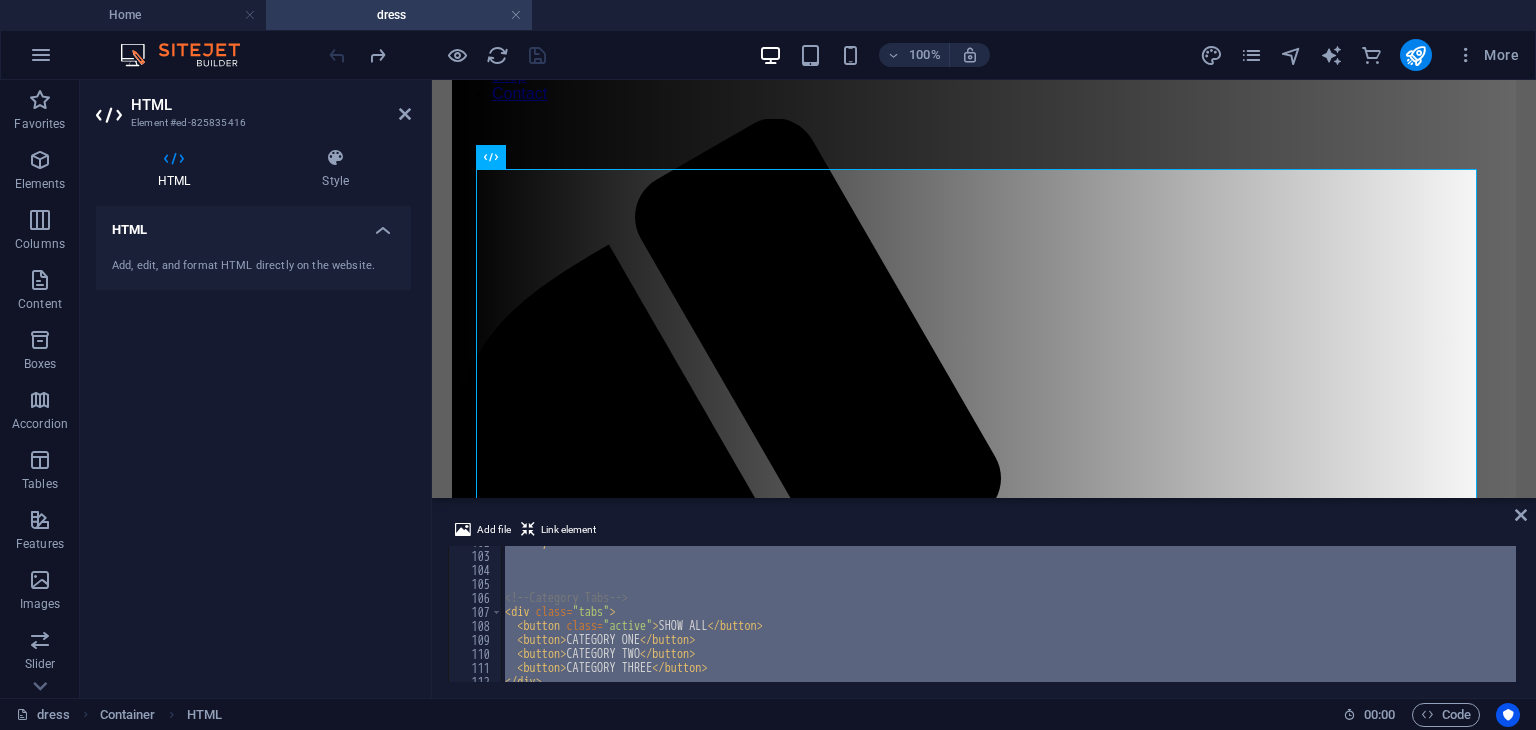 scroll, scrollTop: 0, scrollLeft: 0, axis: both 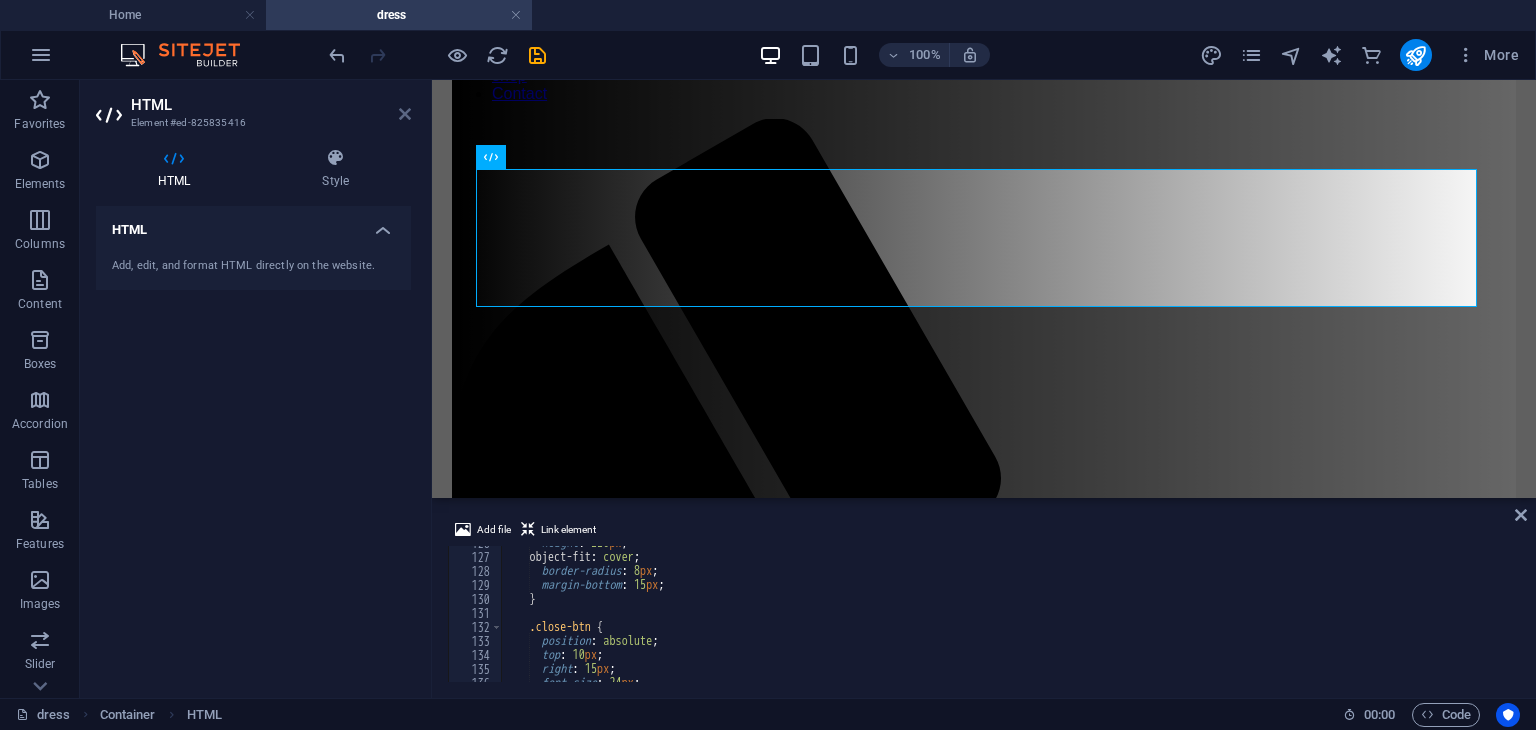 click at bounding box center [405, 114] 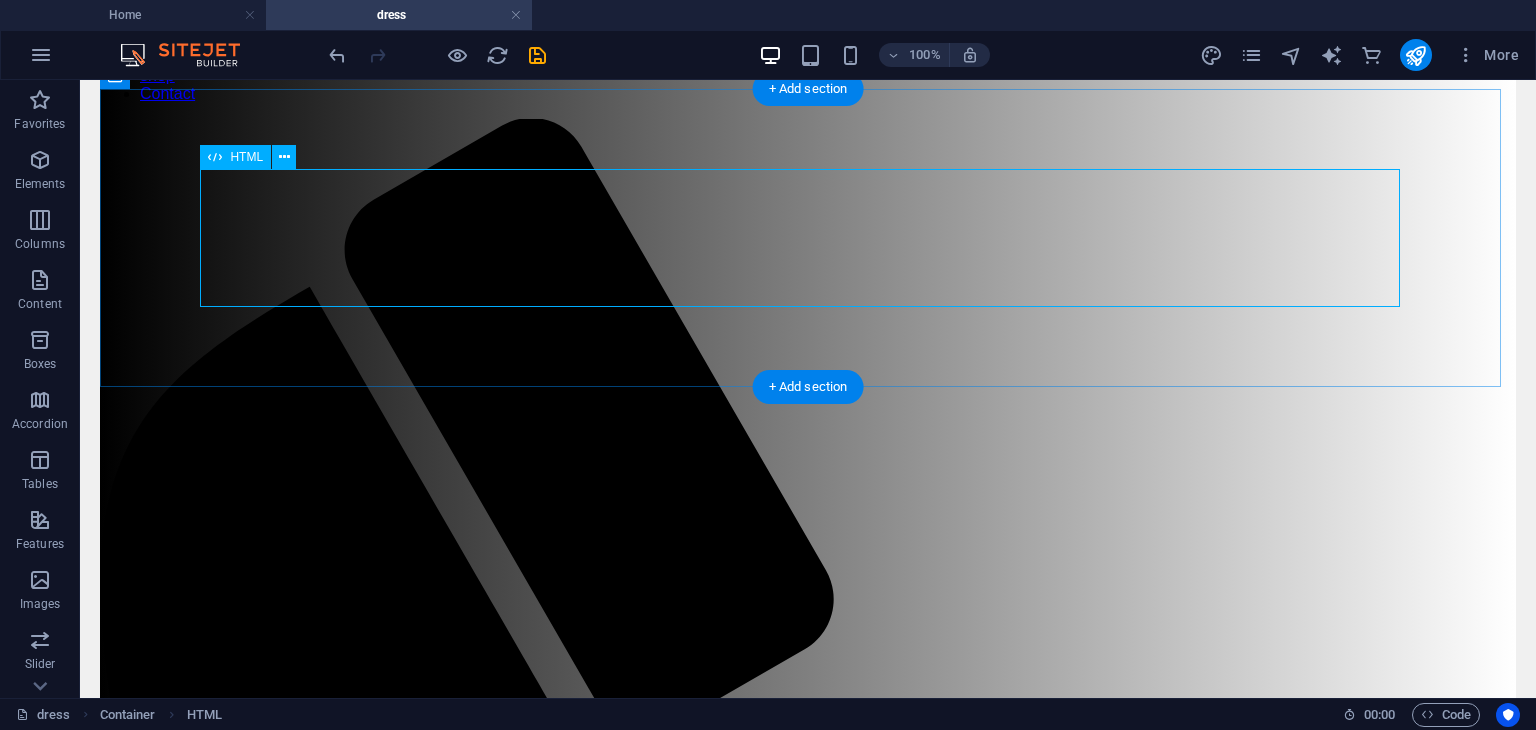 click on "Product Grid
SHOW ALL
CATEGORY ONE
CATEGORY TWO
CATEGORY THREE
×
Premium fabric dress with modern design. Available in all sizes.
Select Size
Small
Medium
Large
XL
Buy Now" at bounding box center (808, 2040) 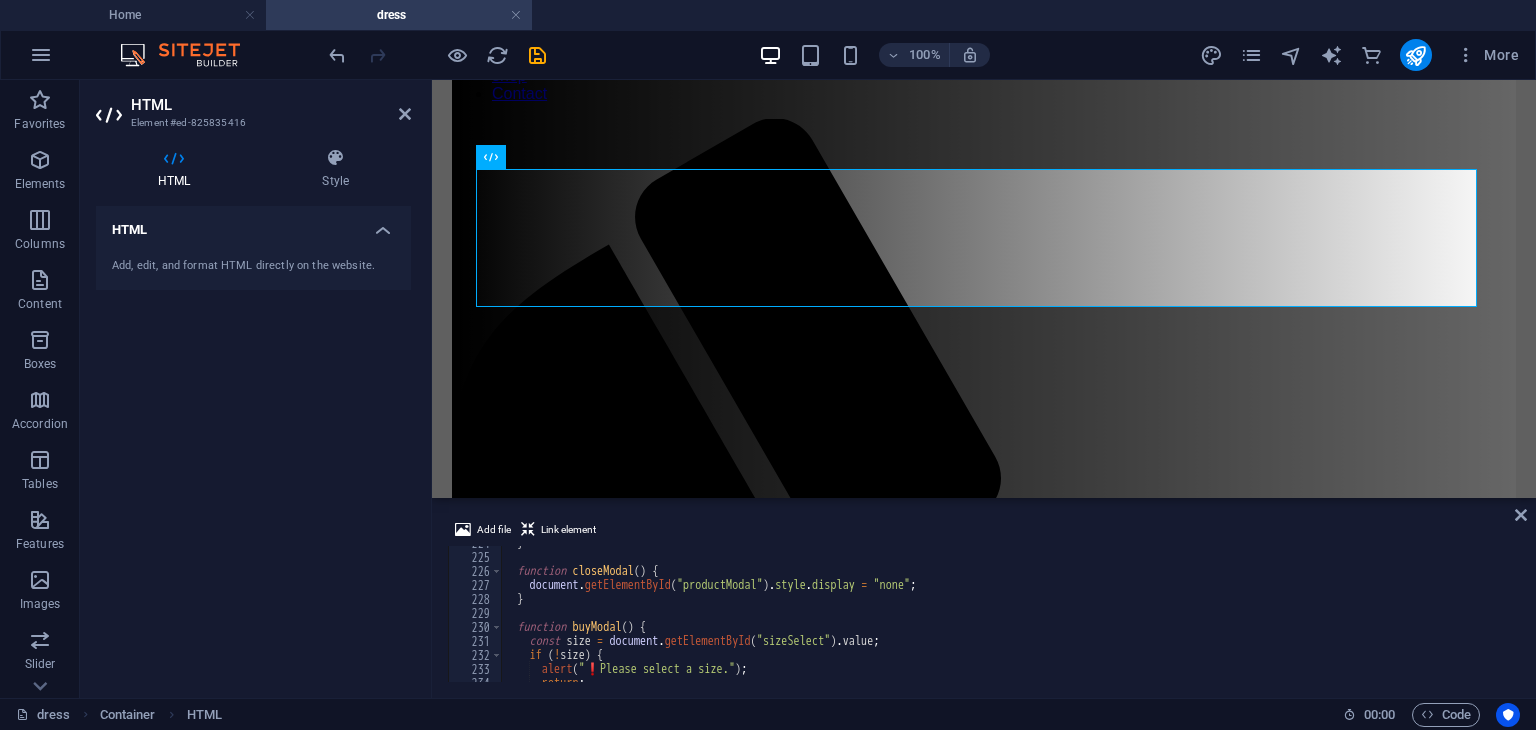 scroll, scrollTop: 3546, scrollLeft: 0, axis: vertical 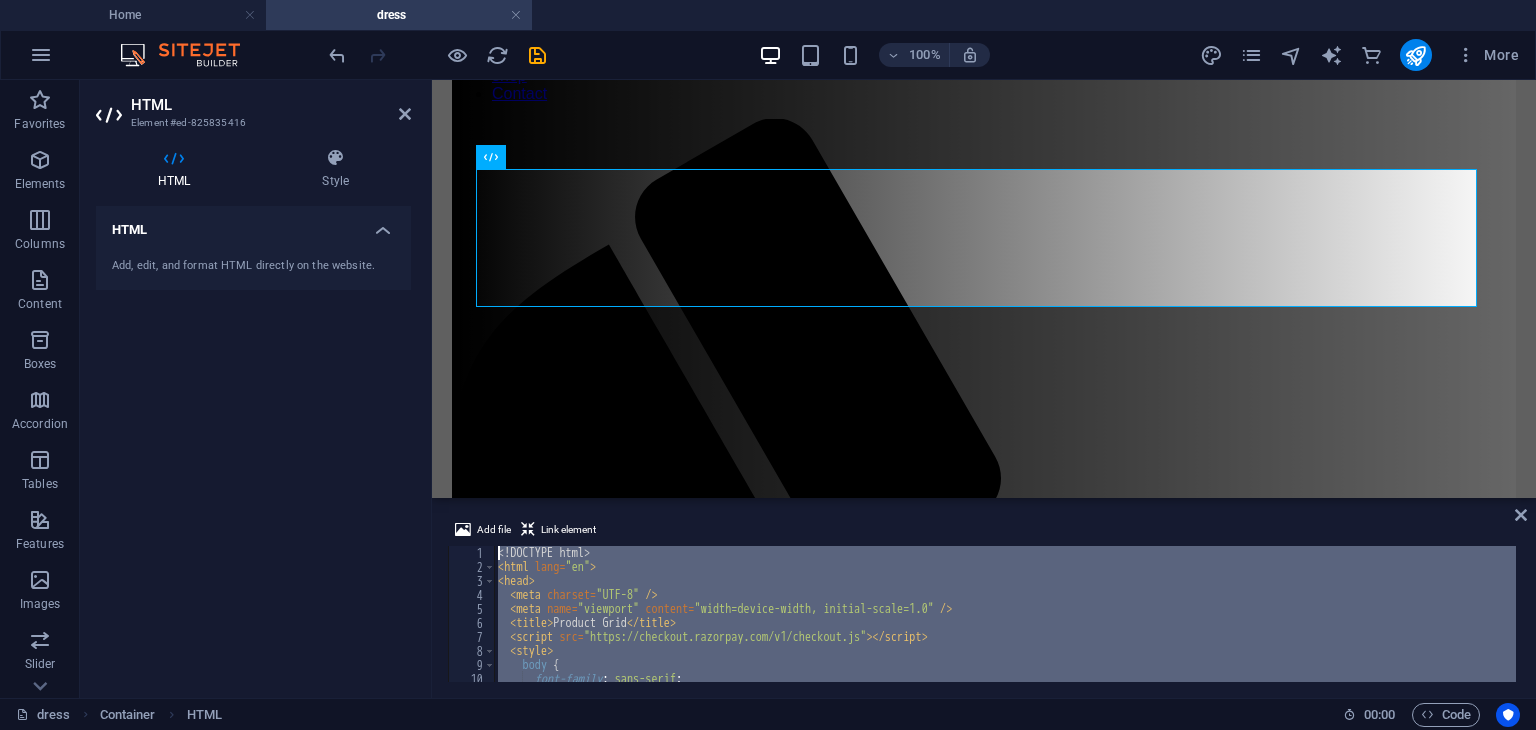 drag, startPoint x: 570, startPoint y: 621, endPoint x: 361, endPoint y: -87, distance: 738.2039 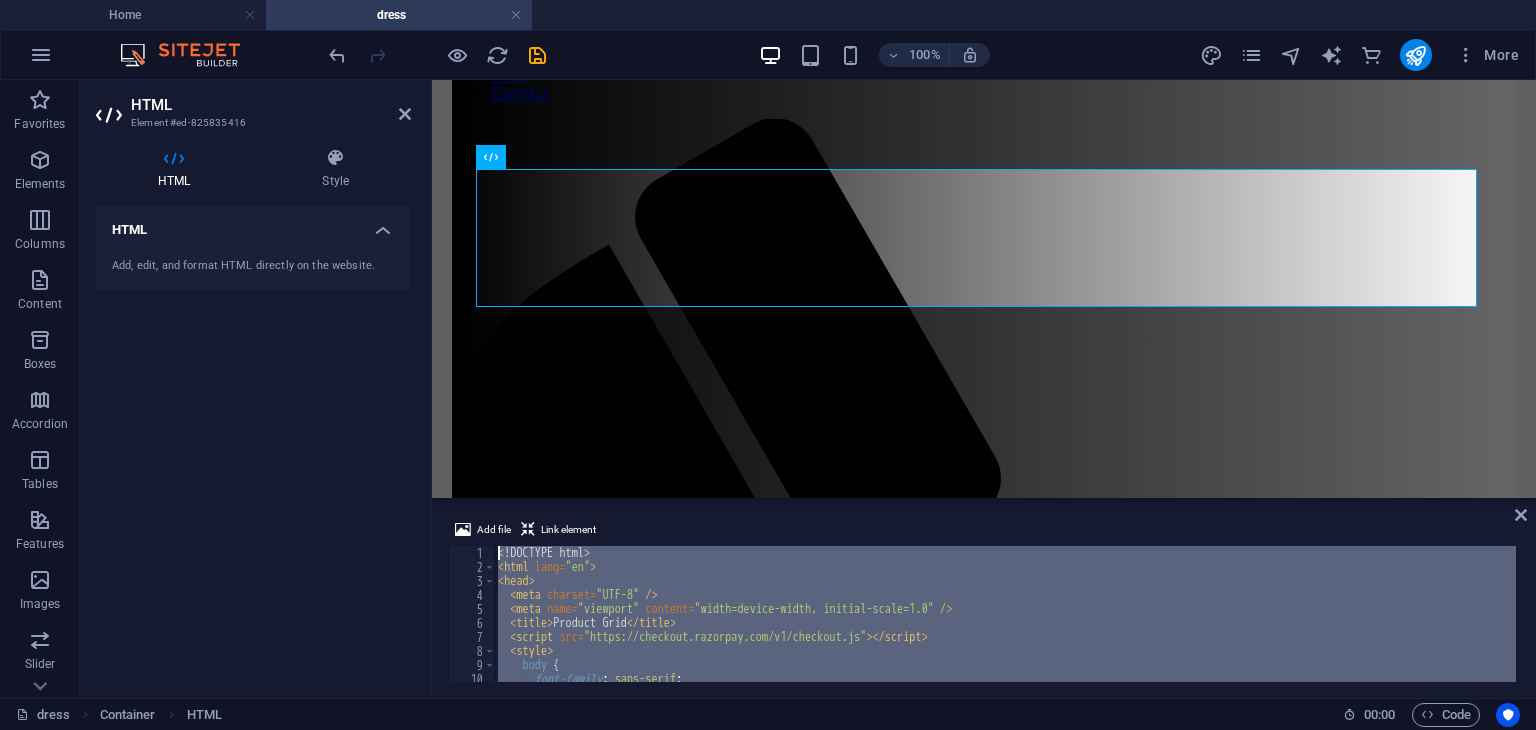 type 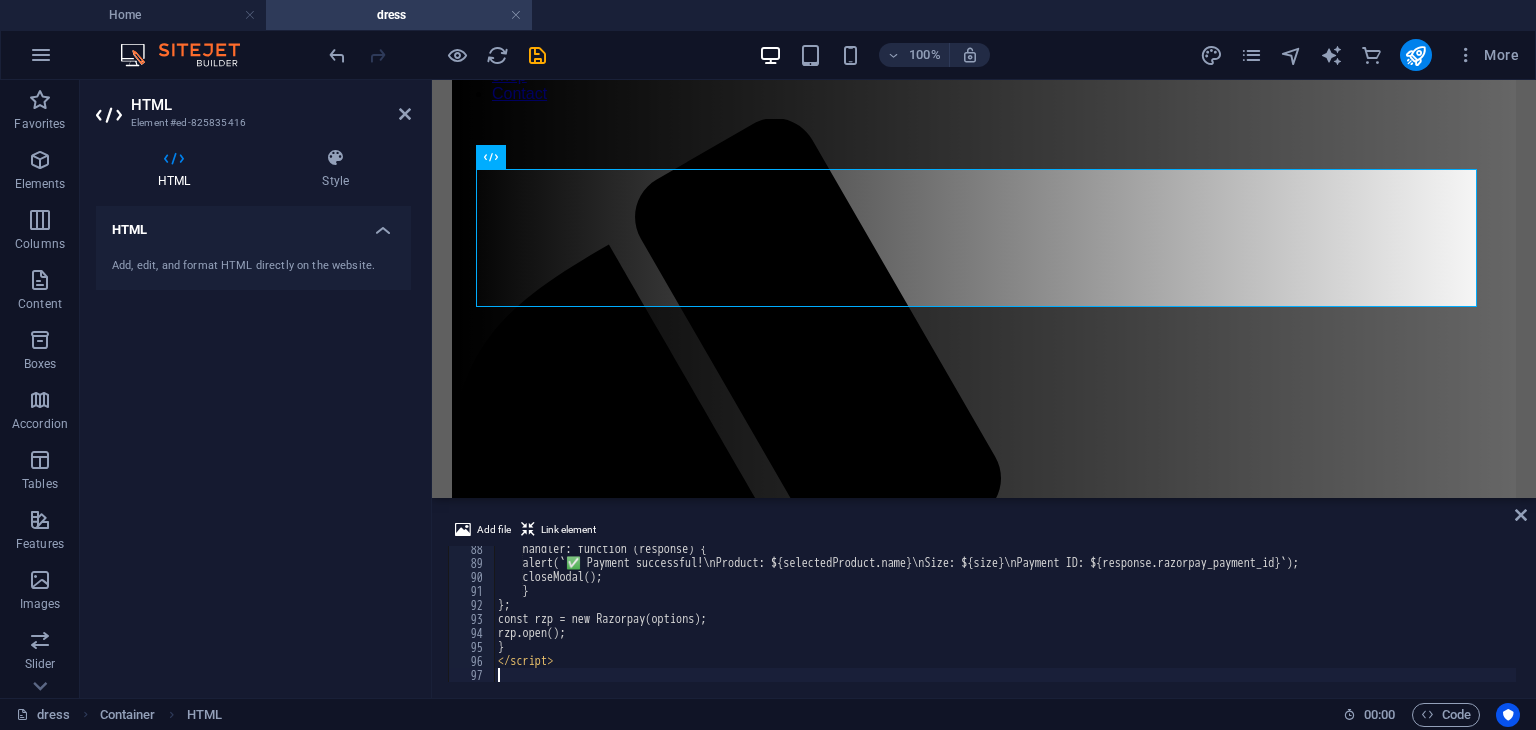 scroll, scrollTop: 1222, scrollLeft: 0, axis: vertical 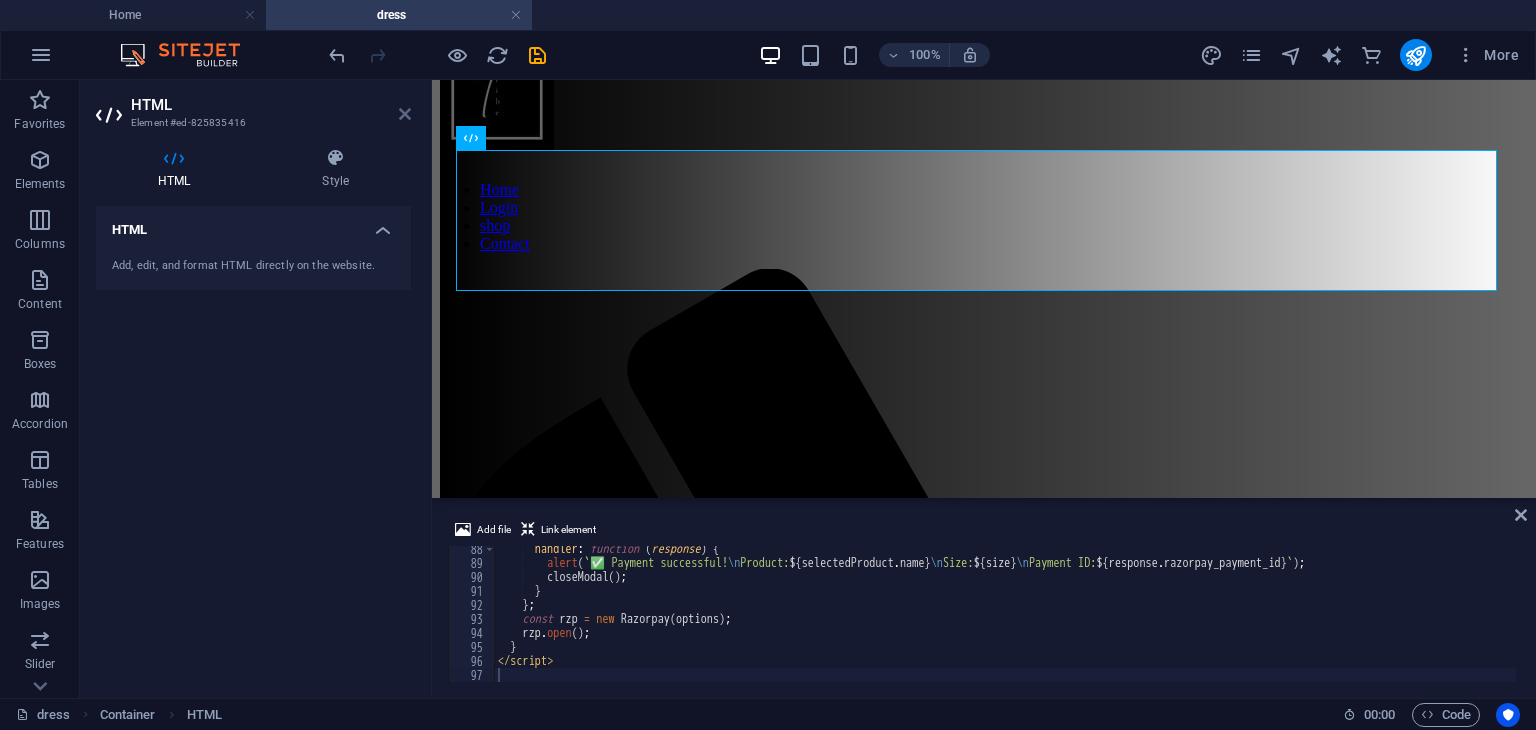 click at bounding box center (405, 114) 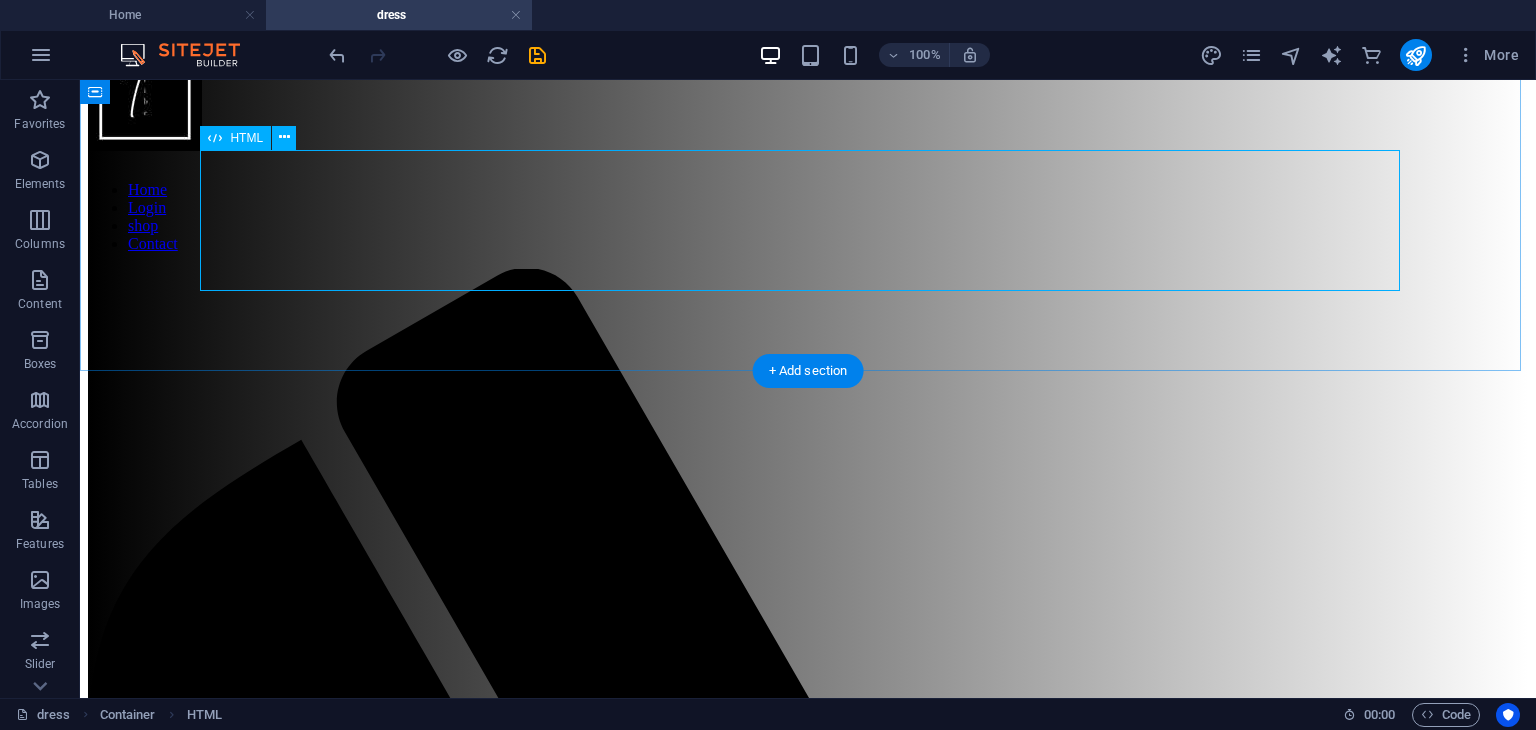 scroll, scrollTop: 0, scrollLeft: 0, axis: both 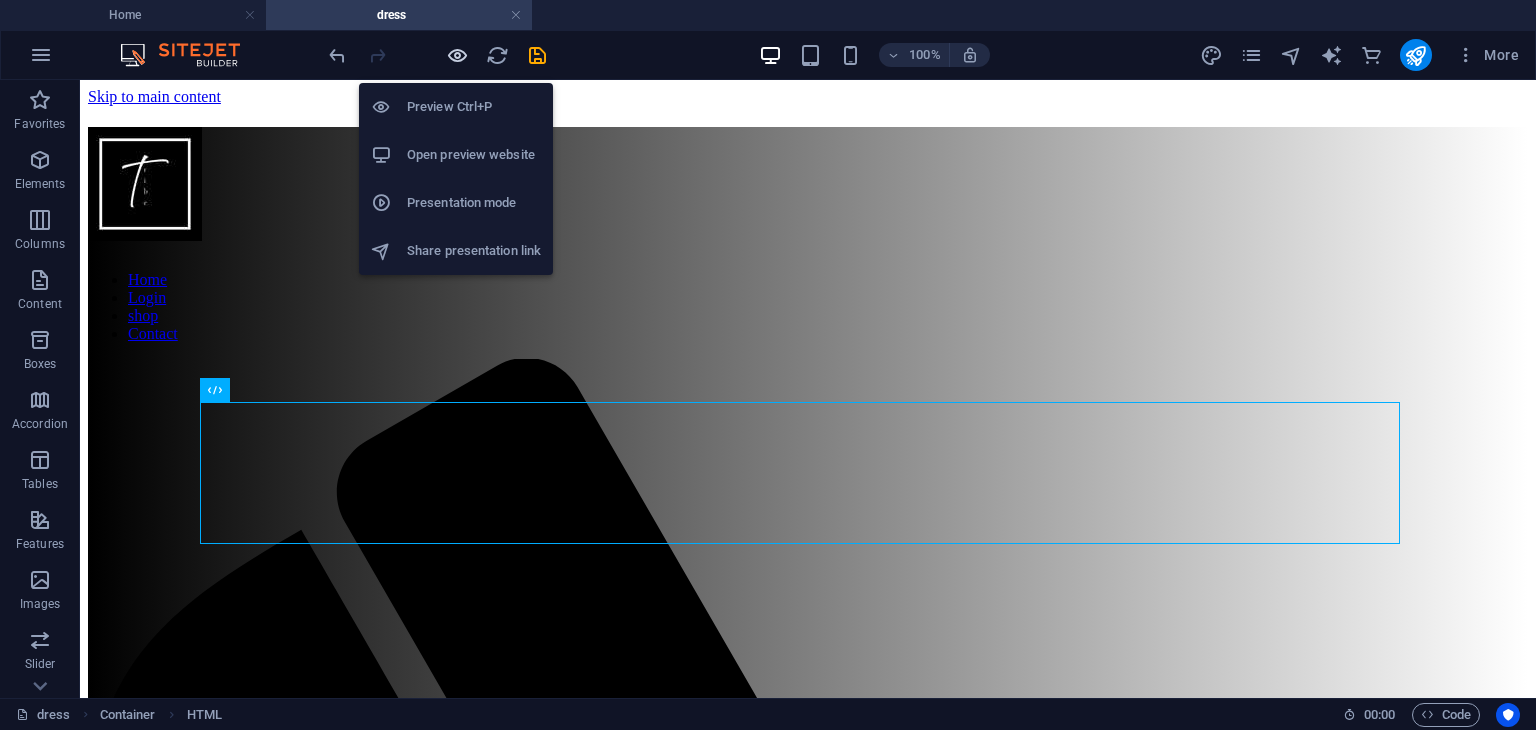 click at bounding box center [457, 55] 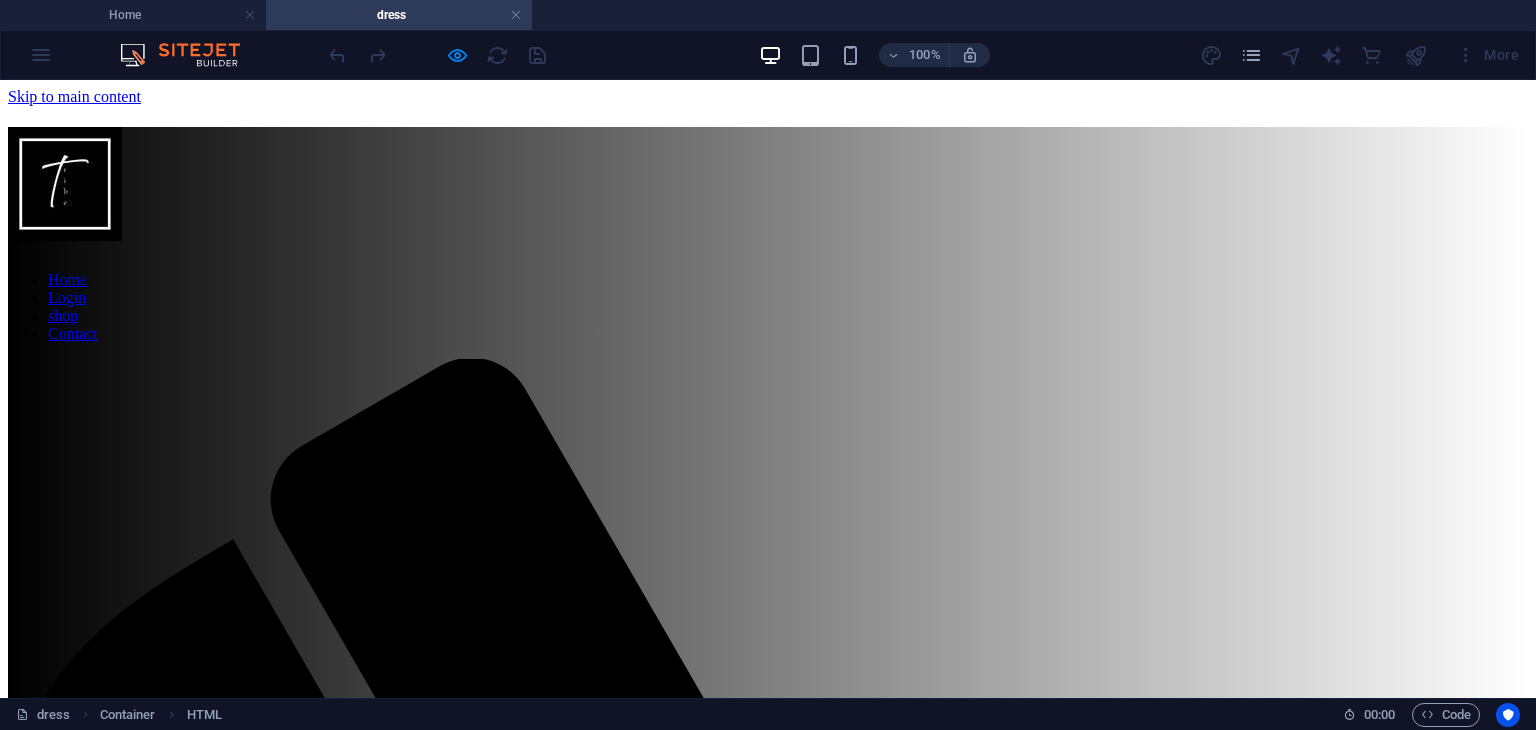 click on "SHOW ALL" at bounding box center (768, 2418) 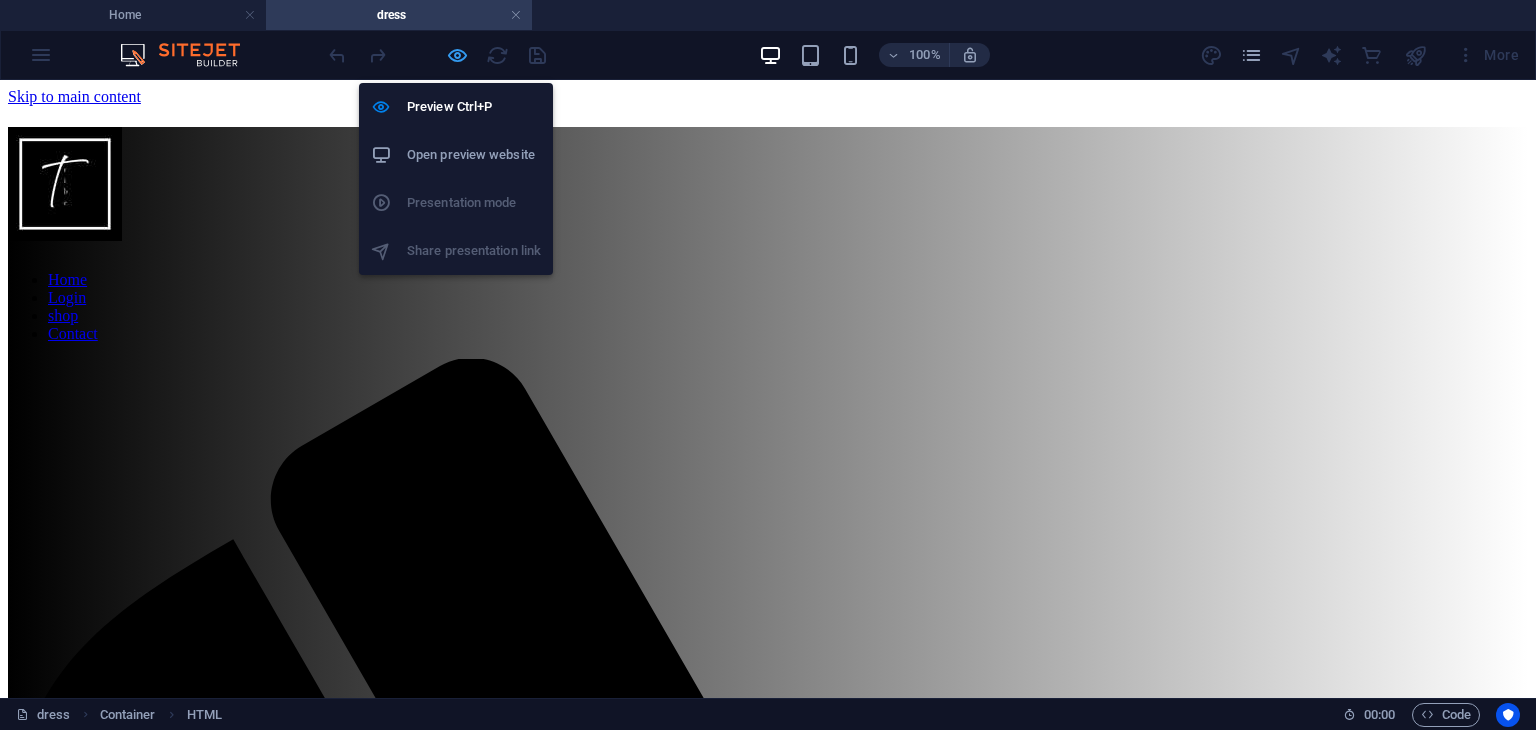 click at bounding box center [457, 55] 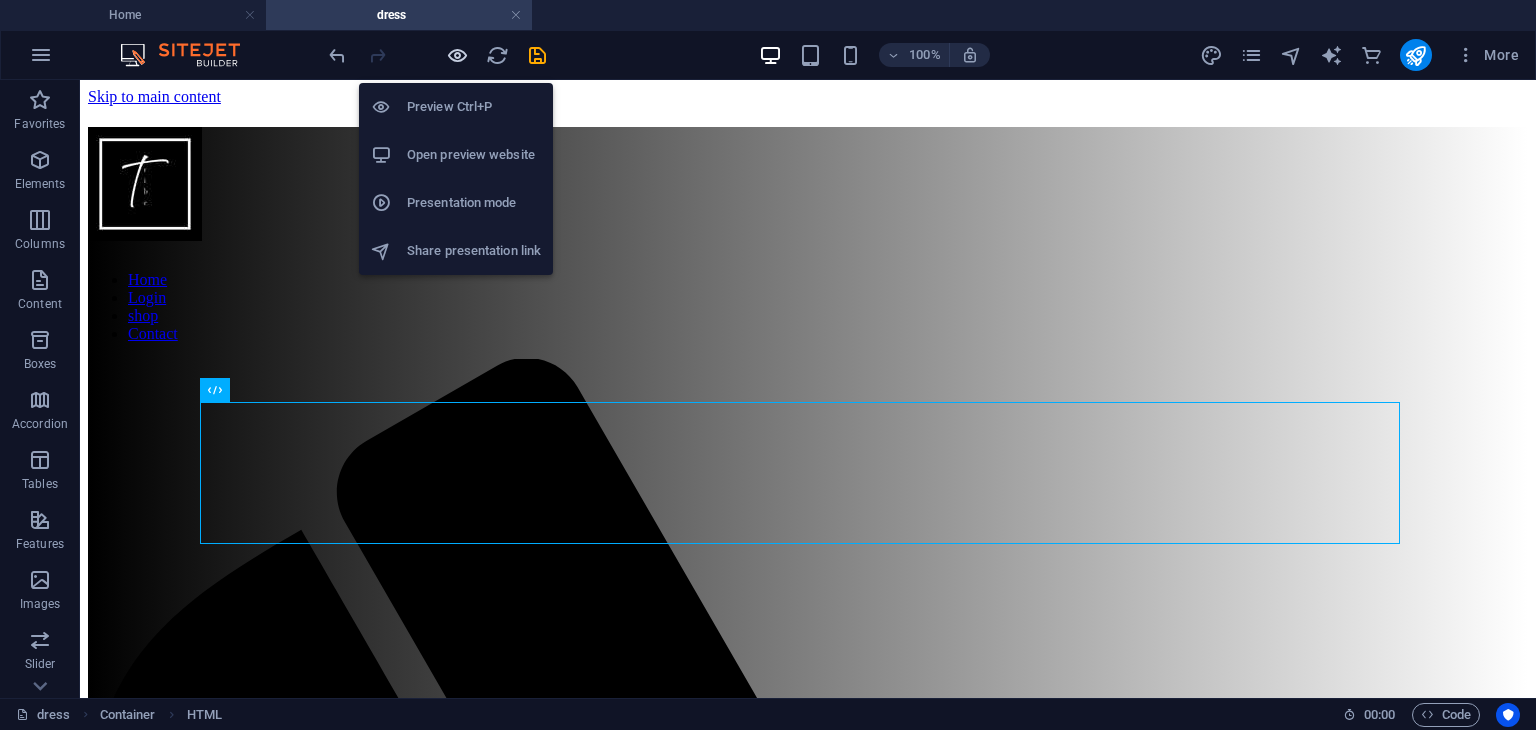 type 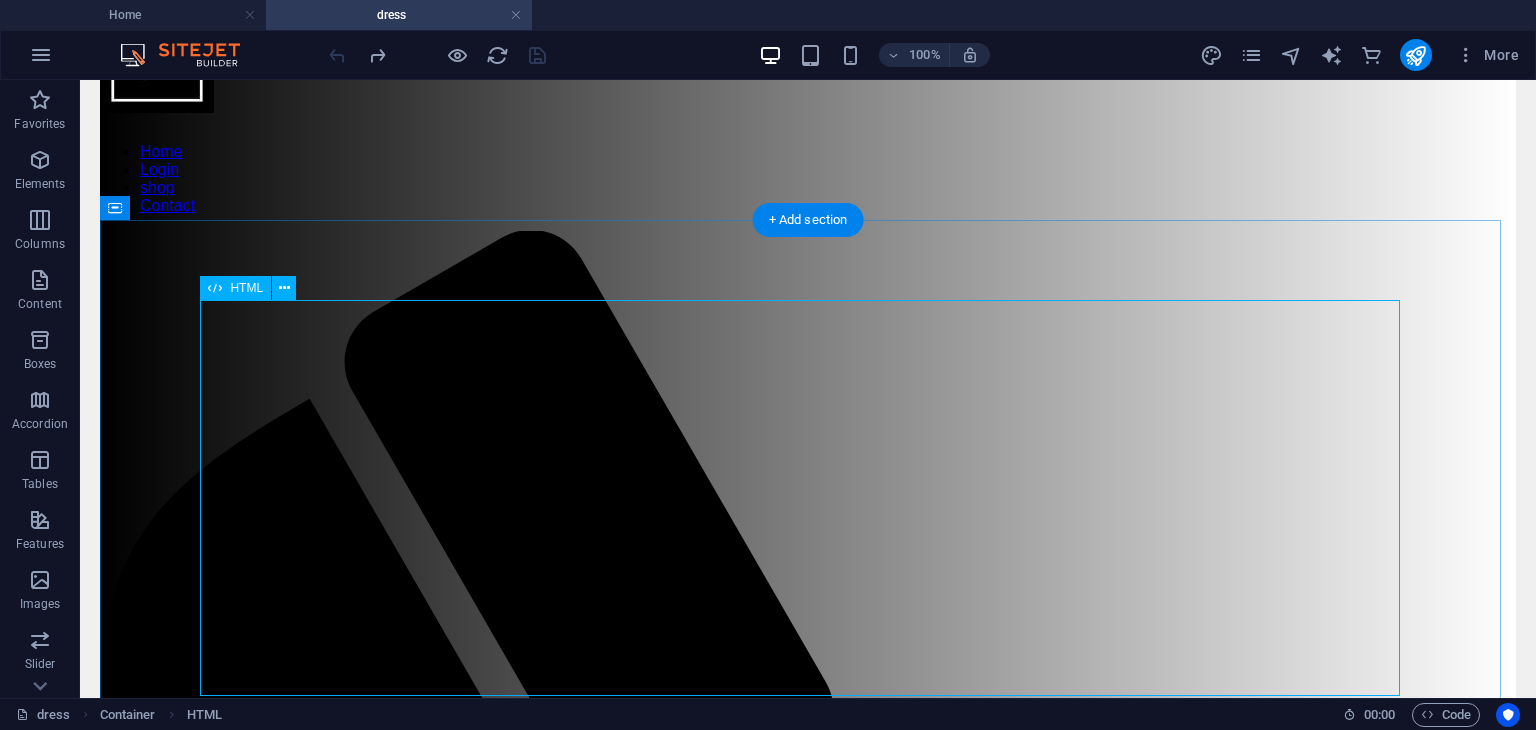 scroll, scrollTop: 142, scrollLeft: 0, axis: vertical 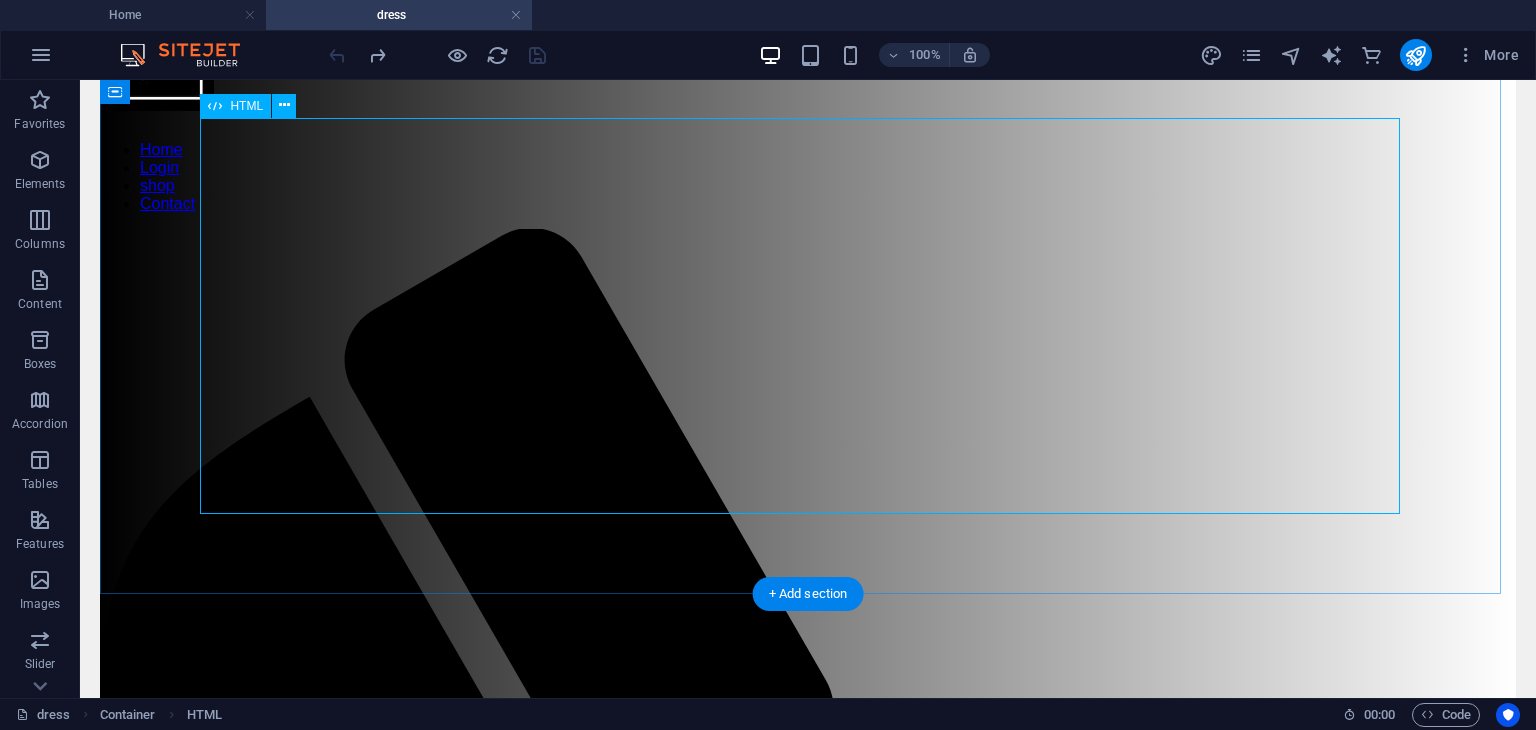 click on "Product Grid
SHOW ALL
CATEGORY ONE
CATEGORY TWO
CATEGORY THREE
Product 1
₹200
Buy Now
Product 2
₹250
Buy Now
Product 3
₹280
Buy Now
Product 4
₹299
Buy Now
Product 5
₹25
Buy Now" at bounding box center [808, 2278] 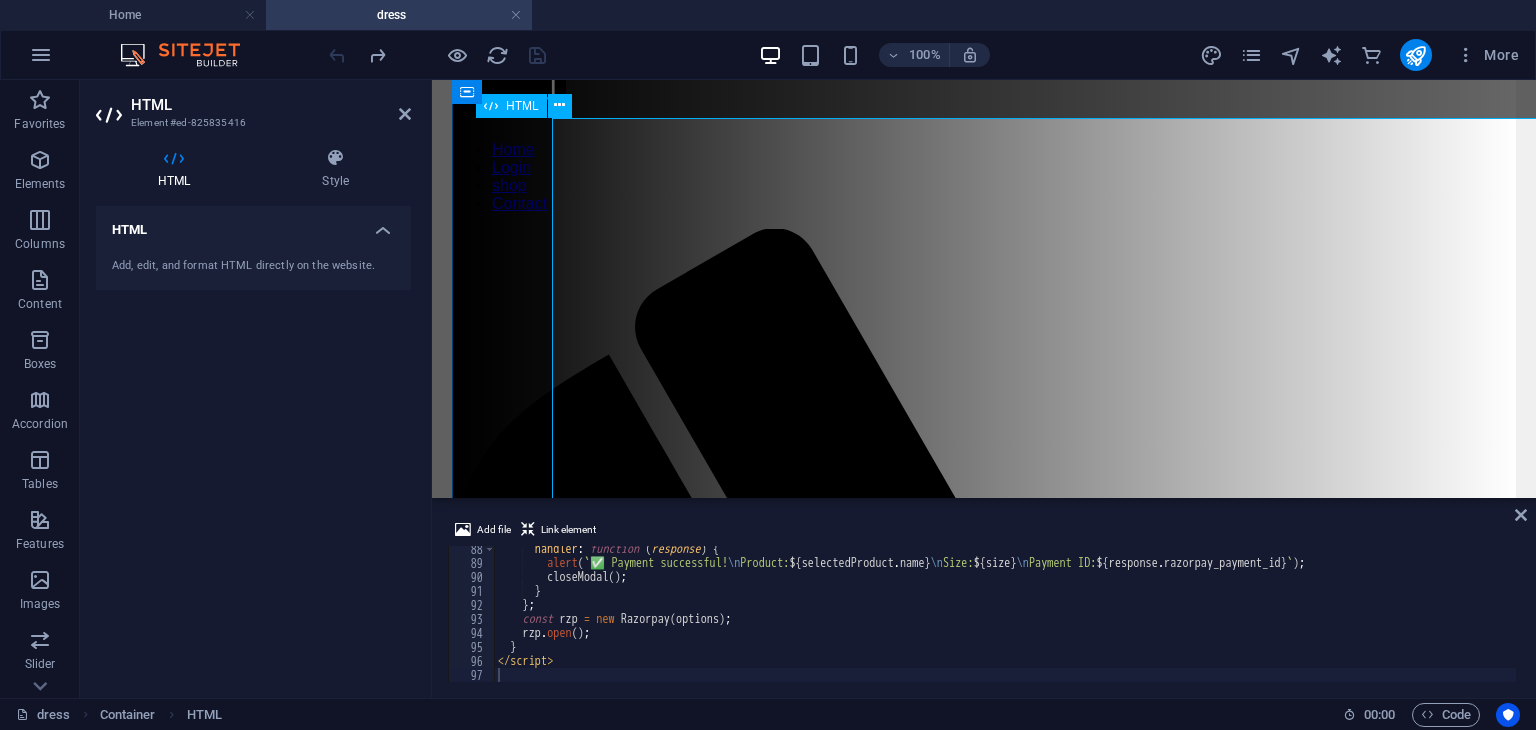 scroll, scrollTop: 1222, scrollLeft: 0, axis: vertical 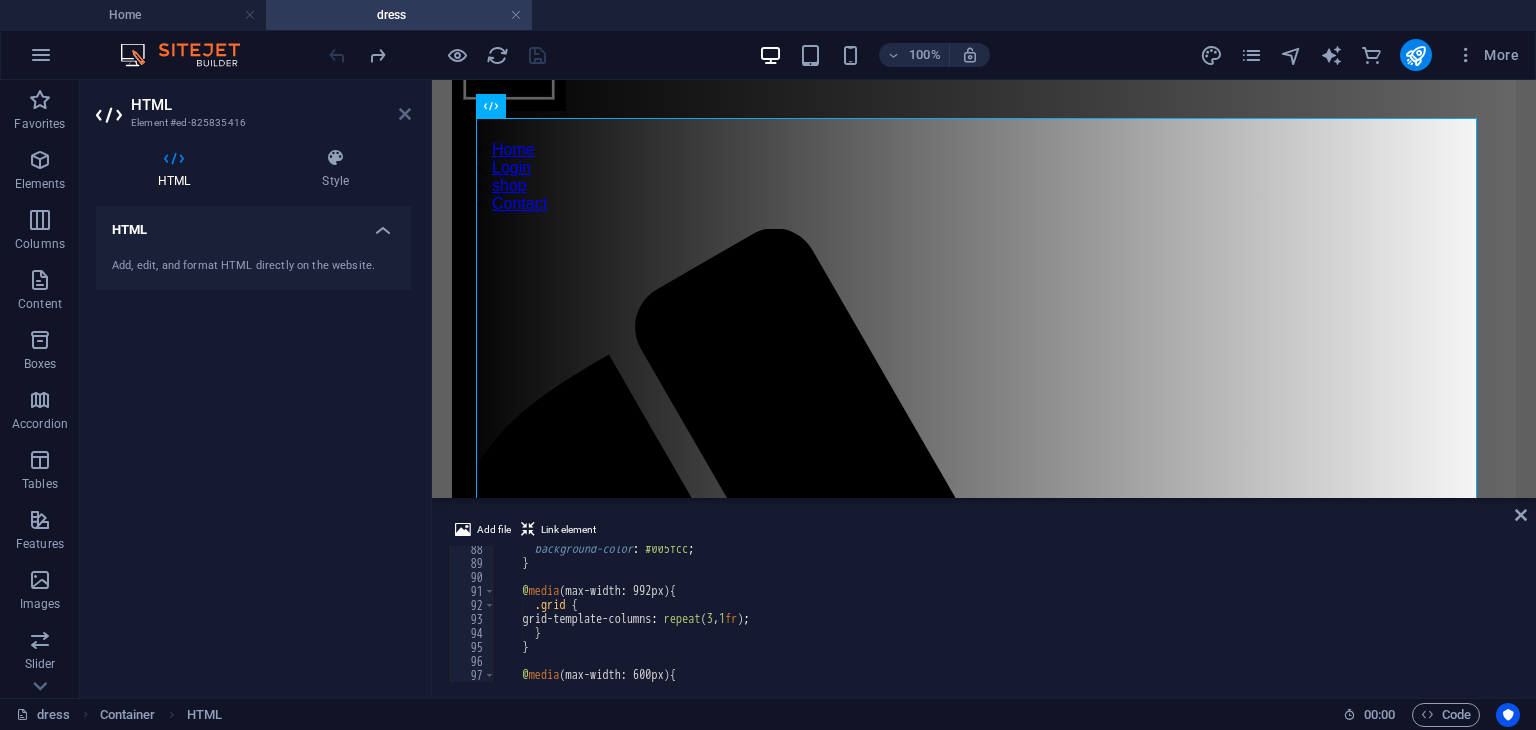 click at bounding box center [405, 114] 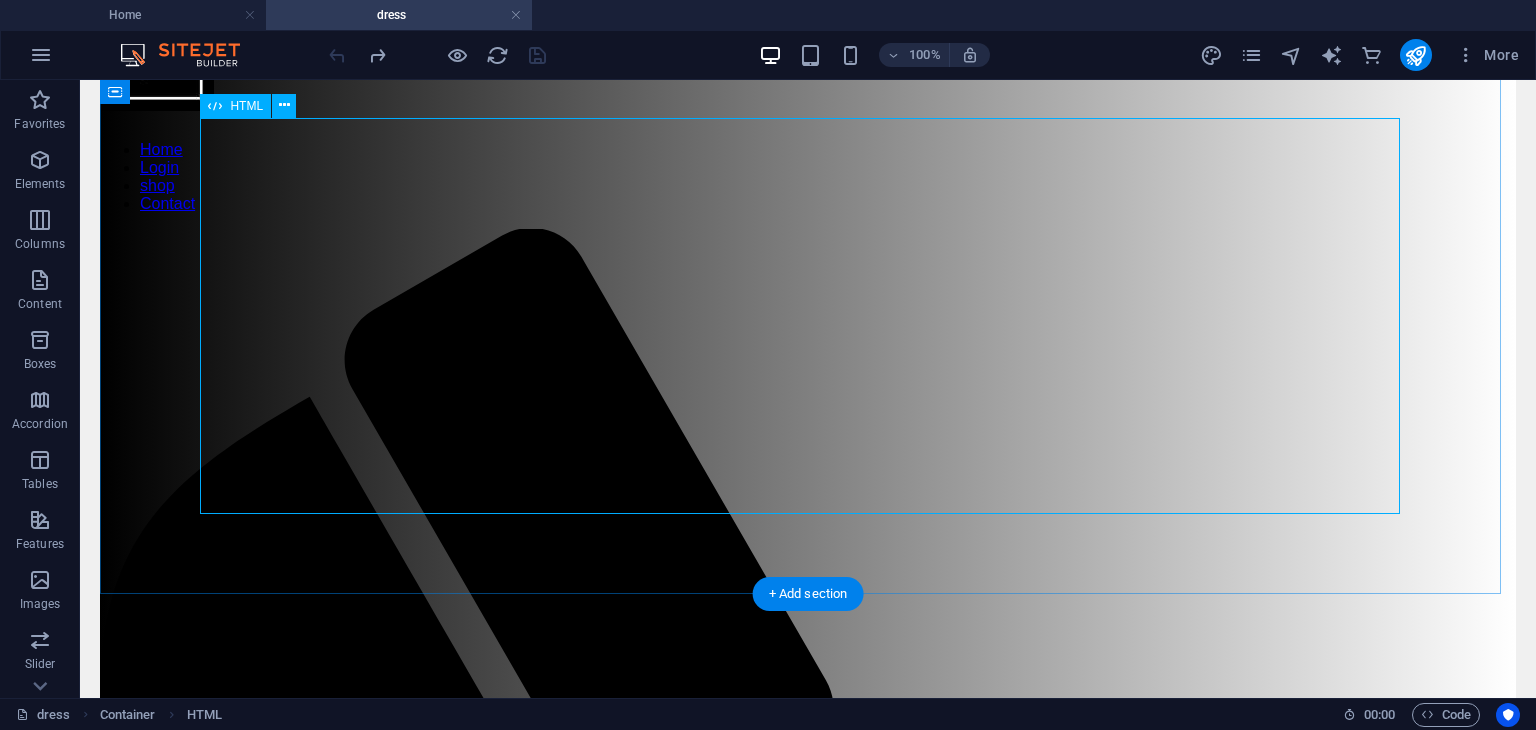 click on "Product Grid
SHOW ALL
CATEGORY ONE
CATEGORY TWO
CATEGORY THREE
Product 1
₹200
Buy Now
Product 2
₹250
Buy Now
Product 3
₹280
Buy Now
Product 4
₹299
Buy Now
Product 5
₹25
Buy Now" at bounding box center [808, 2278] 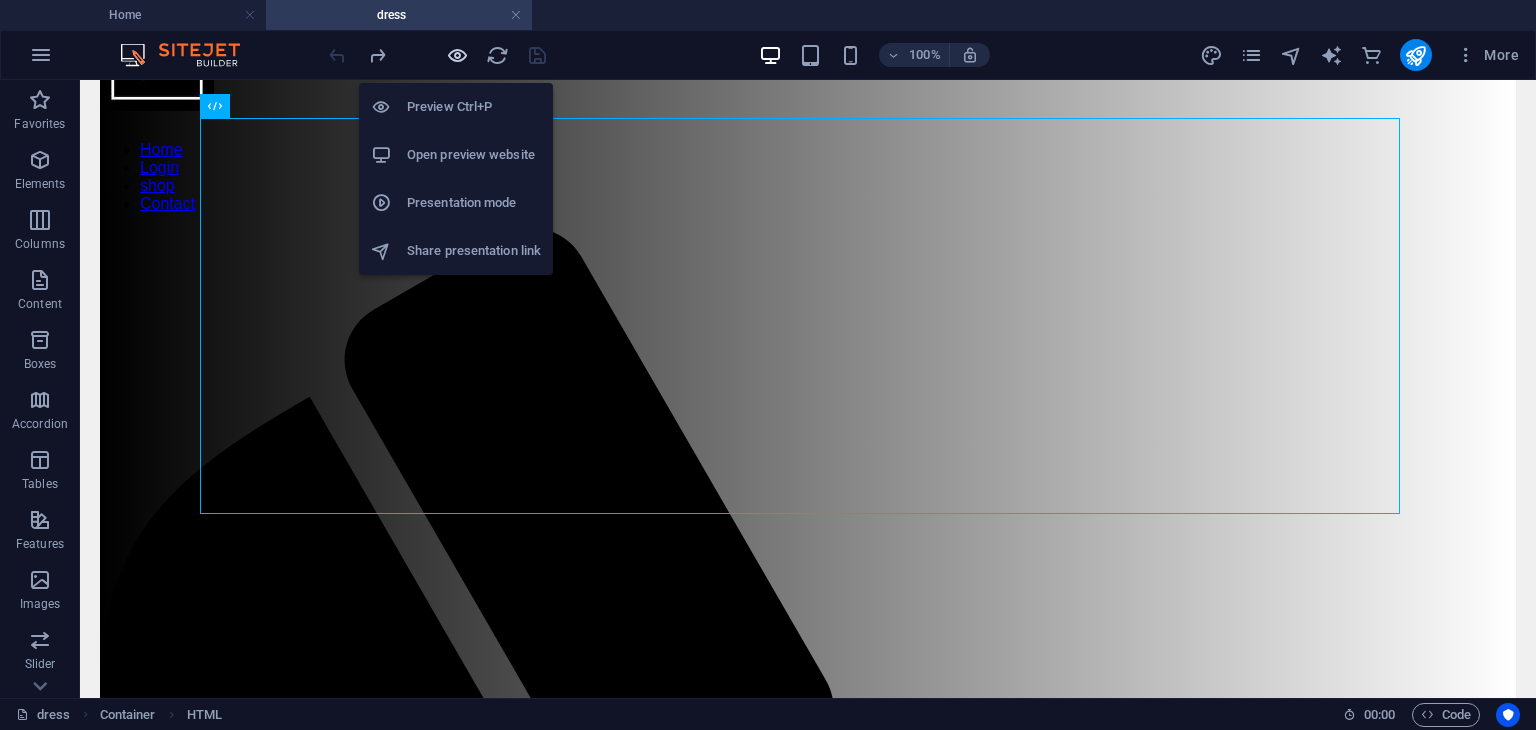 click at bounding box center (457, 55) 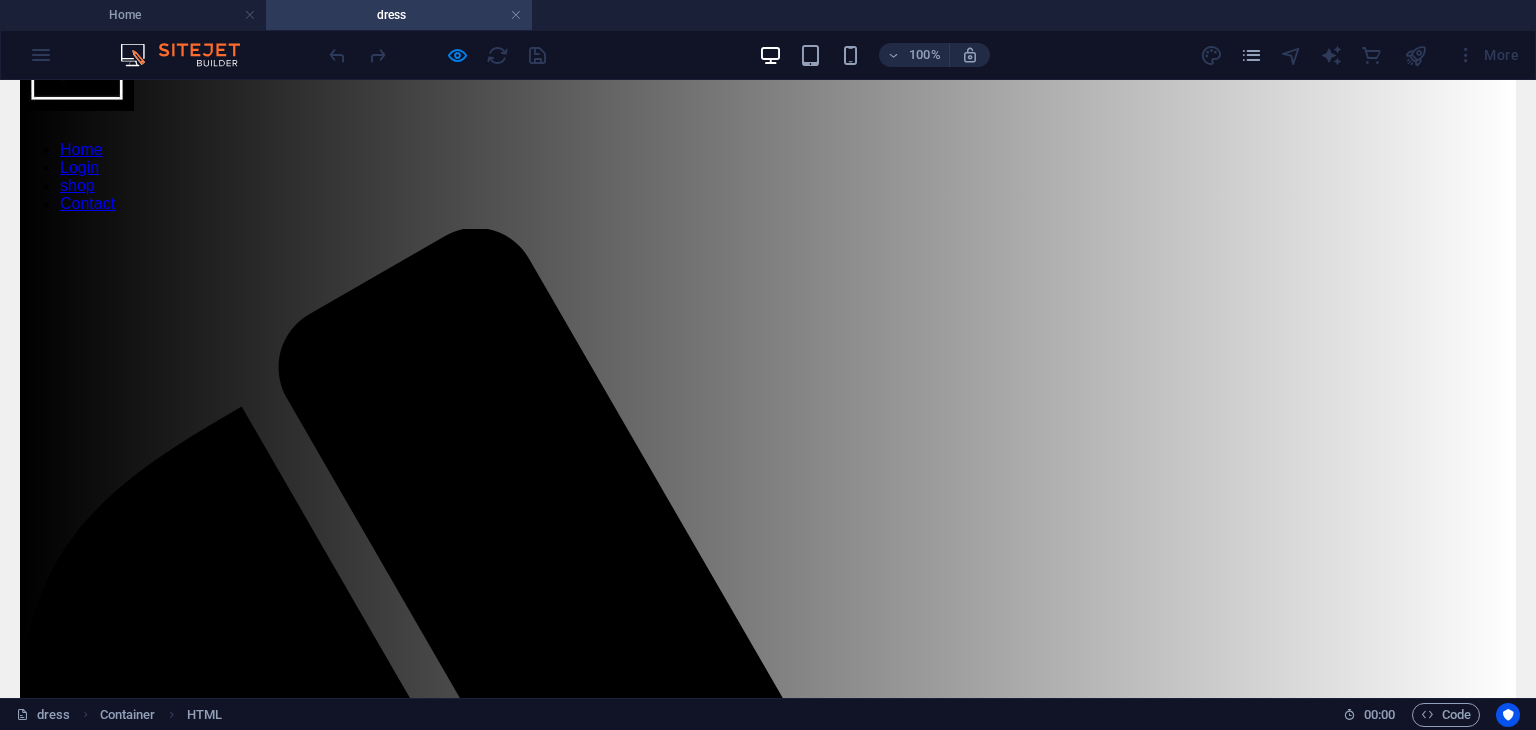 click at bounding box center [1374, 2370] 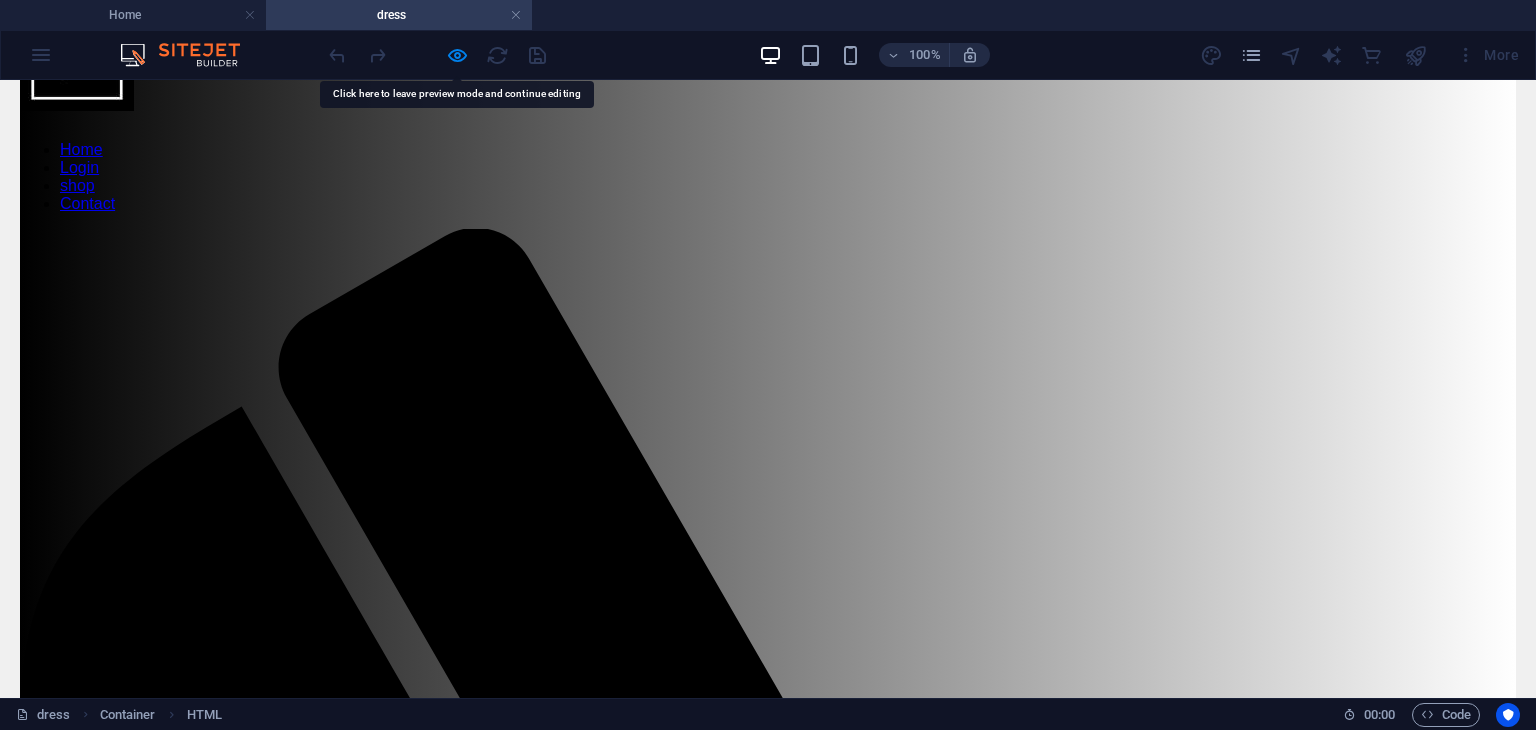 click on "₹25" at bounding box center (1374, 2494) 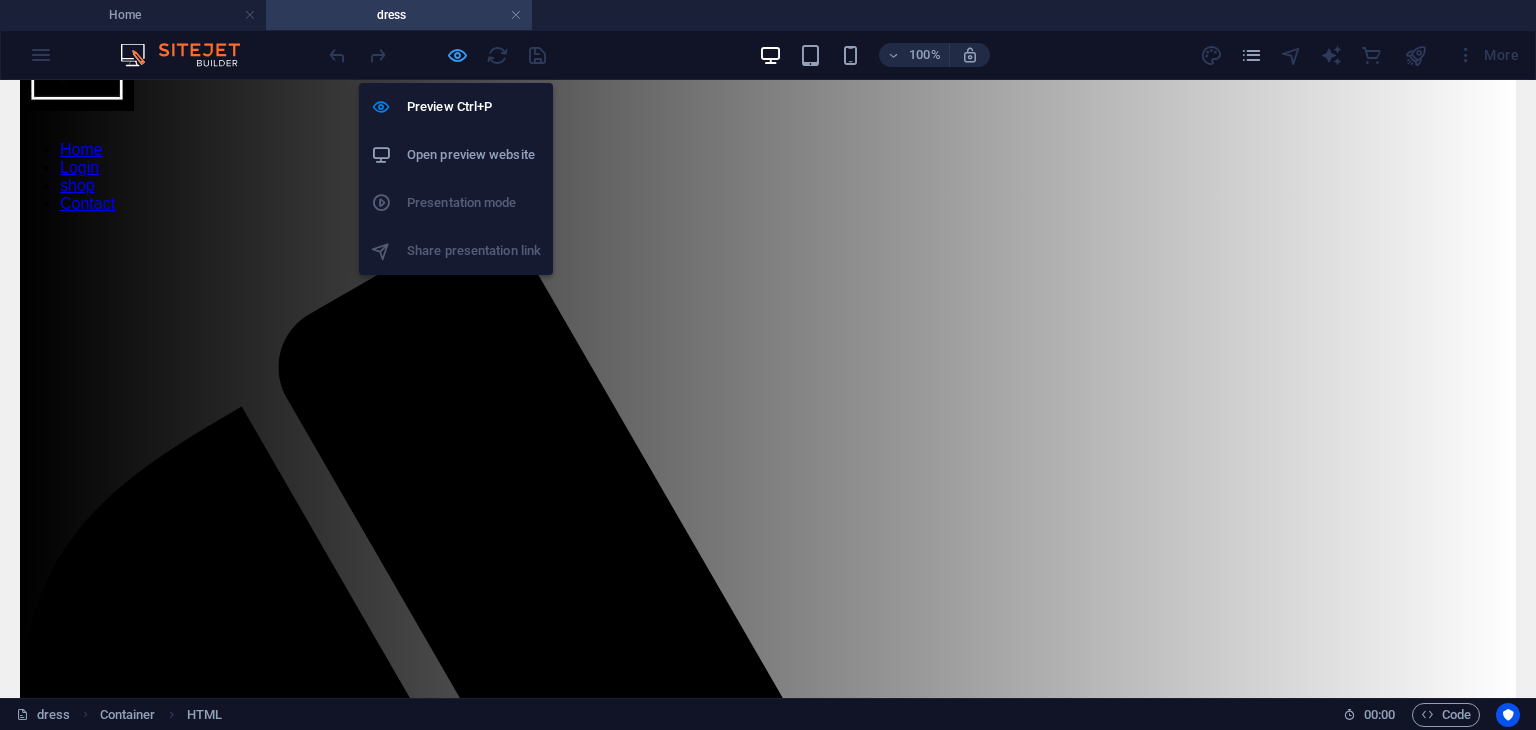 click at bounding box center (457, 55) 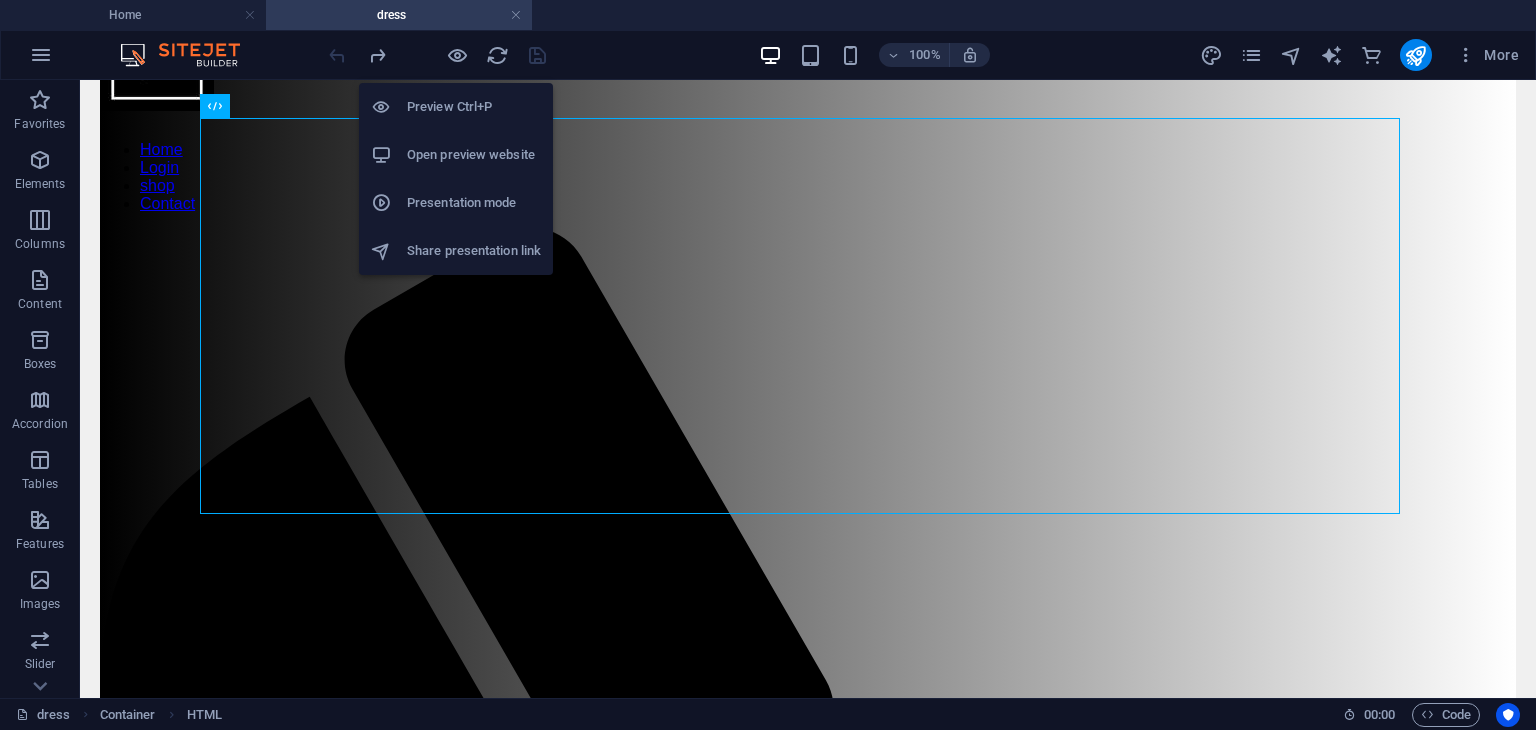 click on "Open preview website" at bounding box center (474, 155) 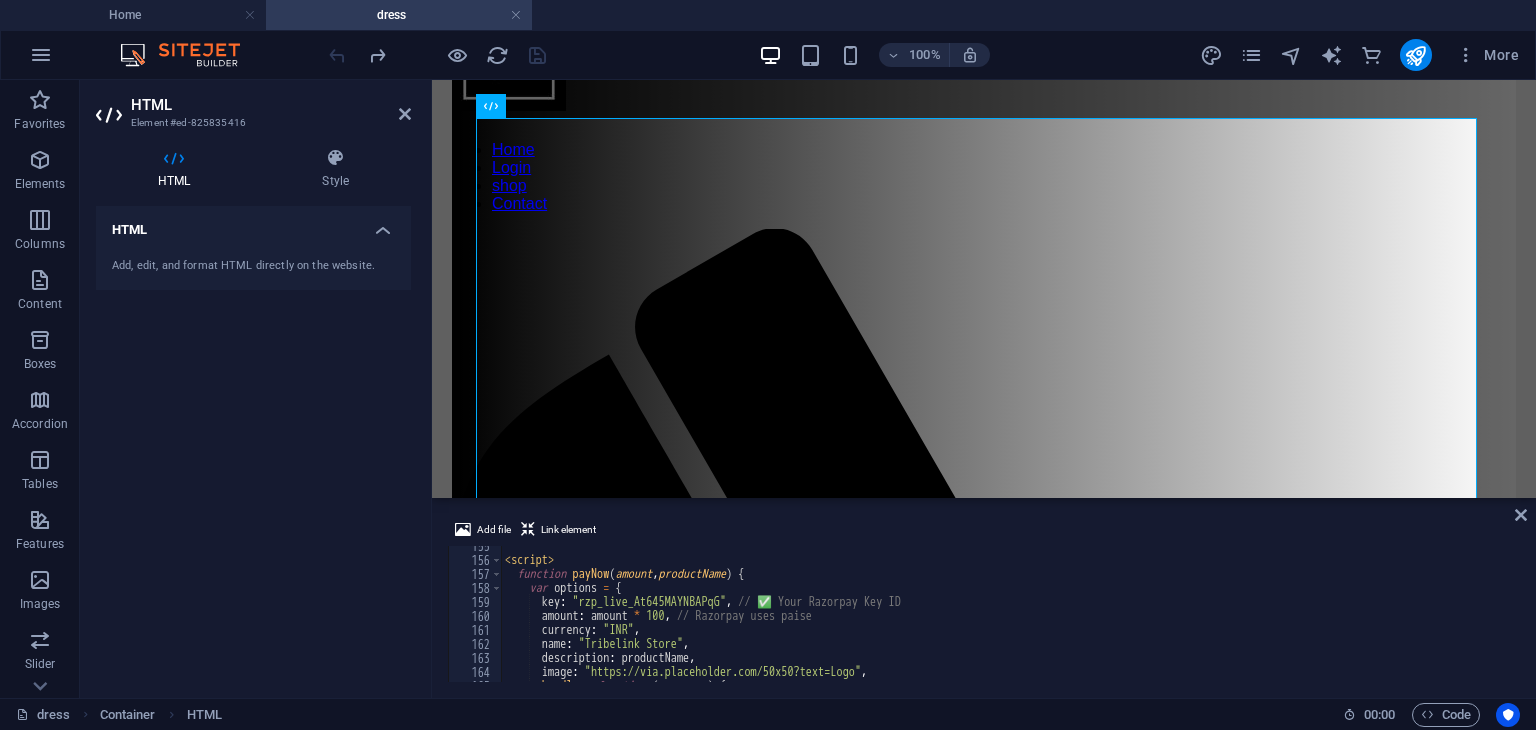 scroll, scrollTop: 2468, scrollLeft: 0, axis: vertical 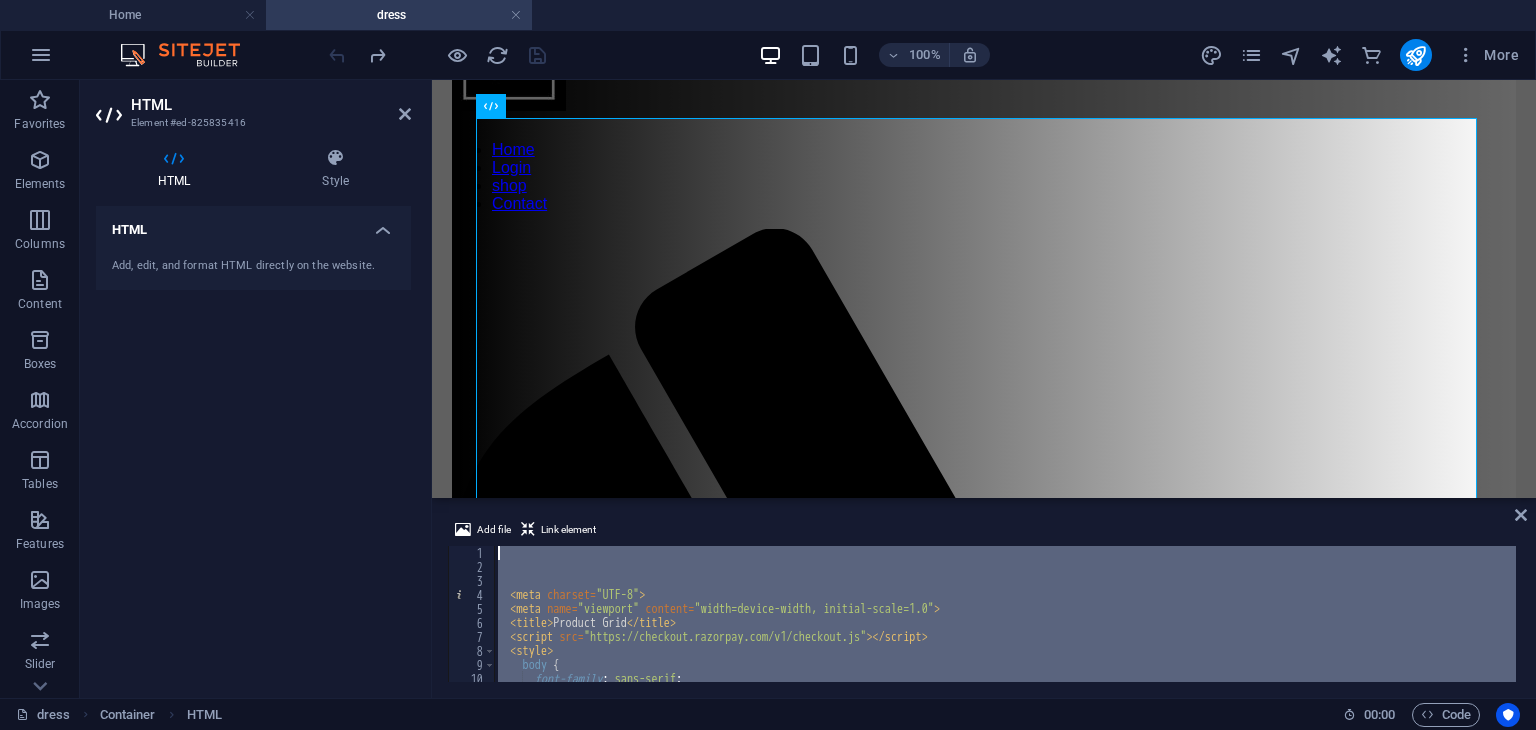 drag, startPoint x: 674, startPoint y: 600, endPoint x: 289, endPoint y: 5, distance: 708.696 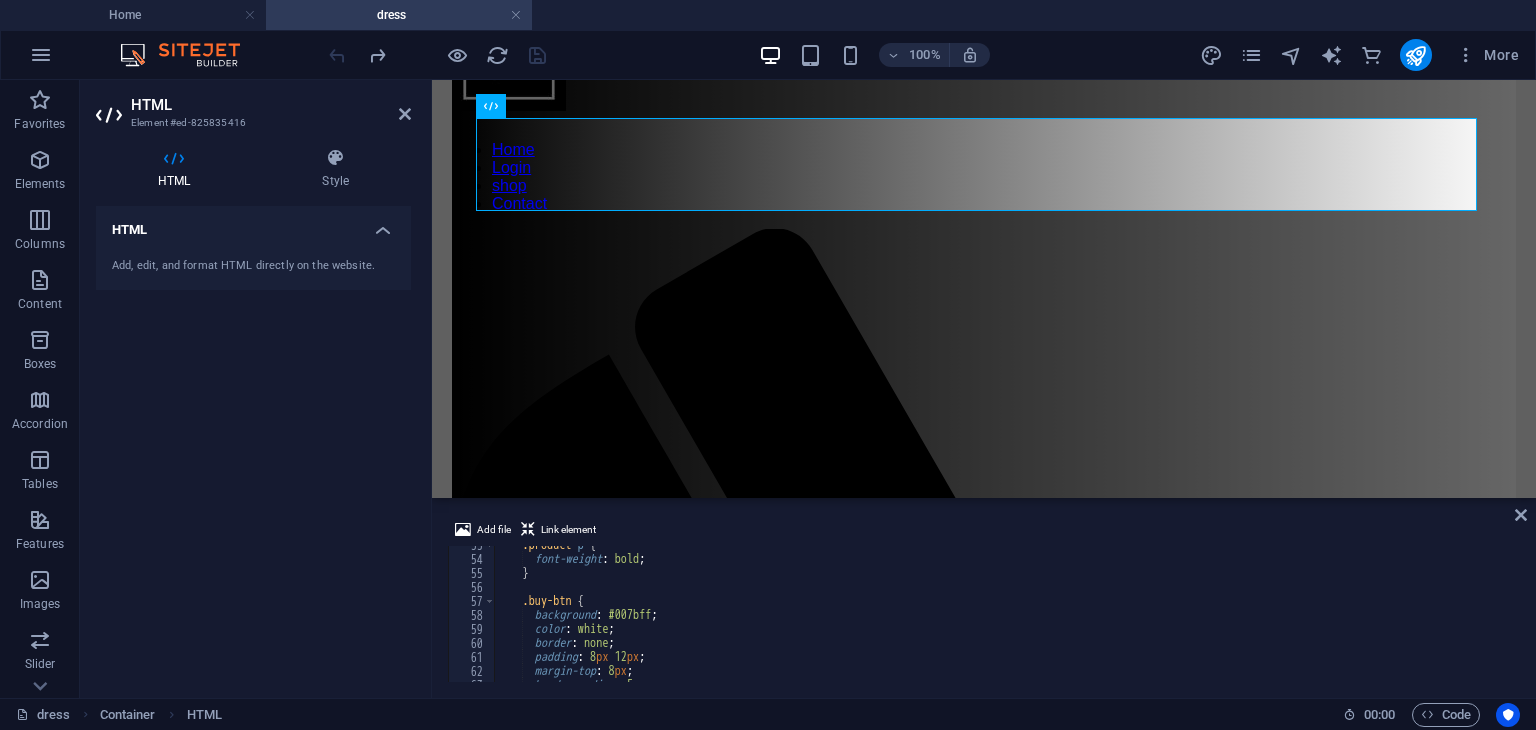 scroll, scrollTop: 726, scrollLeft: 0, axis: vertical 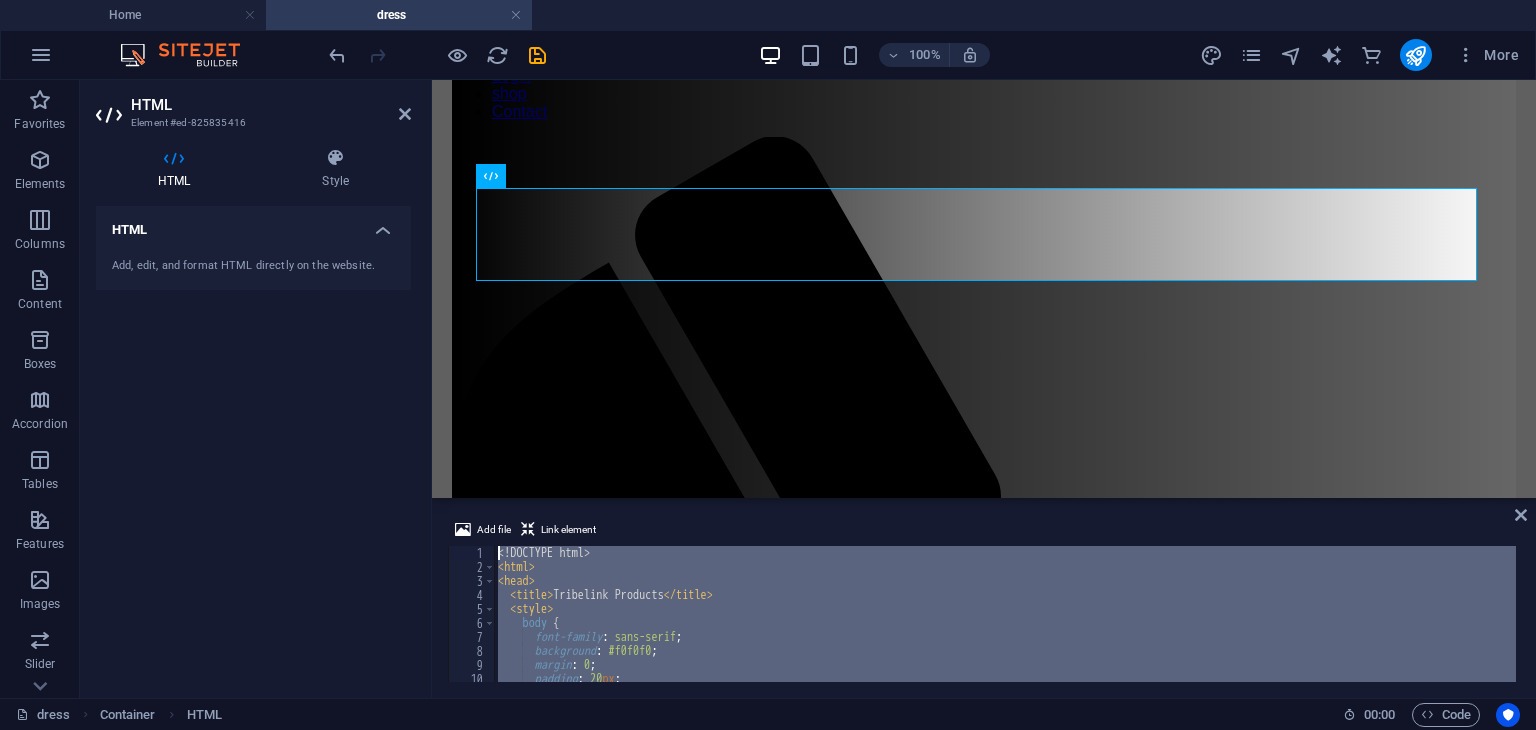 drag, startPoint x: 644, startPoint y: 623, endPoint x: 252, endPoint y: -87, distance: 811.0265 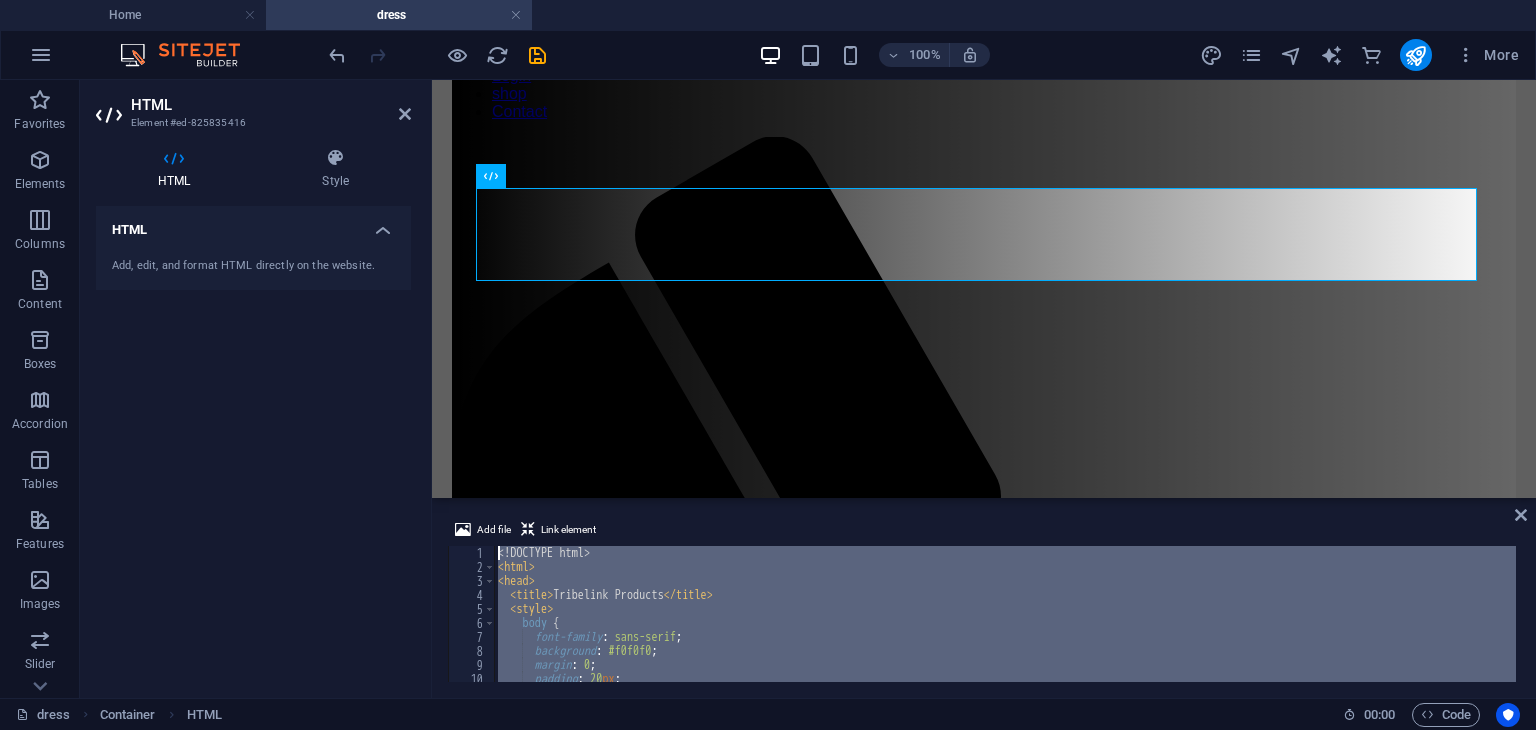 paste 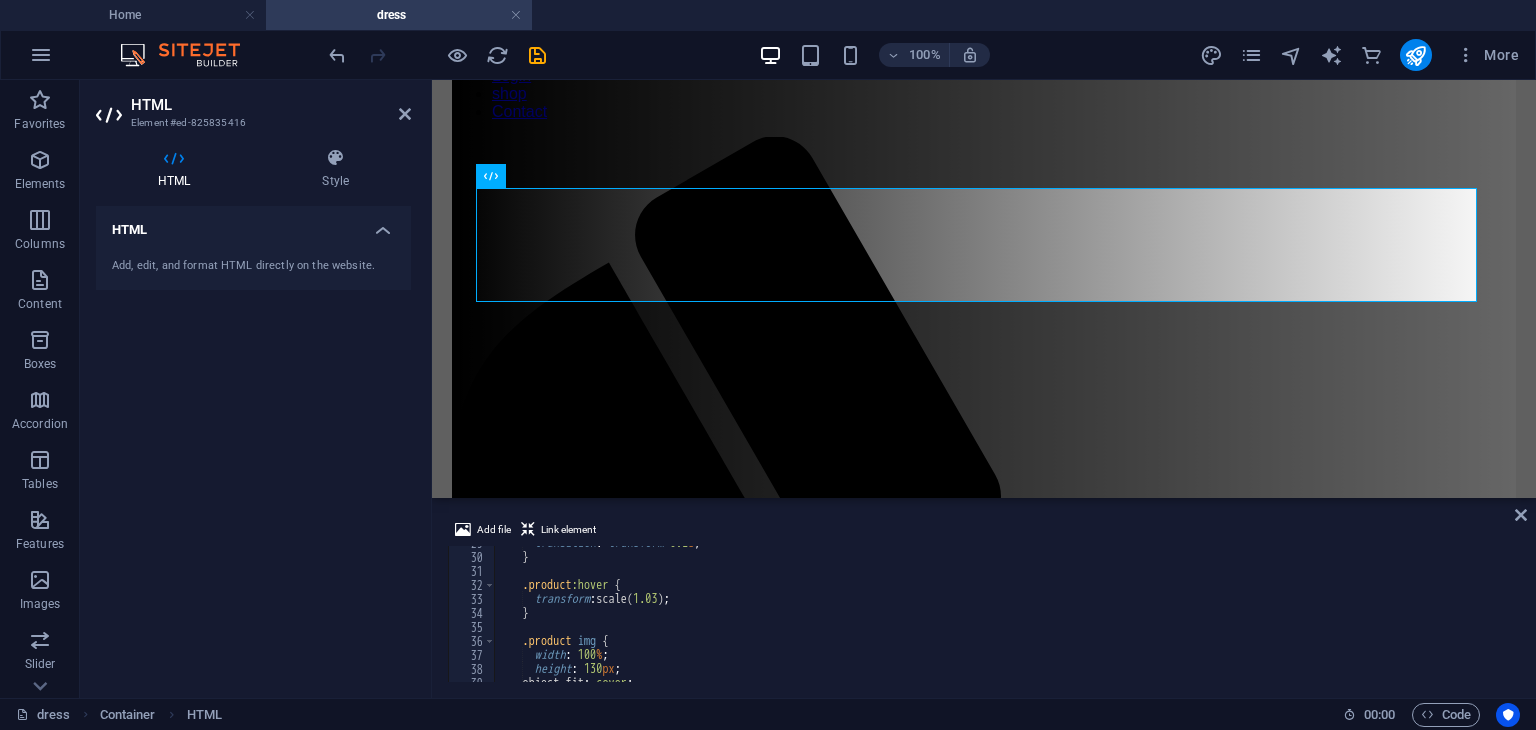 scroll, scrollTop: 382, scrollLeft: 0, axis: vertical 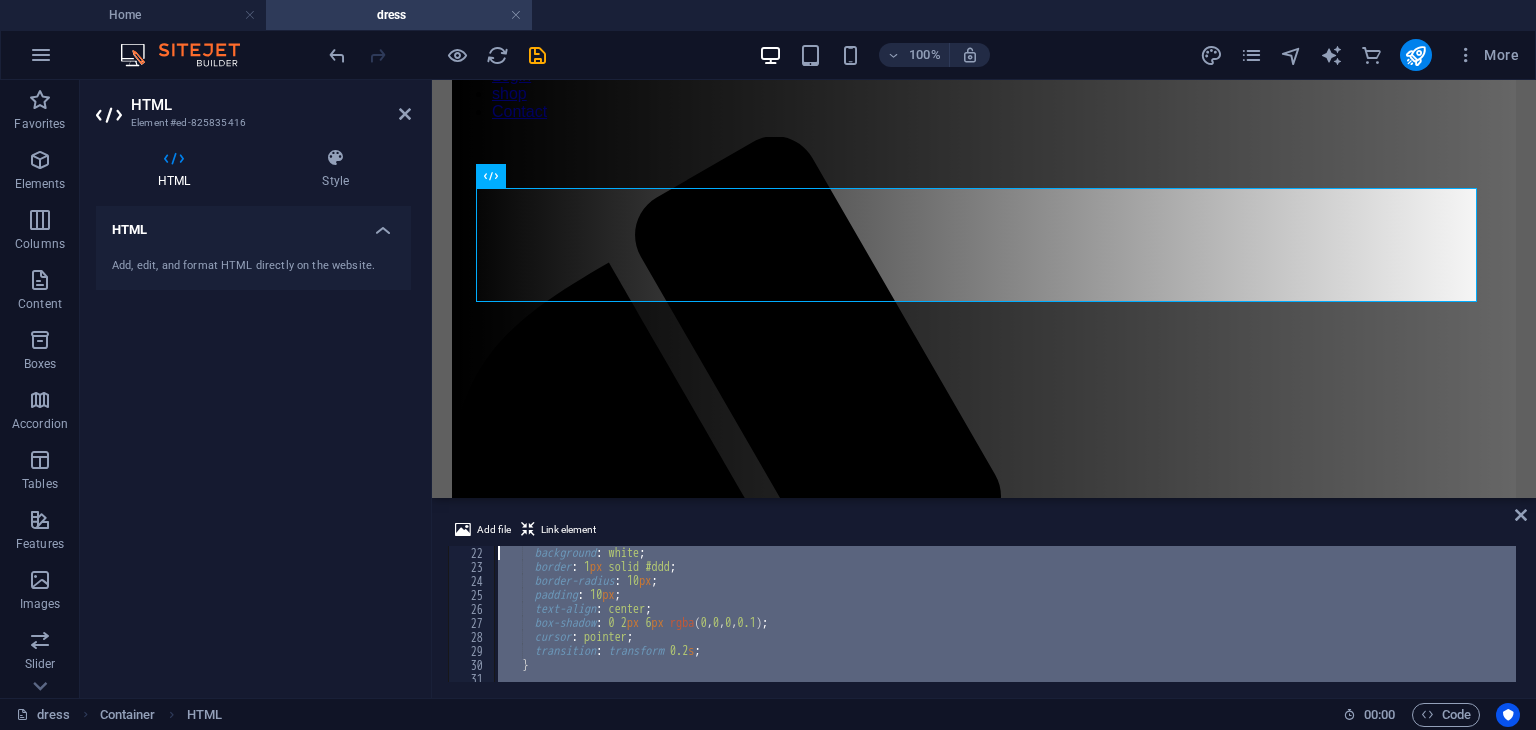 drag, startPoint x: 657, startPoint y: 645, endPoint x: 314, endPoint y: -87, distance: 808.3768 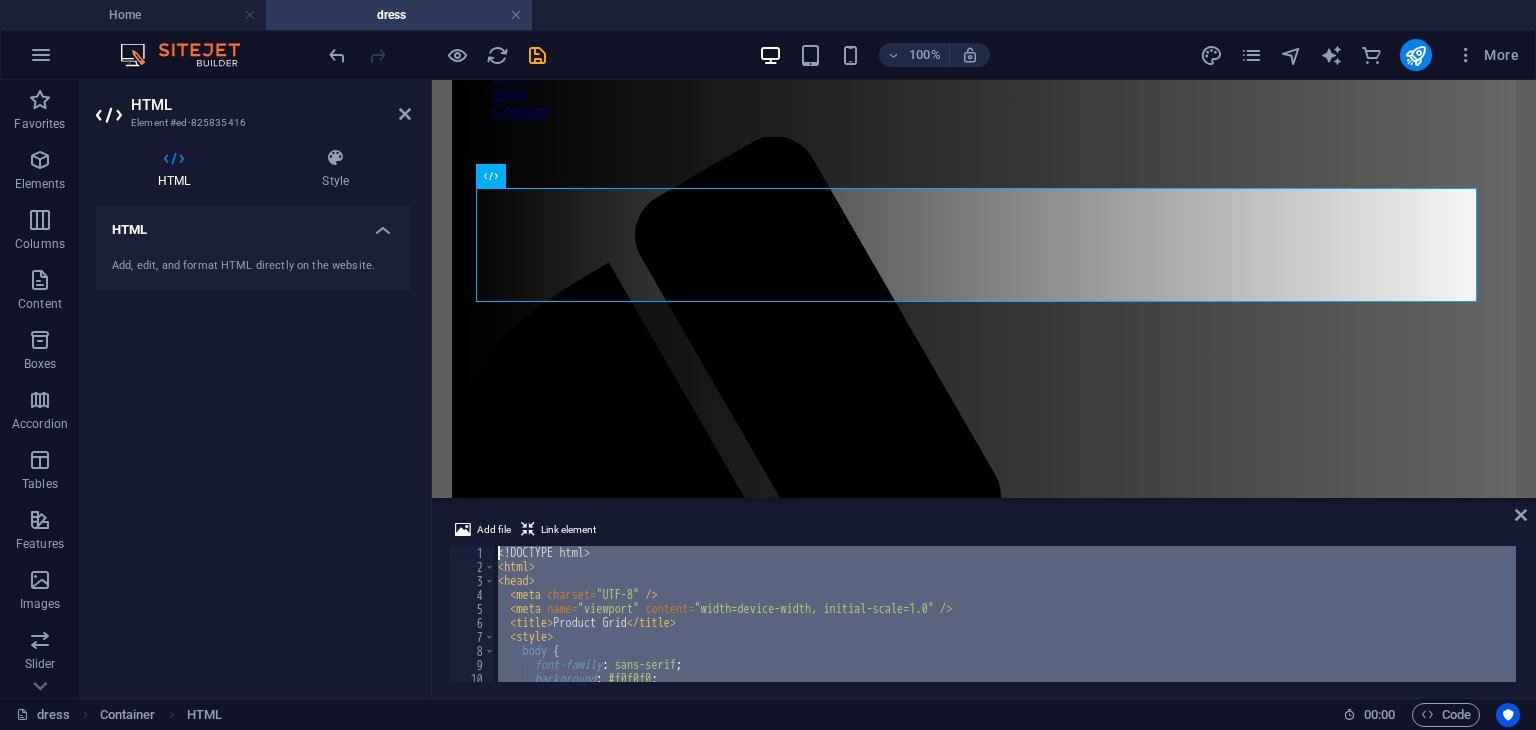 paste 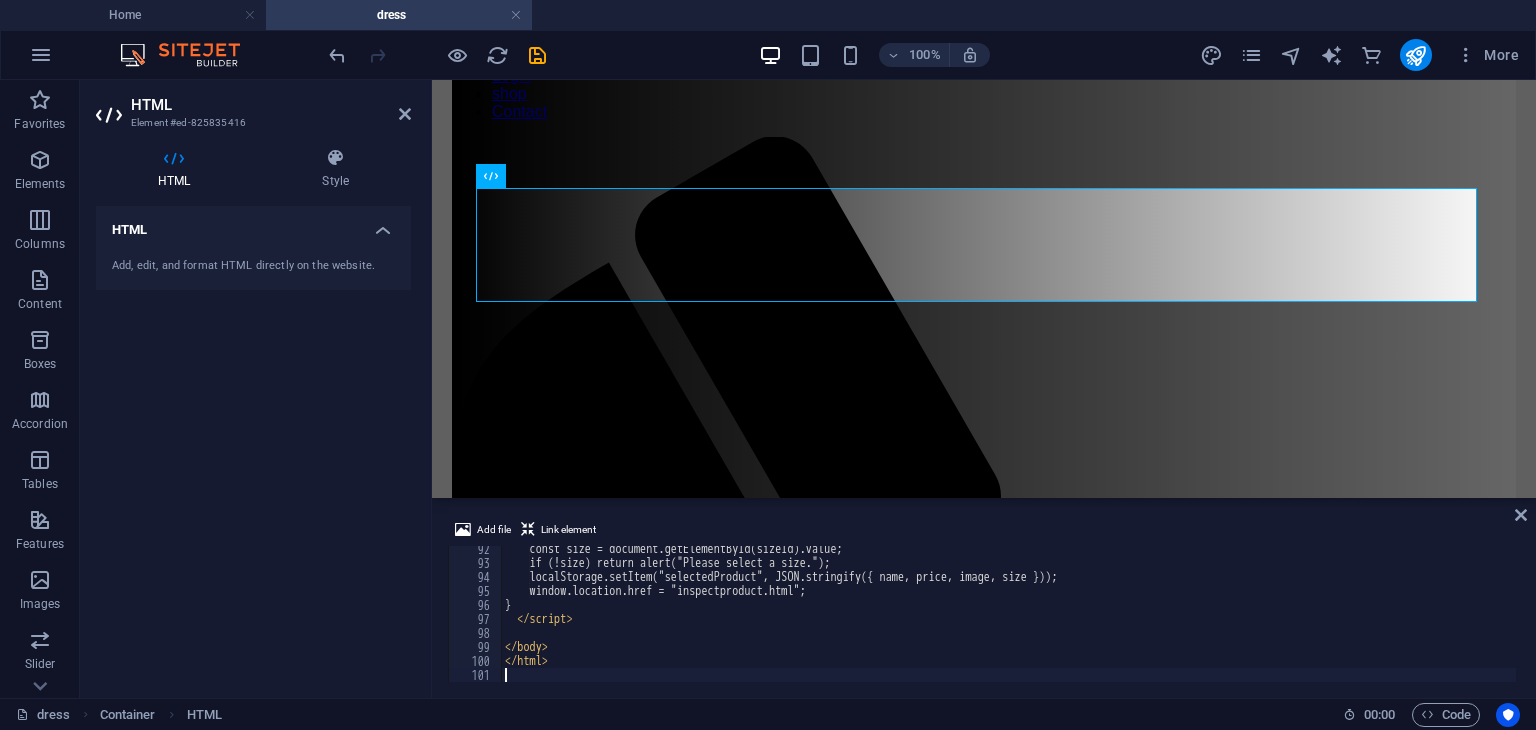 scroll, scrollTop: 1278, scrollLeft: 0, axis: vertical 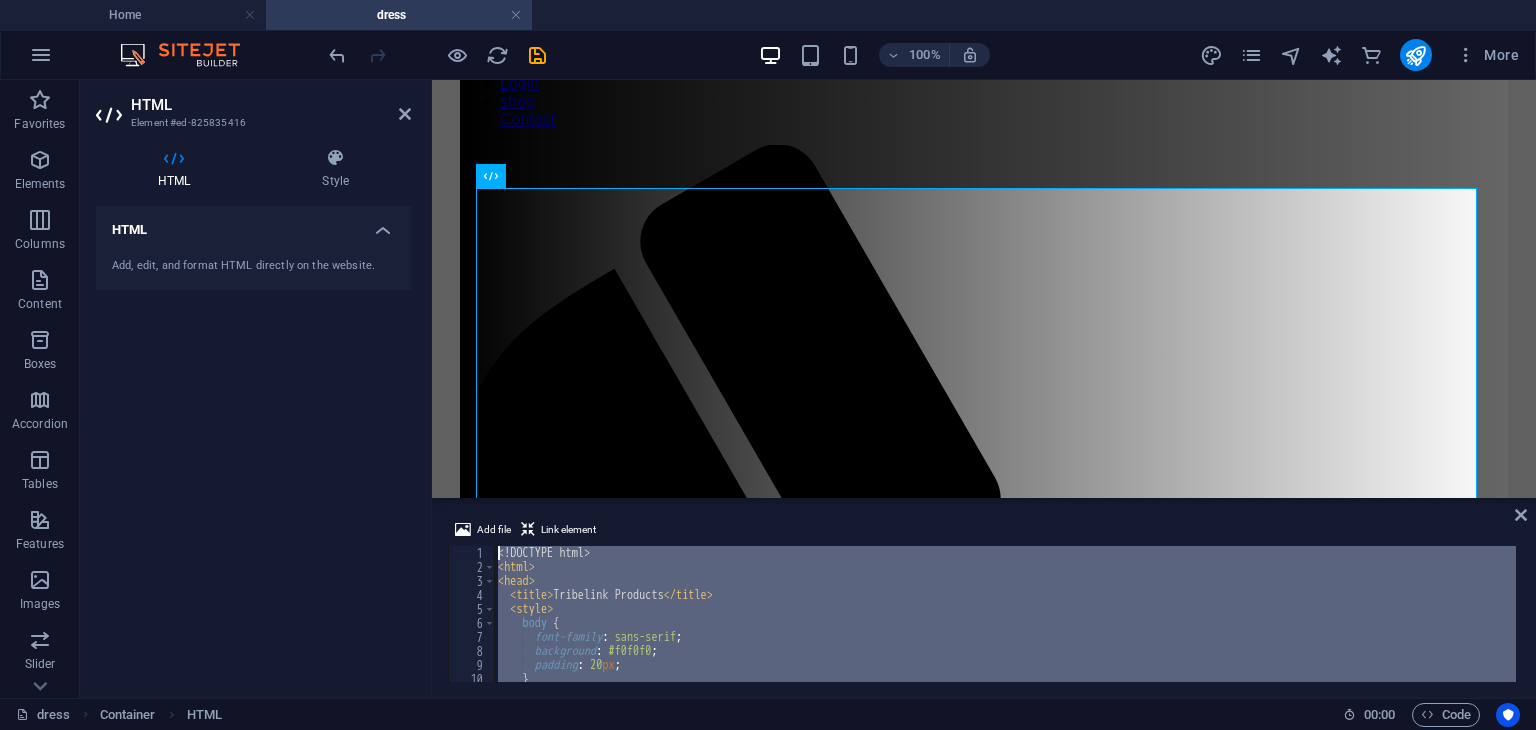drag, startPoint x: 620, startPoint y: 660, endPoint x: 339, endPoint y: -23, distance: 738.5459 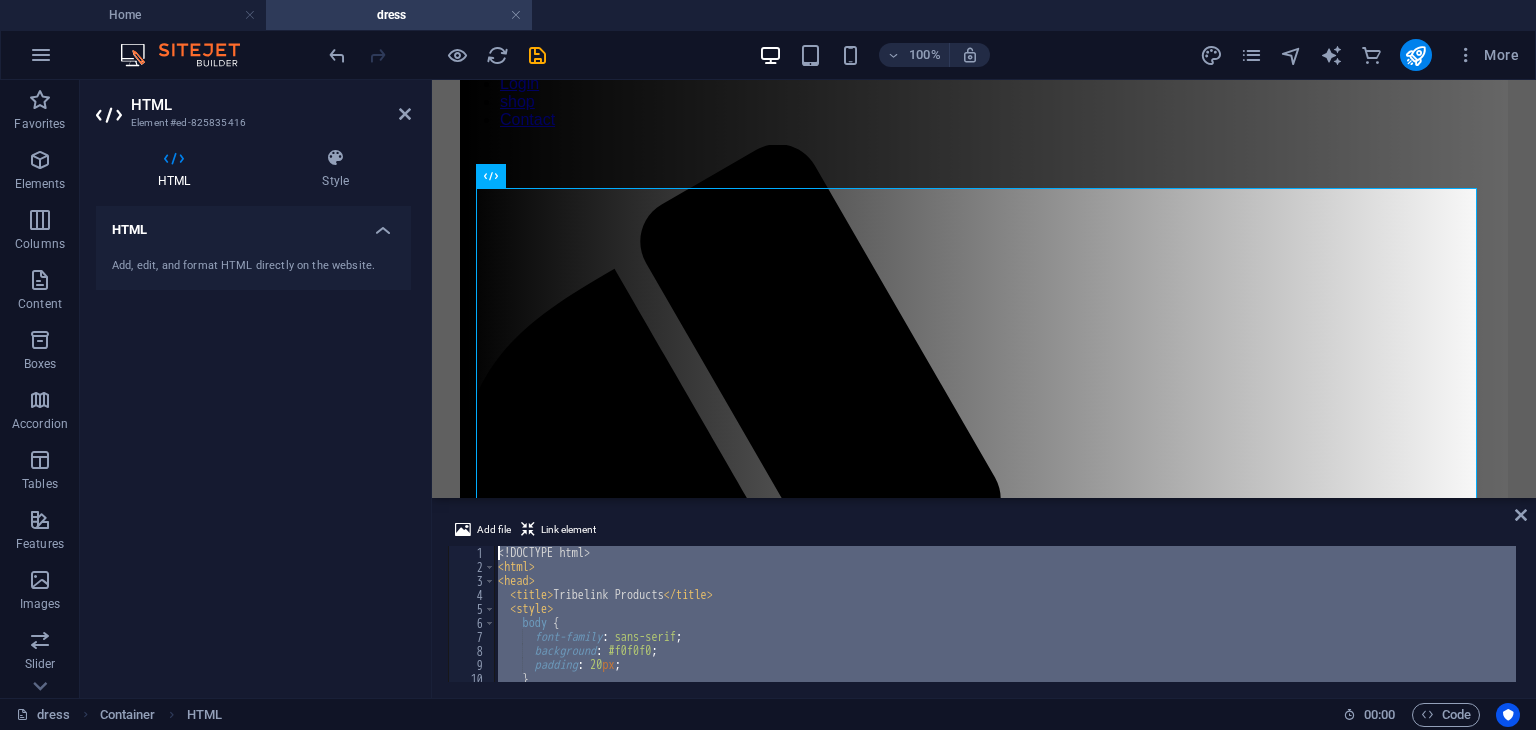 paste 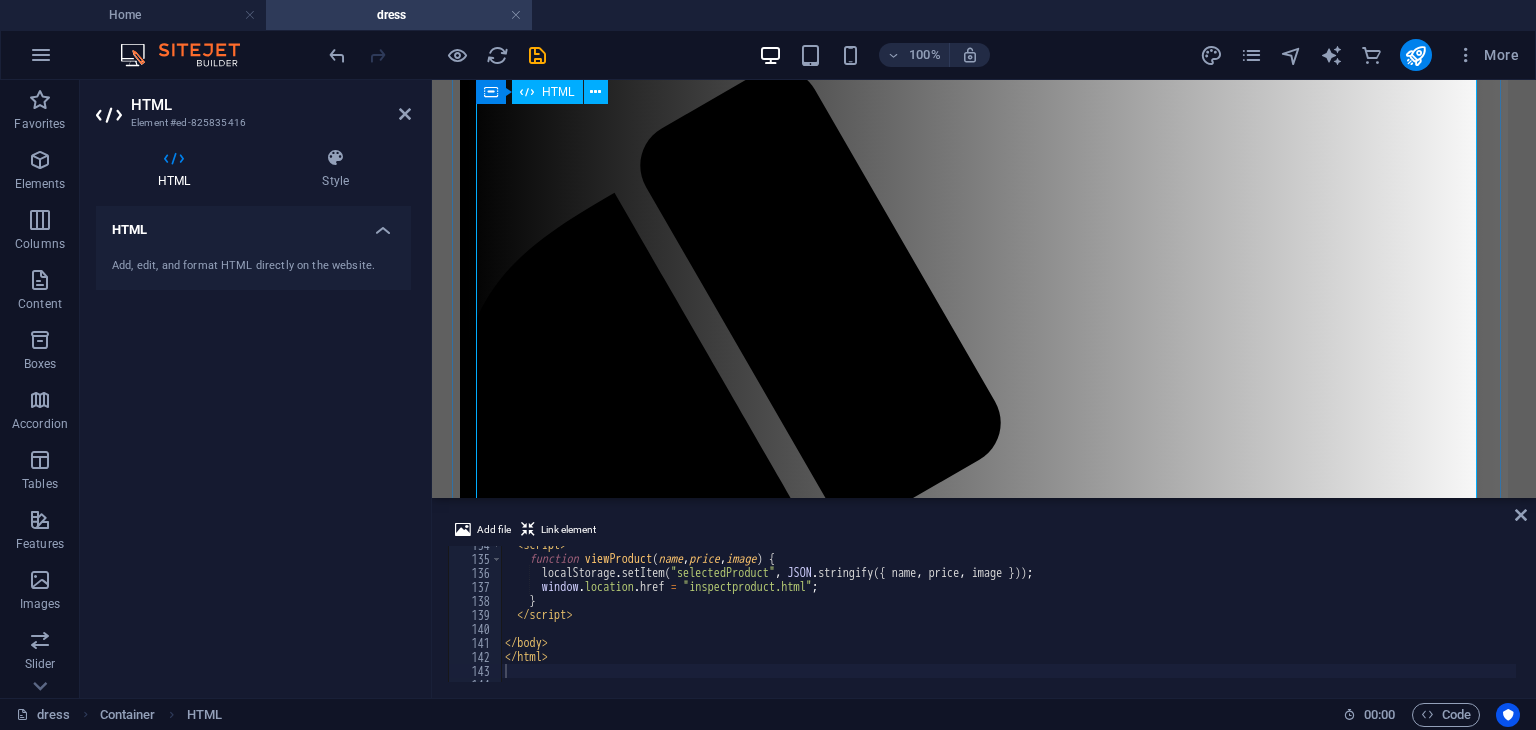 scroll, scrollTop: 312, scrollLeft: 0, axis: vertical 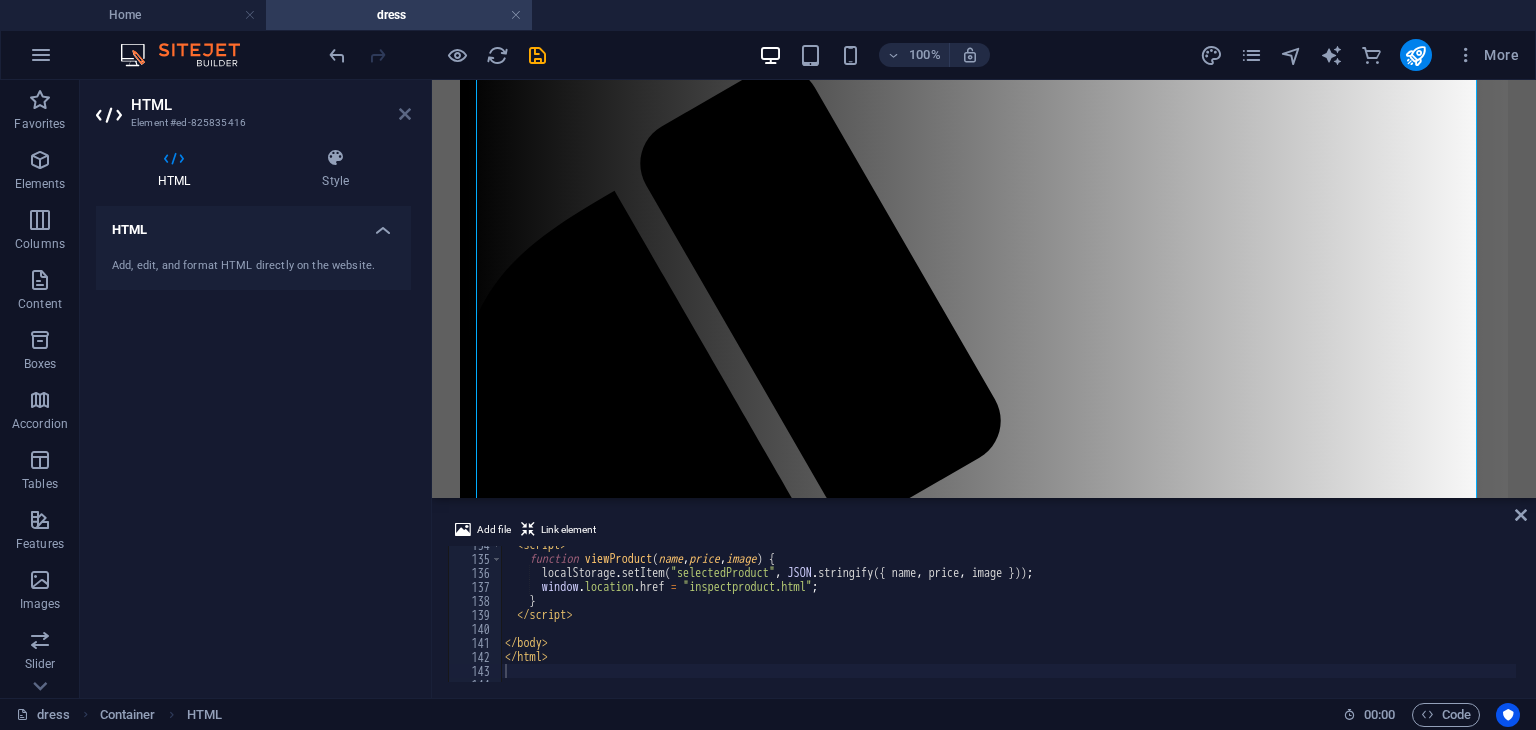 click at bounding box center (405, 114) 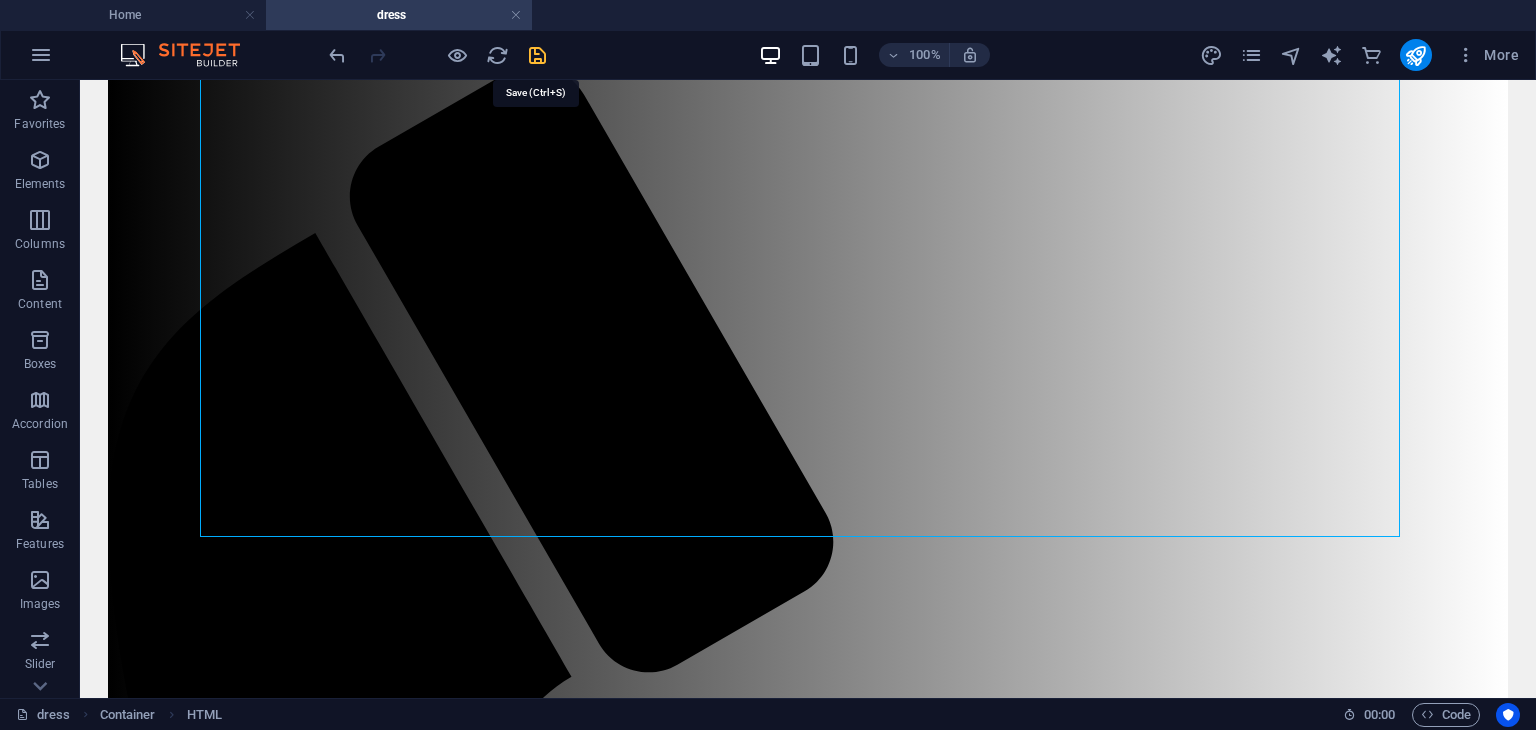 click at bounding box center [537, 55] 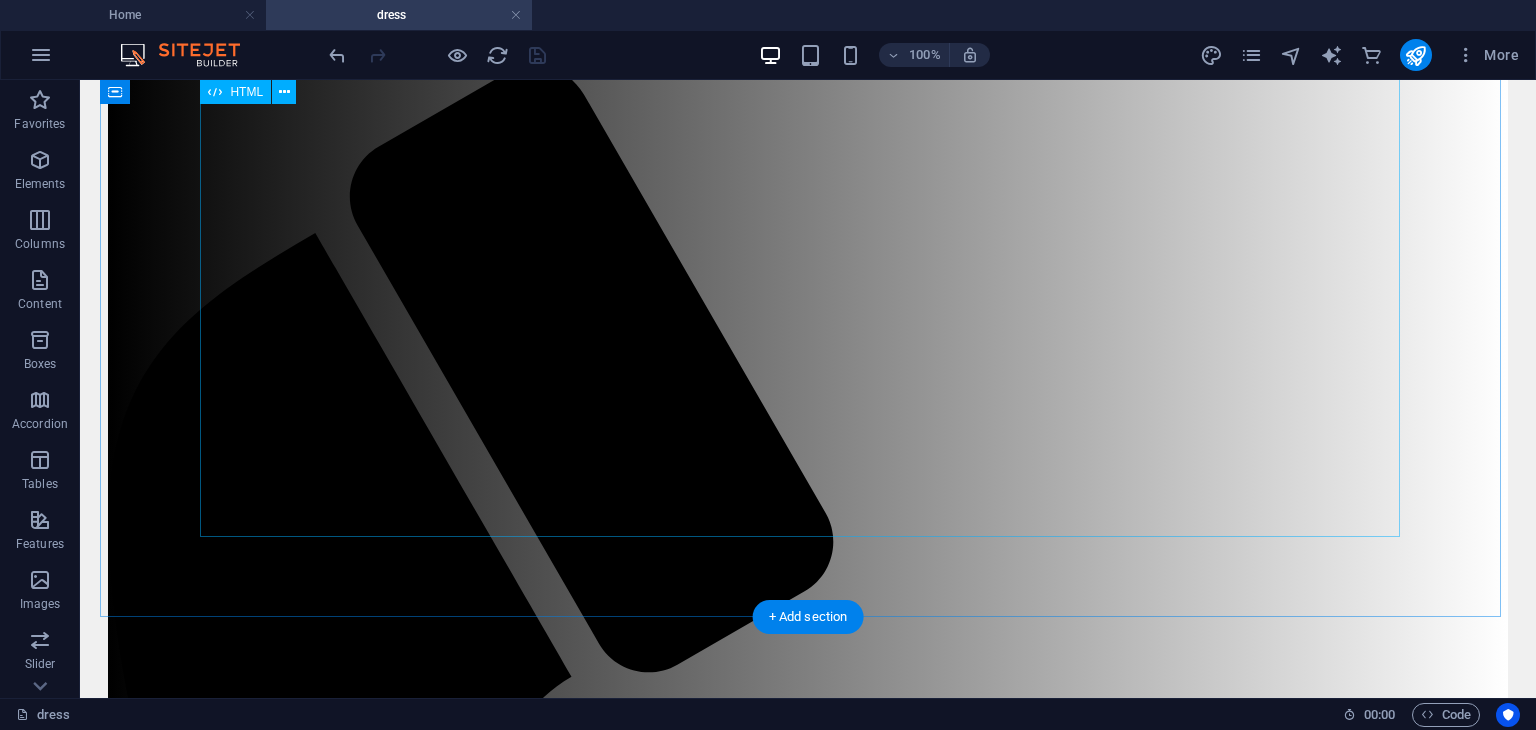click on "Tribelink Fashion
🛍️ Tribelink Fashion Zone
Dress 1
₹250
Elegant summer cotton wear
Dress 2
₹270
Trendy pastel tone
Dress 3
₹290
Flowy & breathable fit
Dress 4
₹310
Party wear sparkle
Dress 5
₹330
Classic floral print
Dress 6
₹270
Stretch-fit bodycon
Dress 7
₹299
Vintage collar design
Dress 8
₹350
Beachside stripe vibes
Dress 9
₹380
Comfy oversized cut
Dress 10
₹400
Elegant party shimmer" at bounding box center [808, 2250] 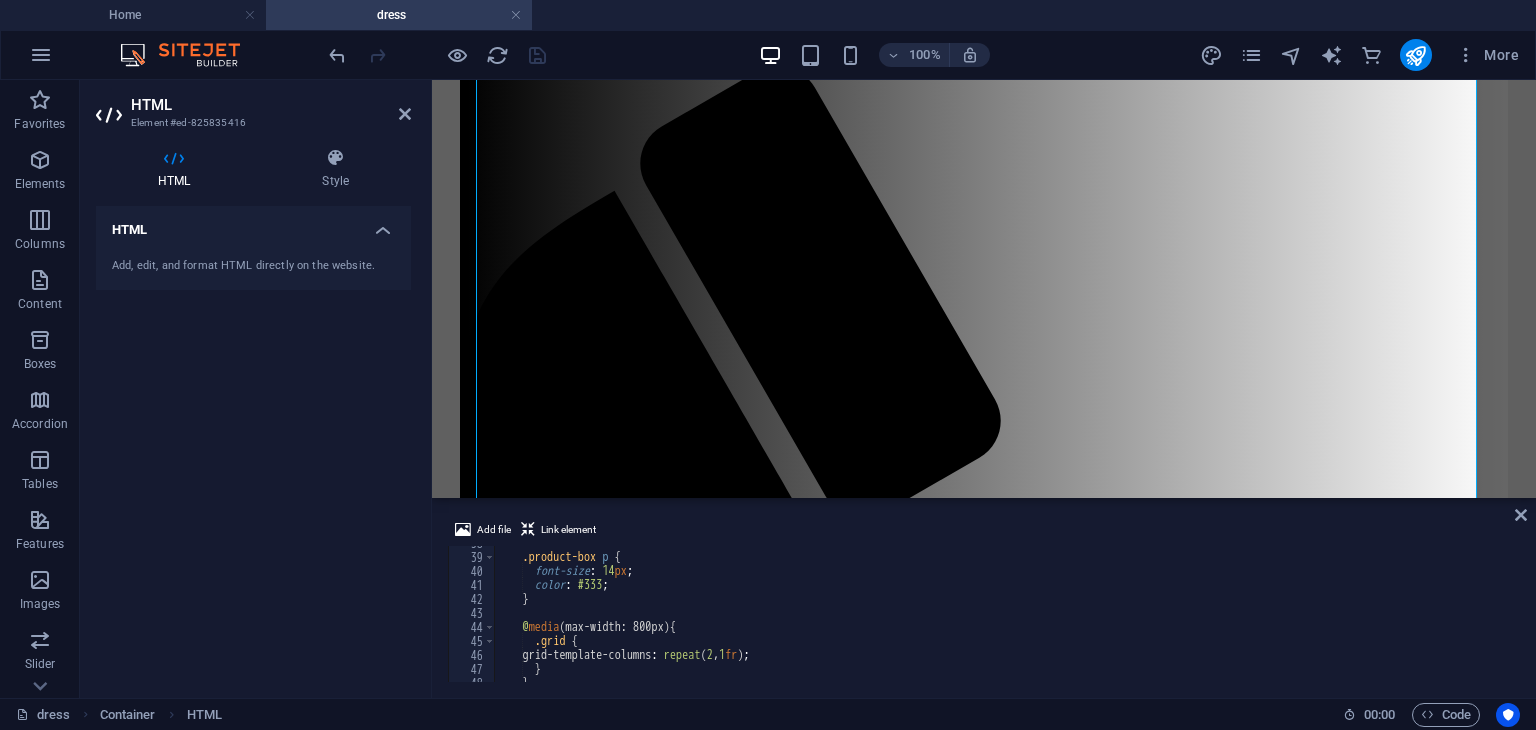 scroll, scrollTop: 502, scrollLeft: 0, axis: vertical 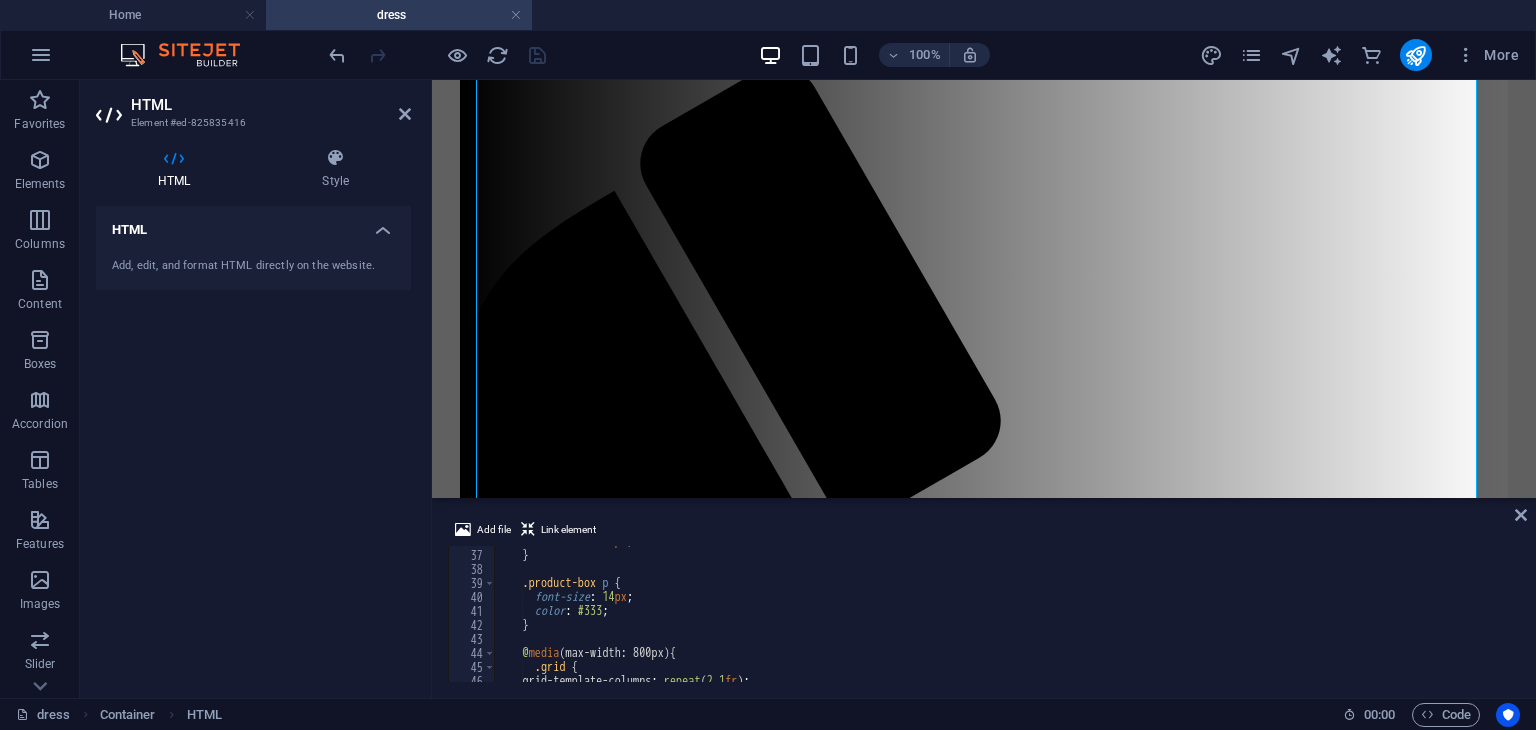 click on "HTML" at bounding box center (271, 105) 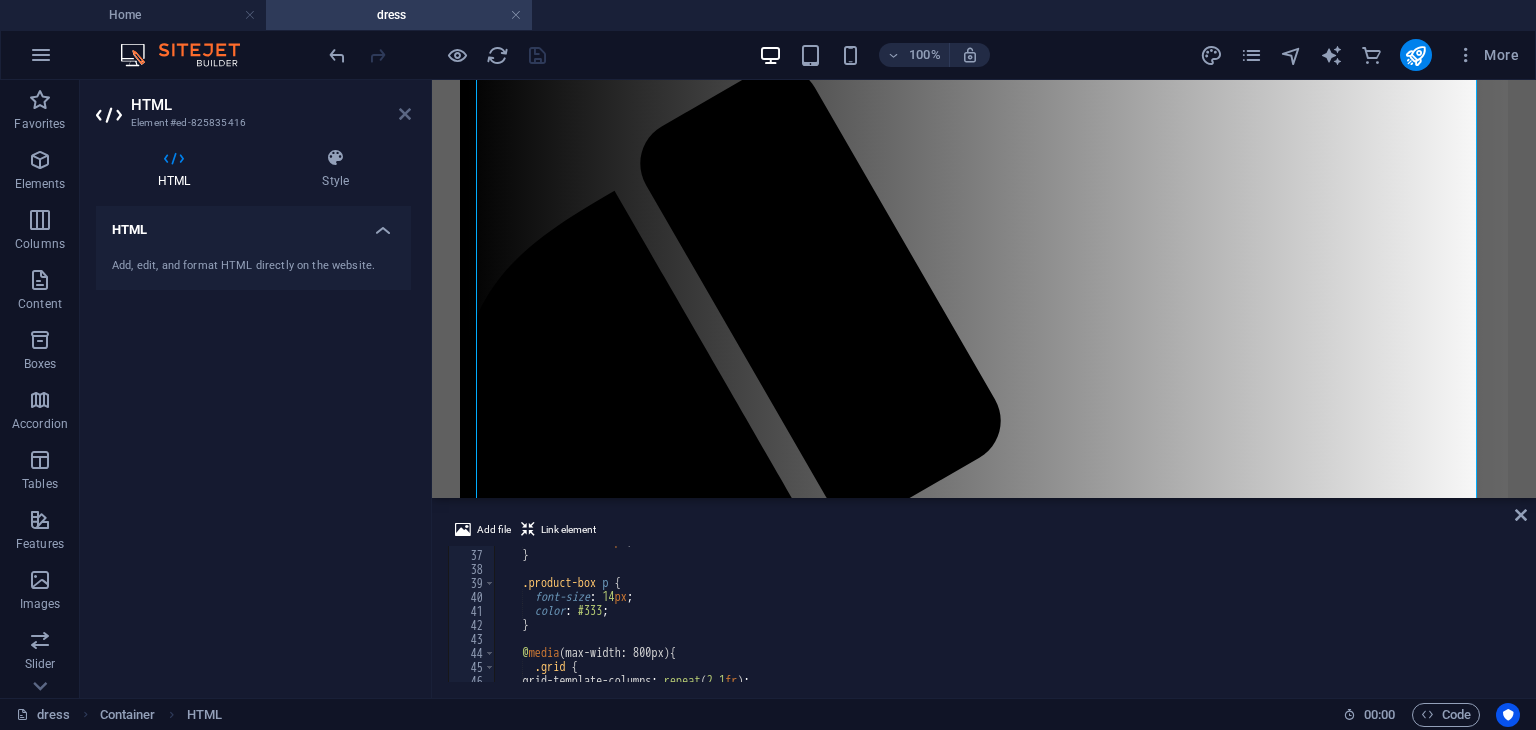 click at bounding box center (405, 114) 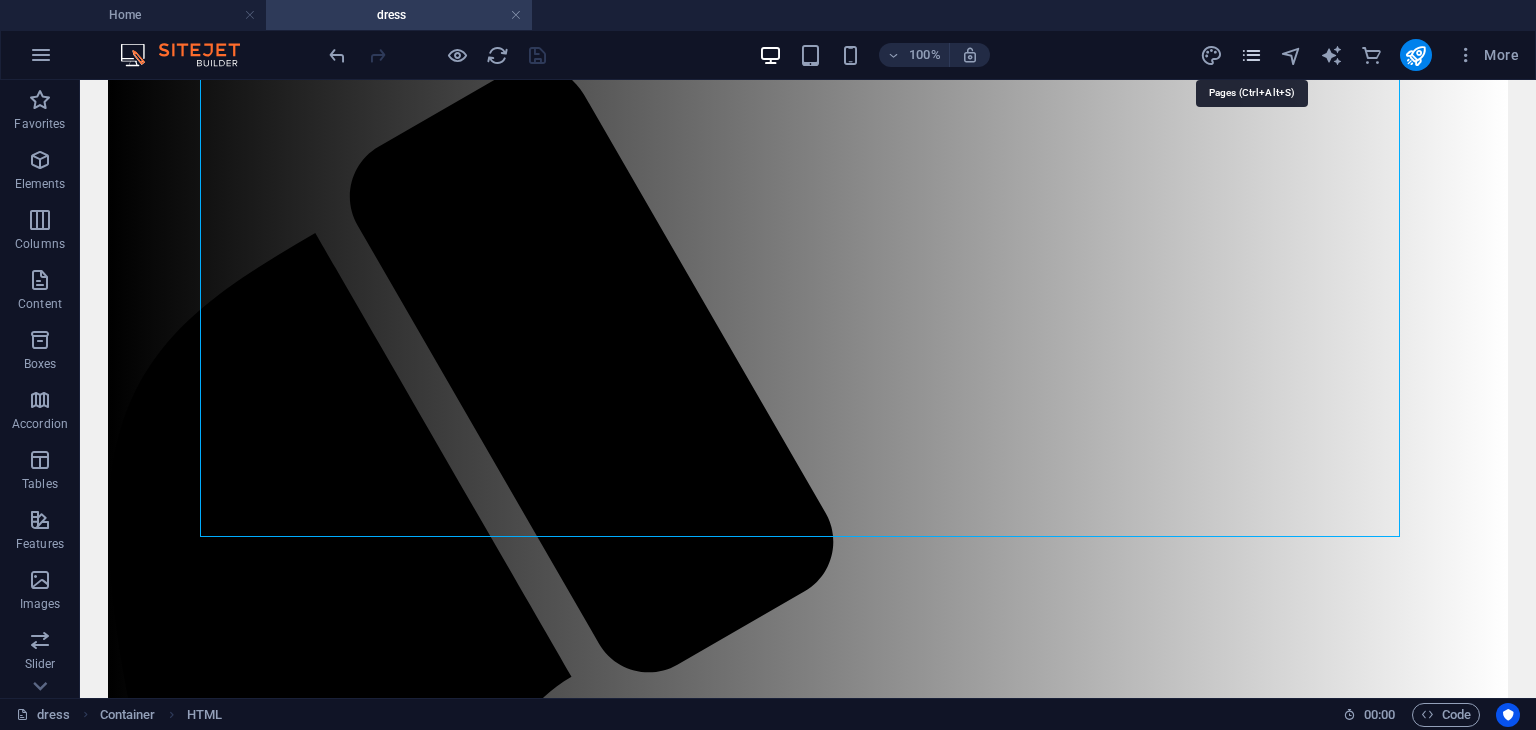 click at bounding box center (1251, 55) 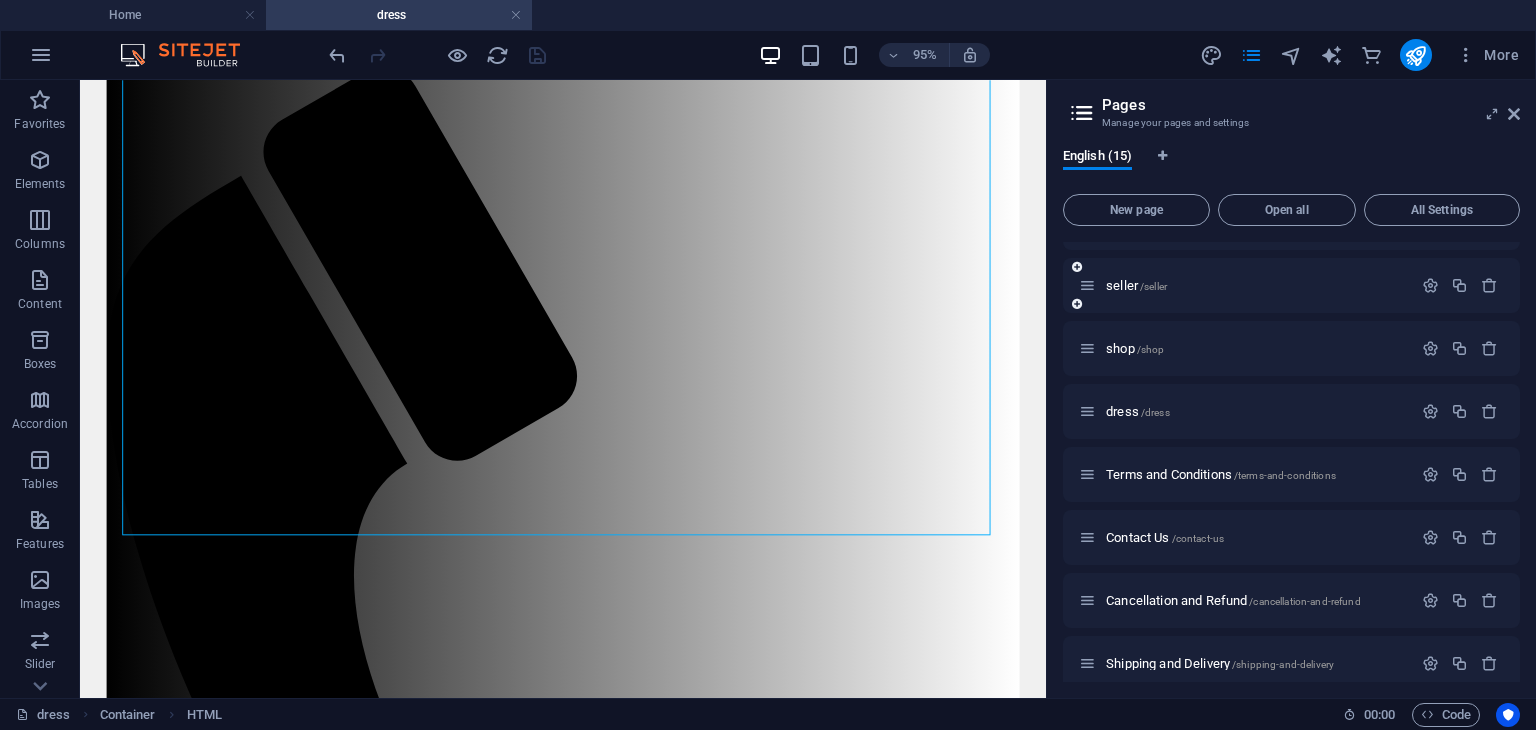 scroll, scrollTop: 496, scrollLeft: 0, axis: vertical 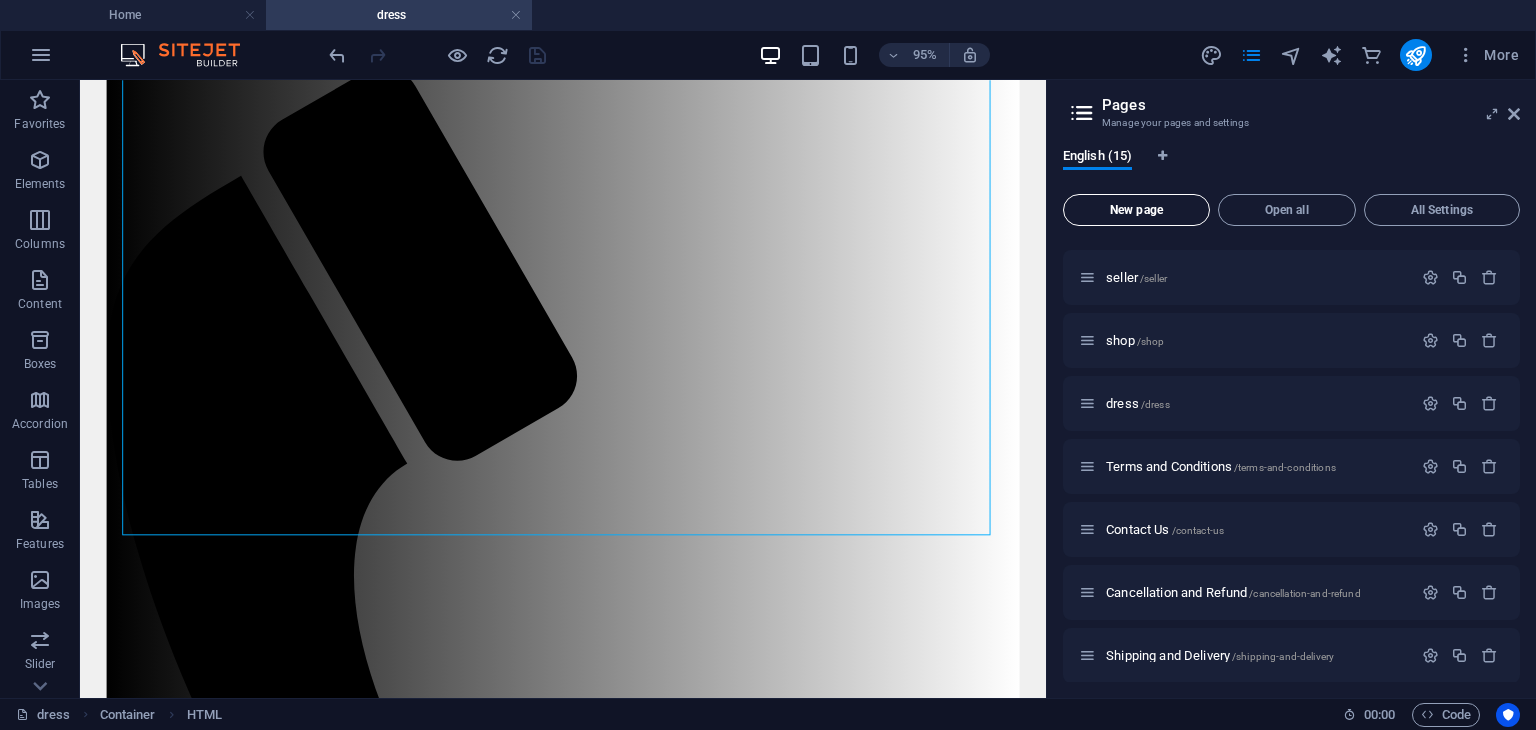 click on "New page" at bounding box center [1136, 210] 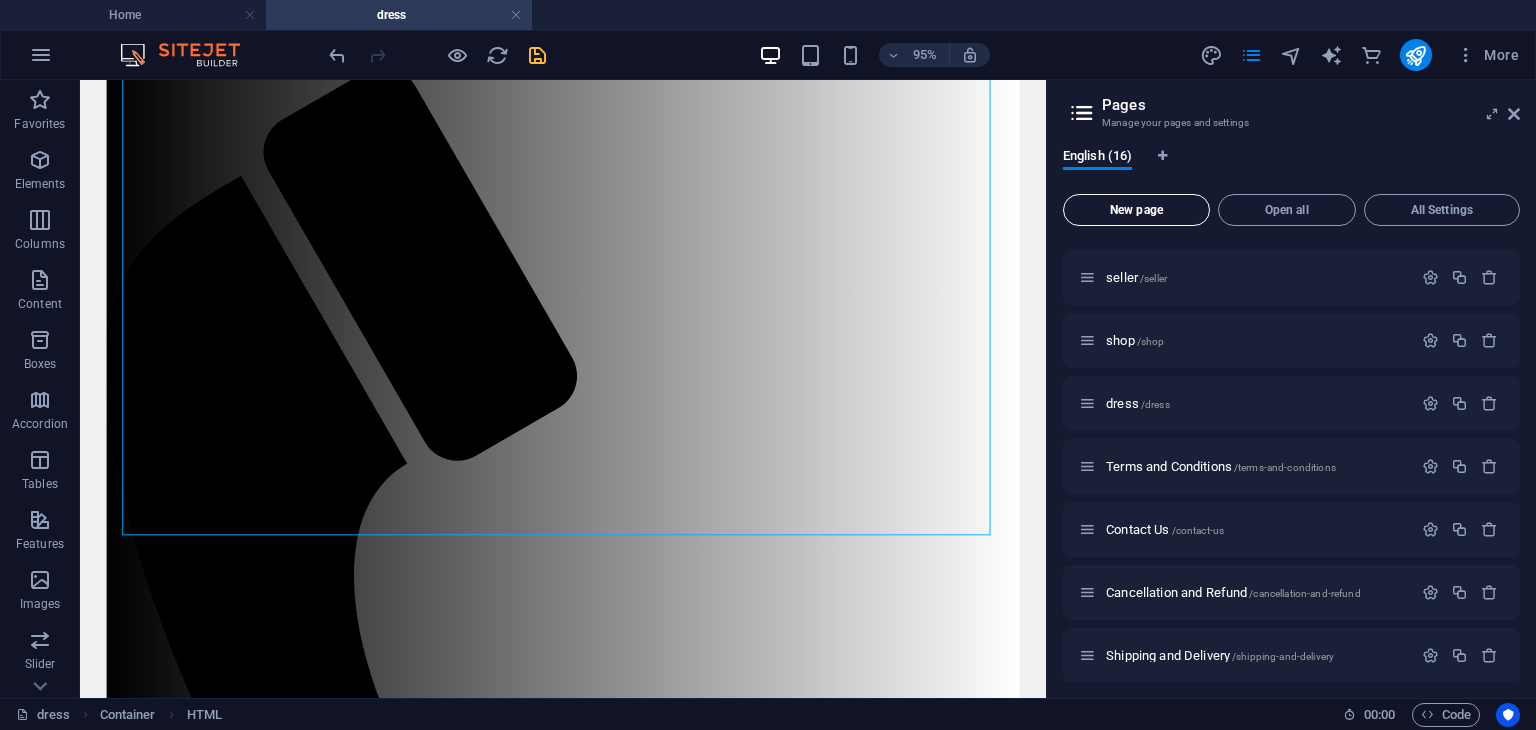 scroll, scrollTop: 828, scrollLeft: 0, axis: vertical 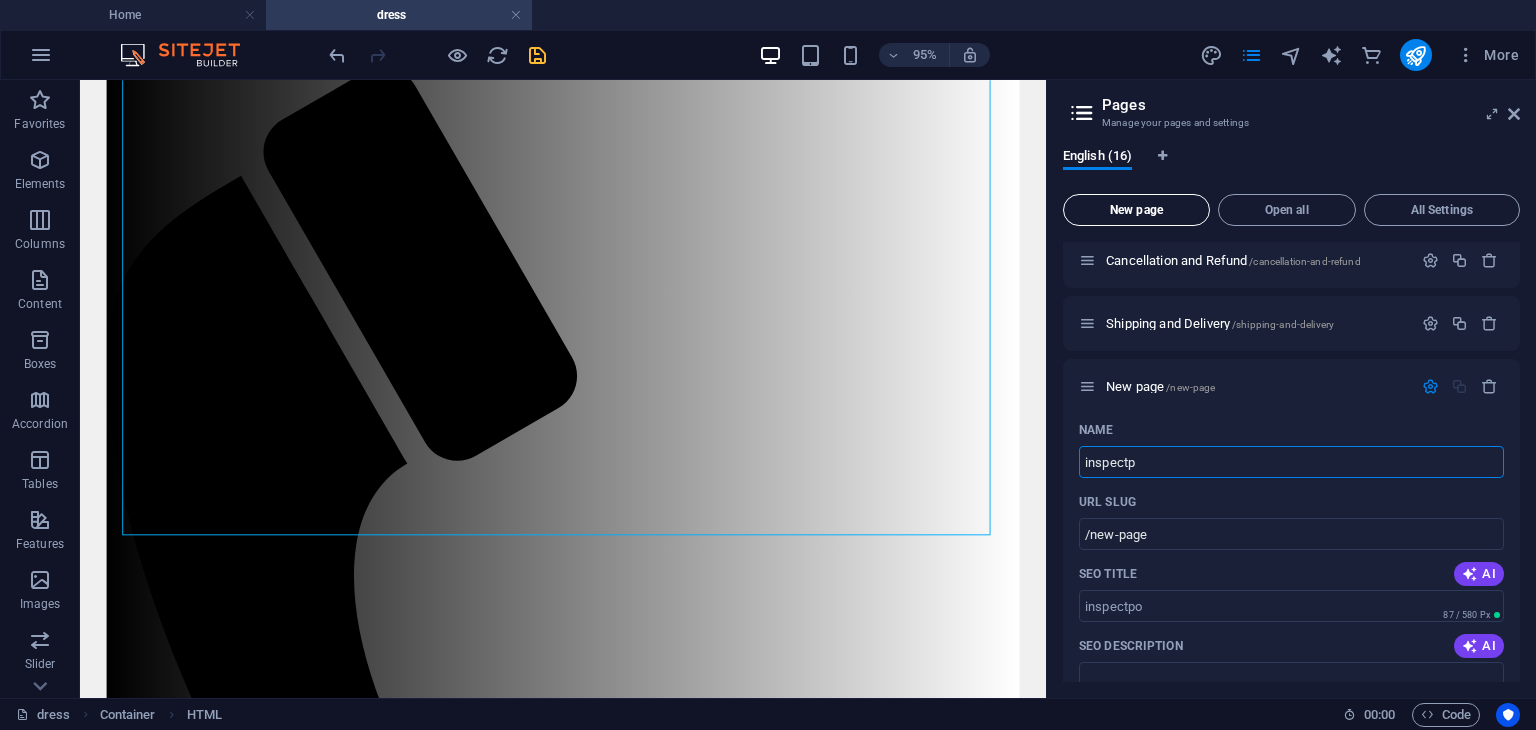 type on "inspectpr" 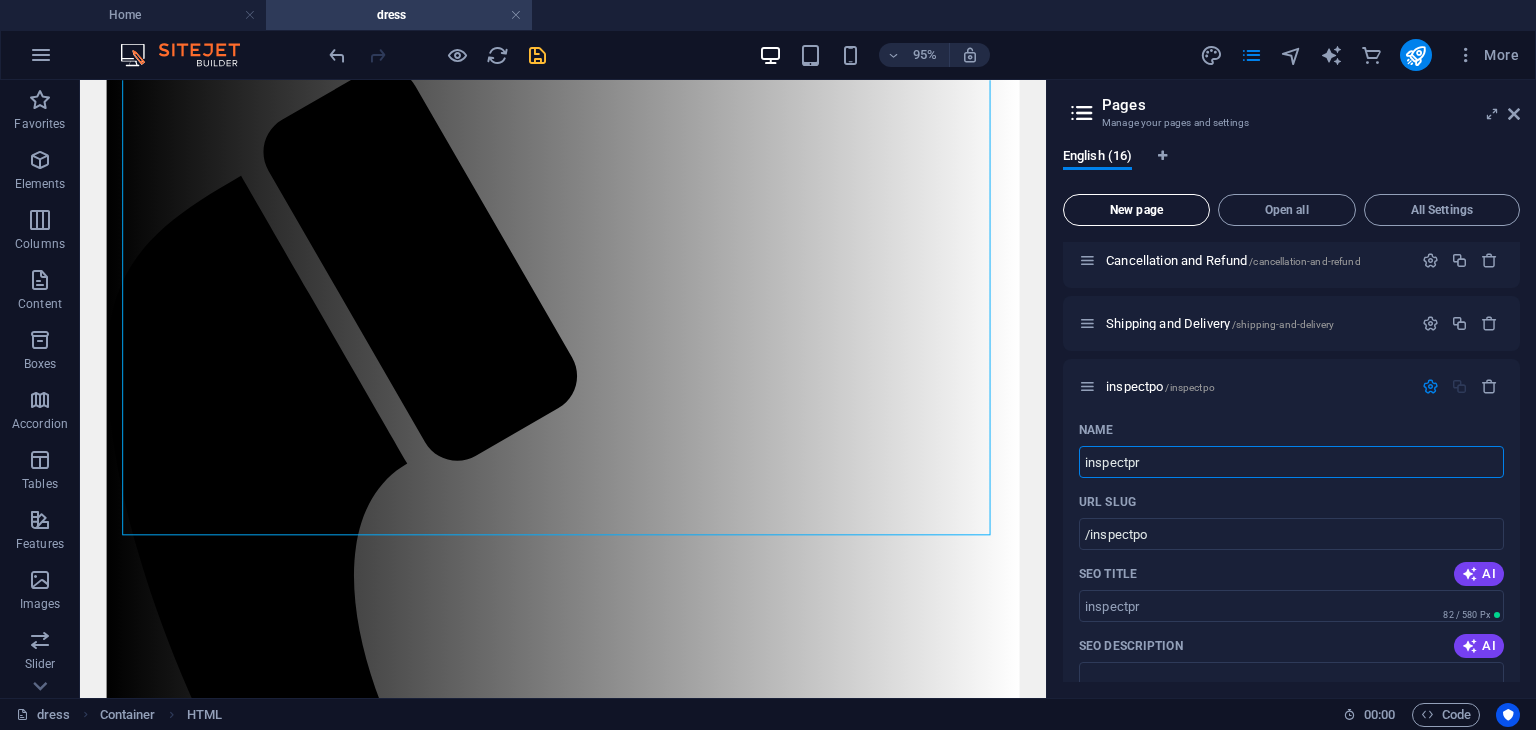 type on "/inspectpo" 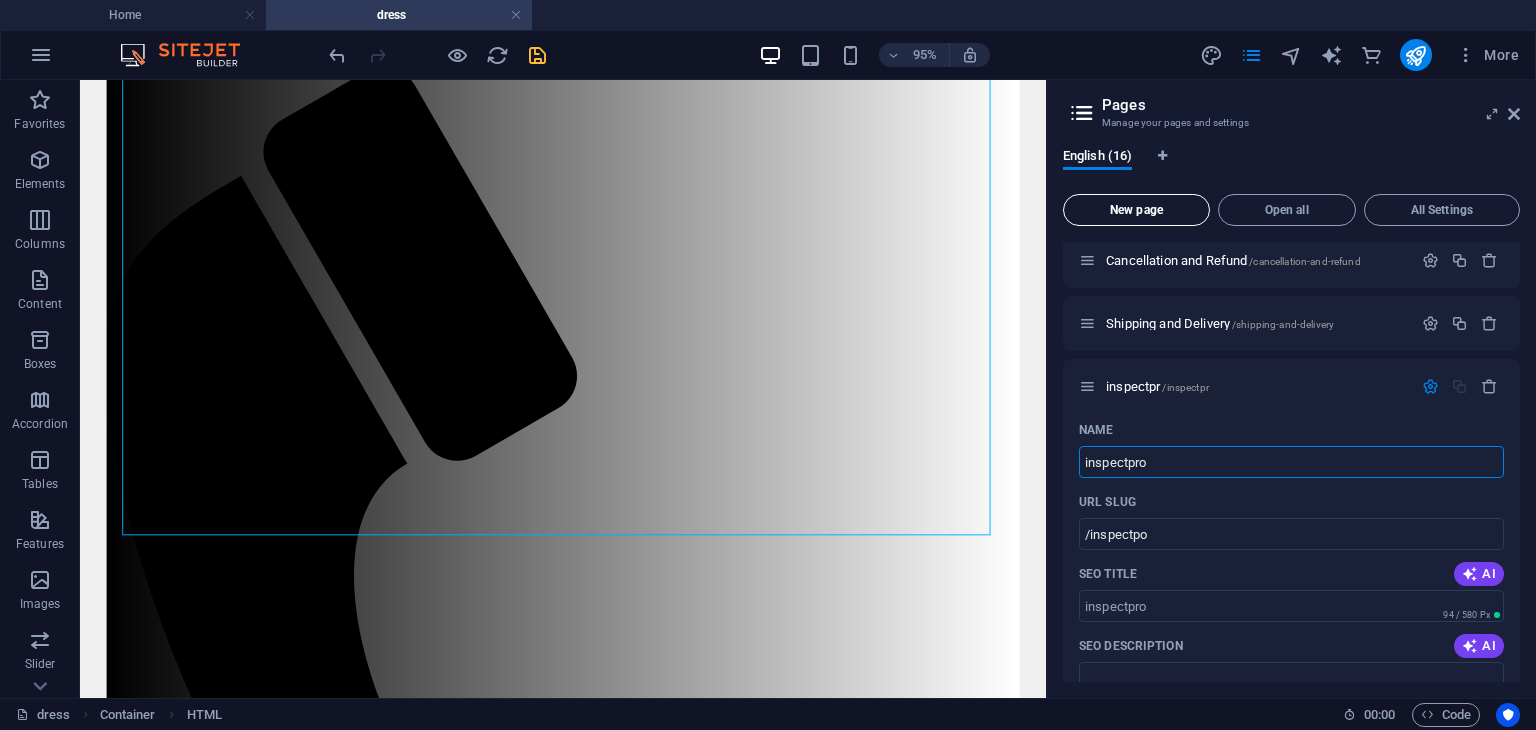 type on "/inspectpr" 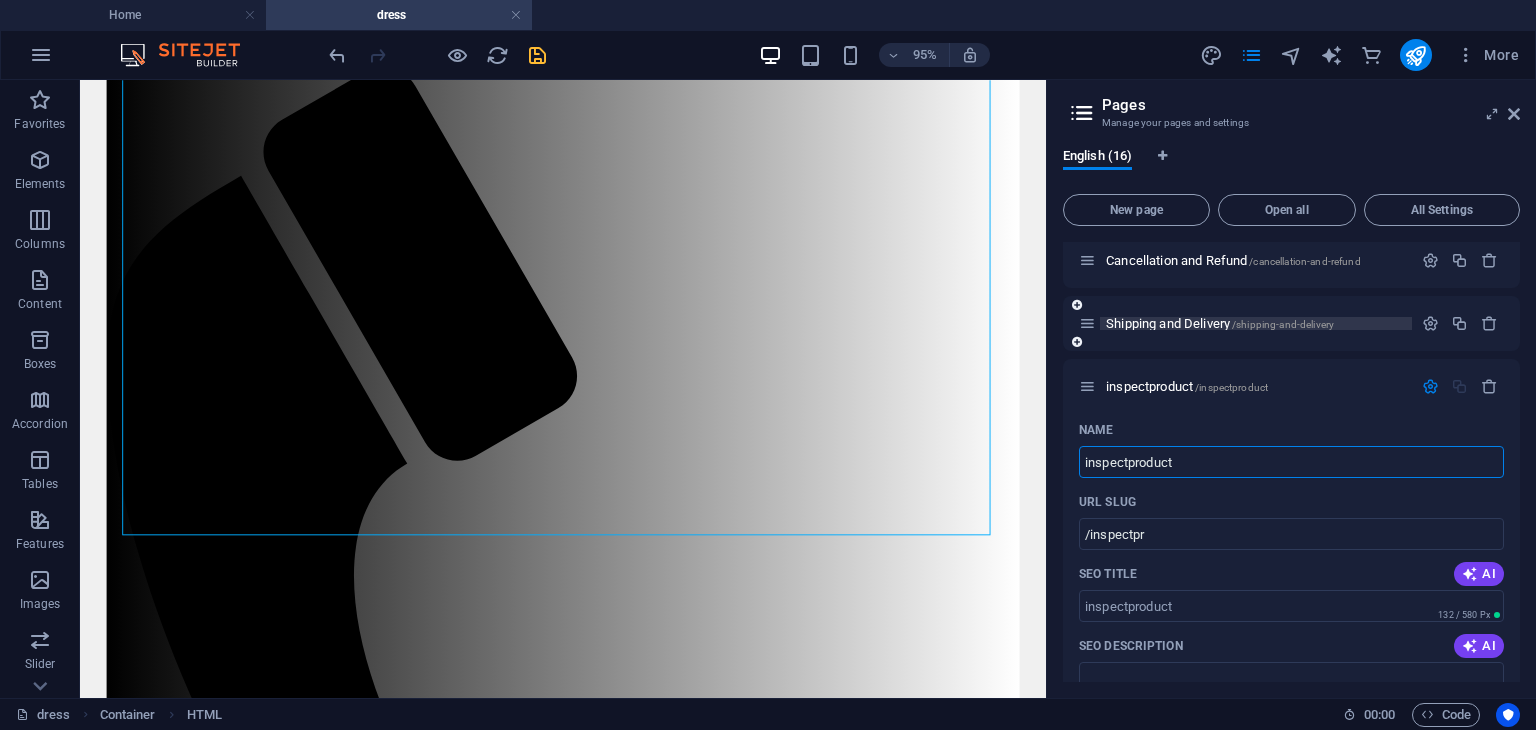 type on "inspectproduct" 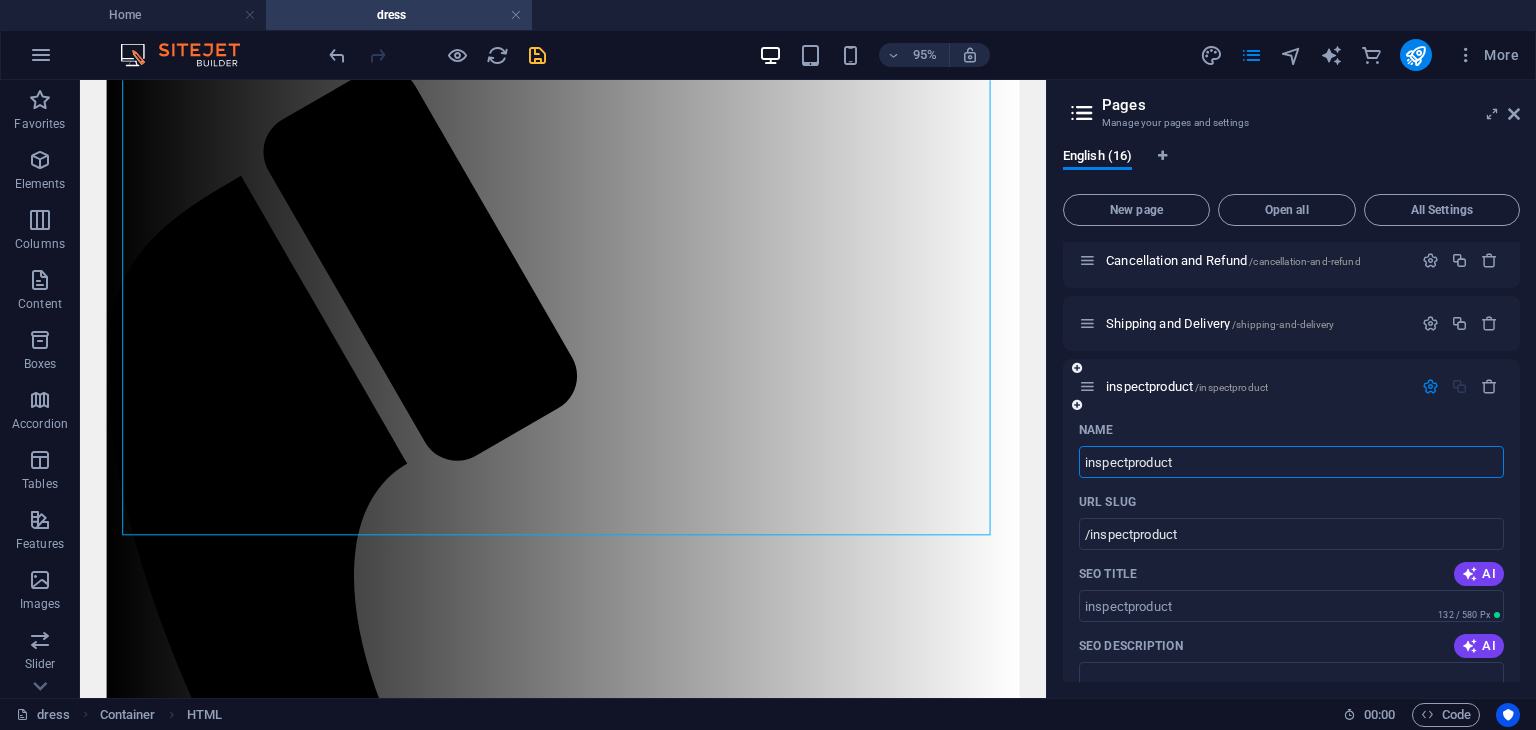 type on "inspectproduct" 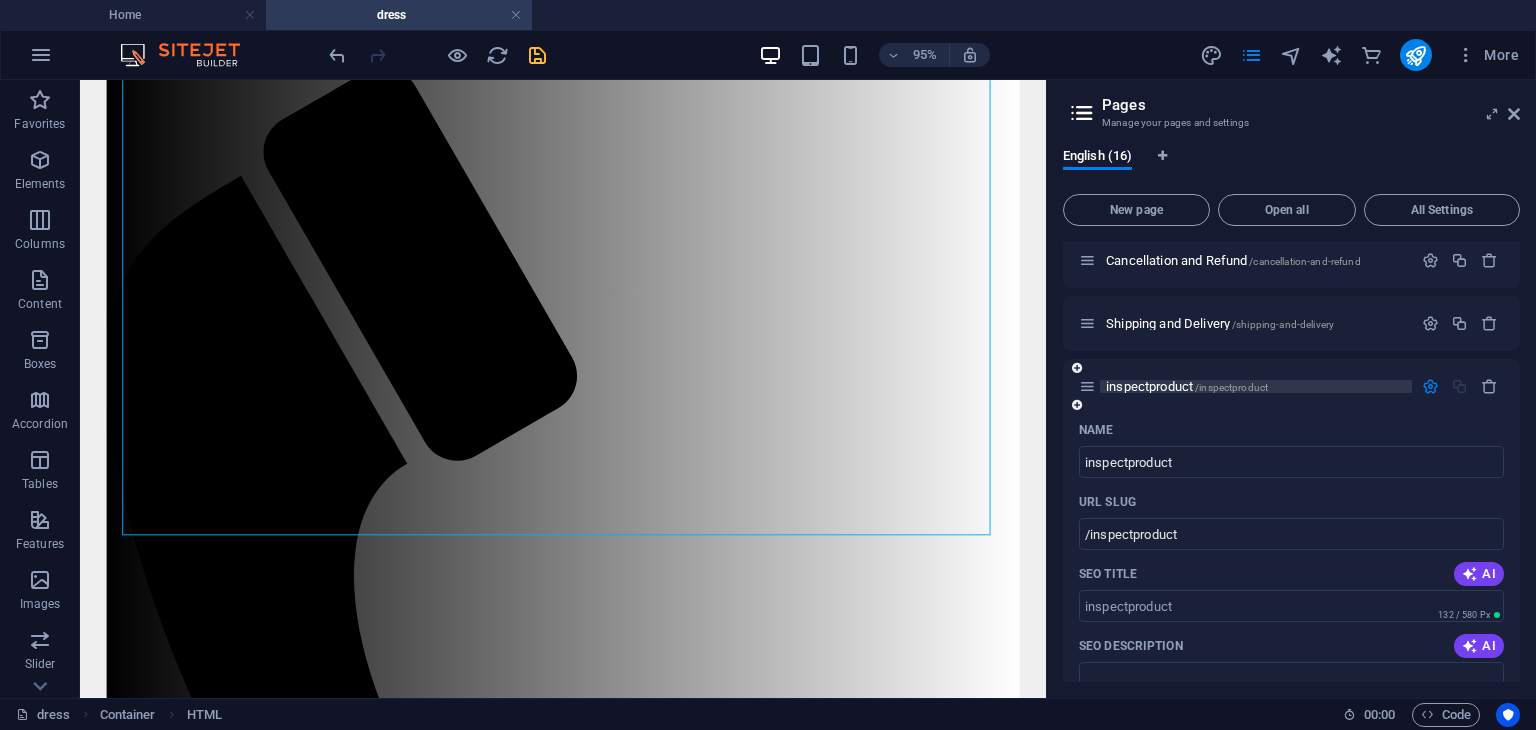 click on "inspectproduct /inspectproduct" at bounding box center (1187, 386) 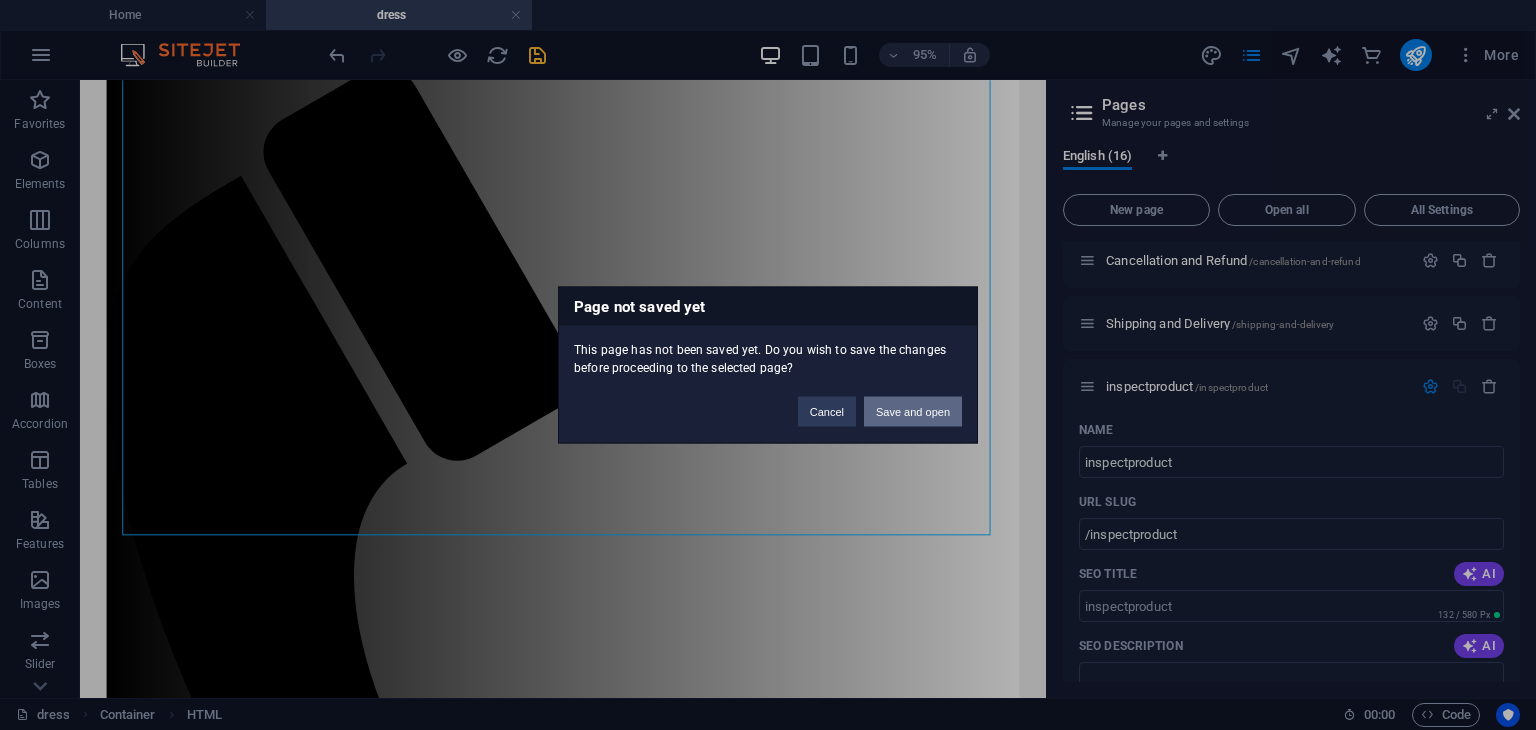 click on "Save and open" at bounding box center [913, 412] 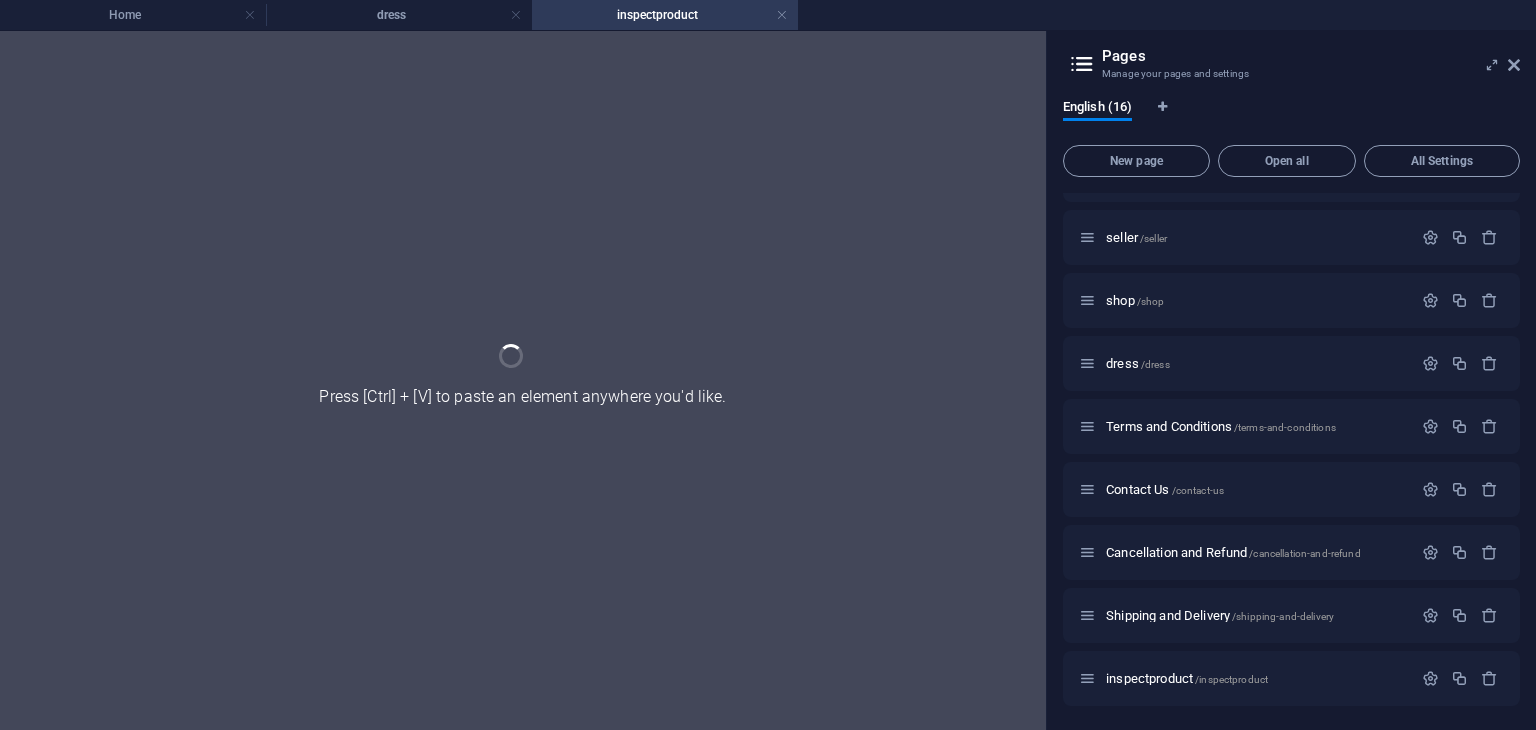 scroll, scrollTop: 487, scrollLeft: 0, axis: vertical 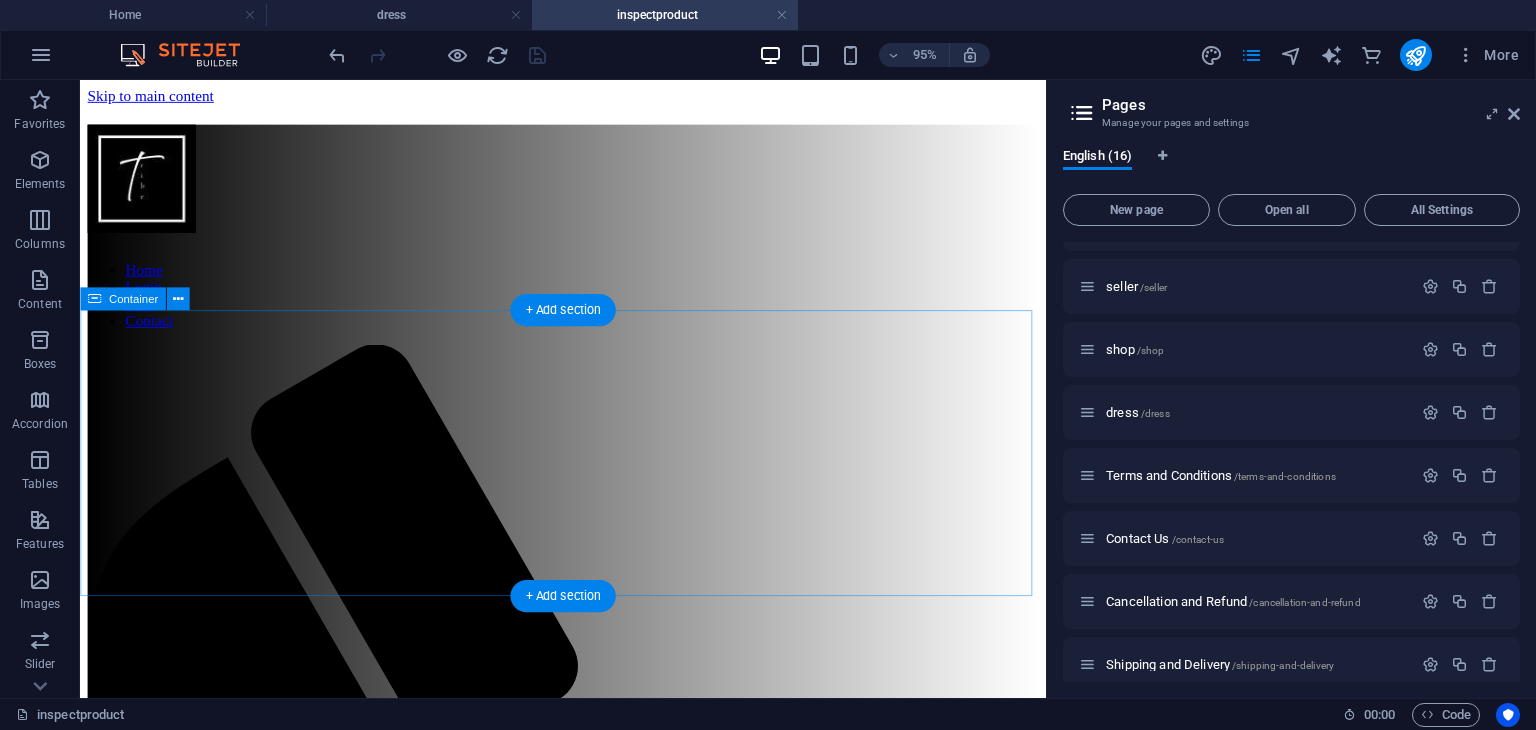 click on "Add elements" at bounding box center [529, 1793] 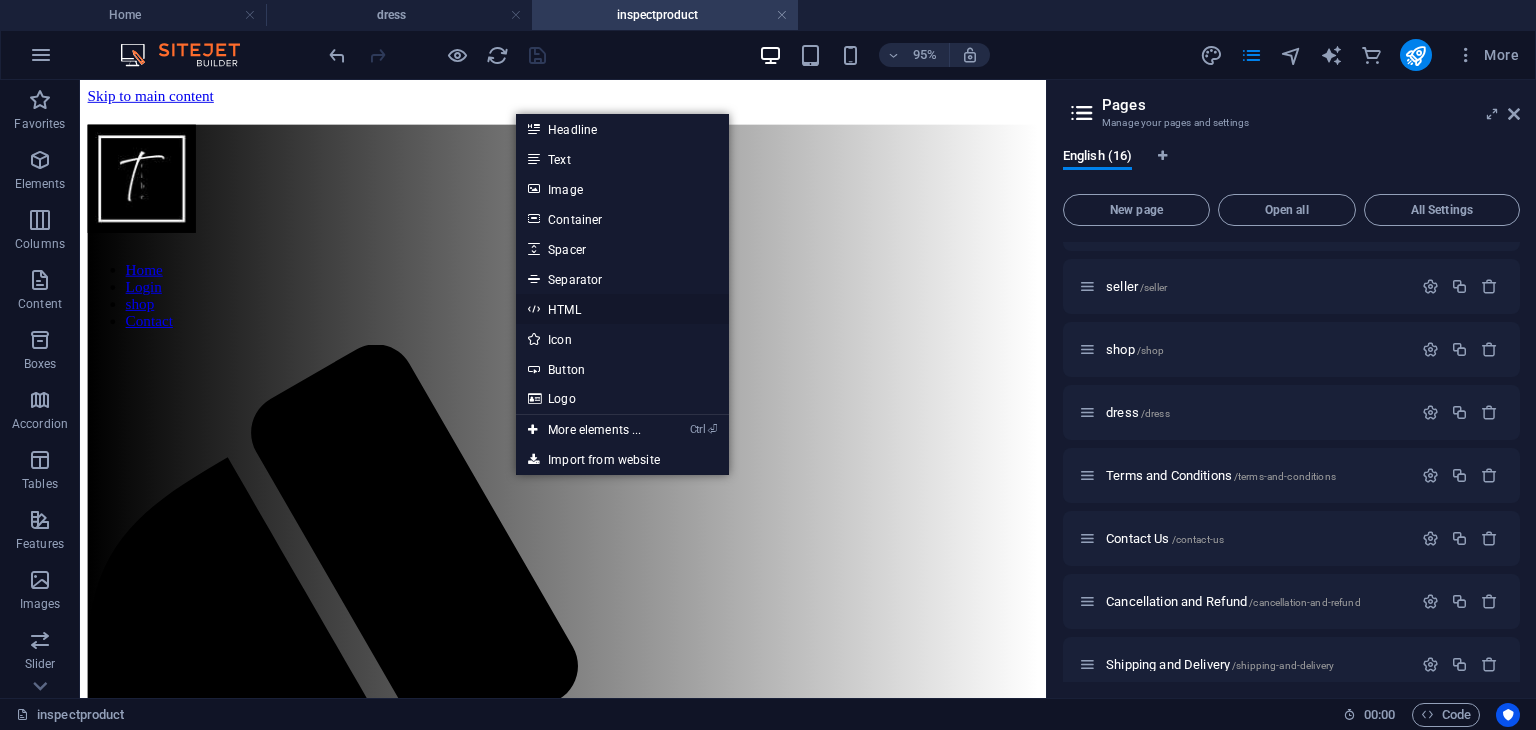 click on "HTML" at bounding box center [622, 309] 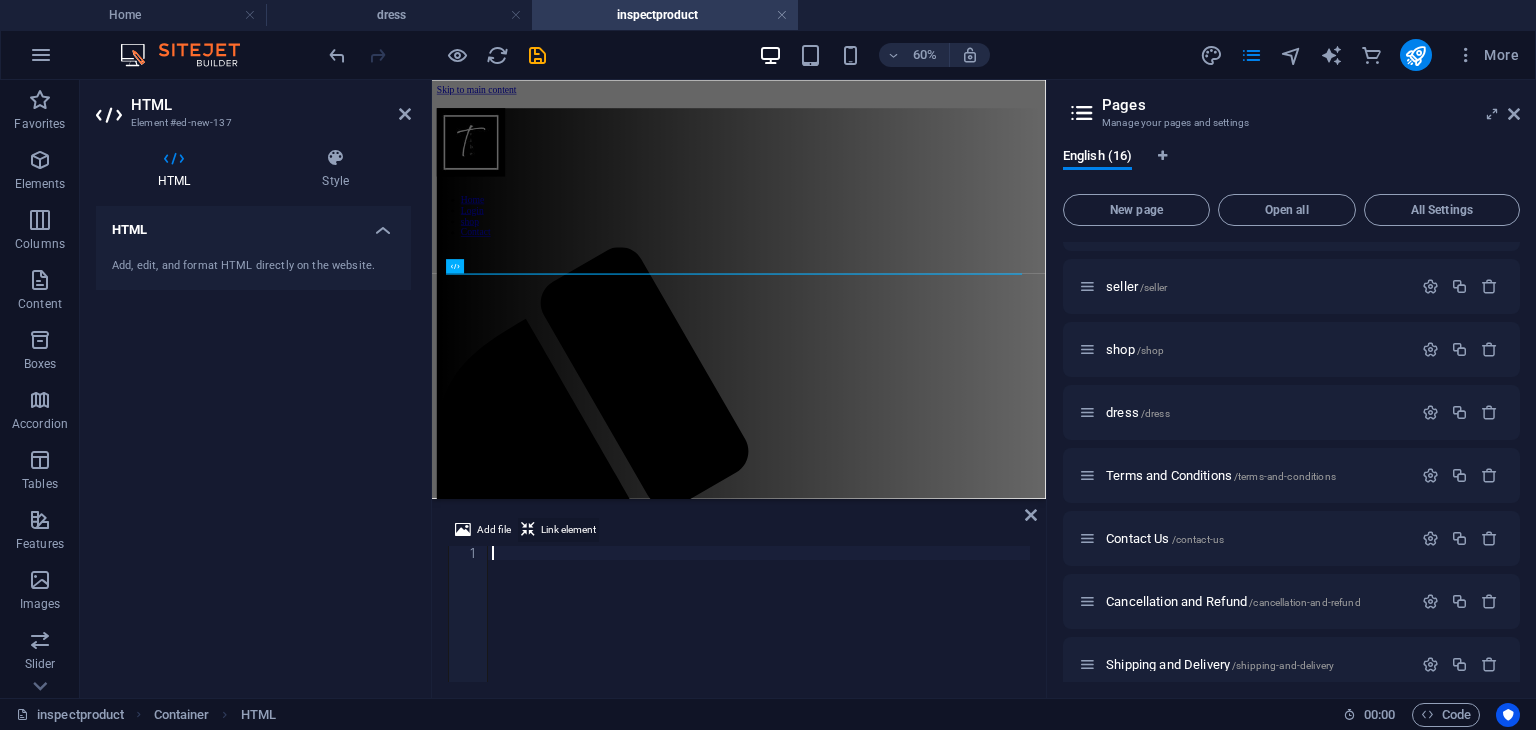 scroll, scrollTop: 1306, scrollLeft: 0, axis: vertical 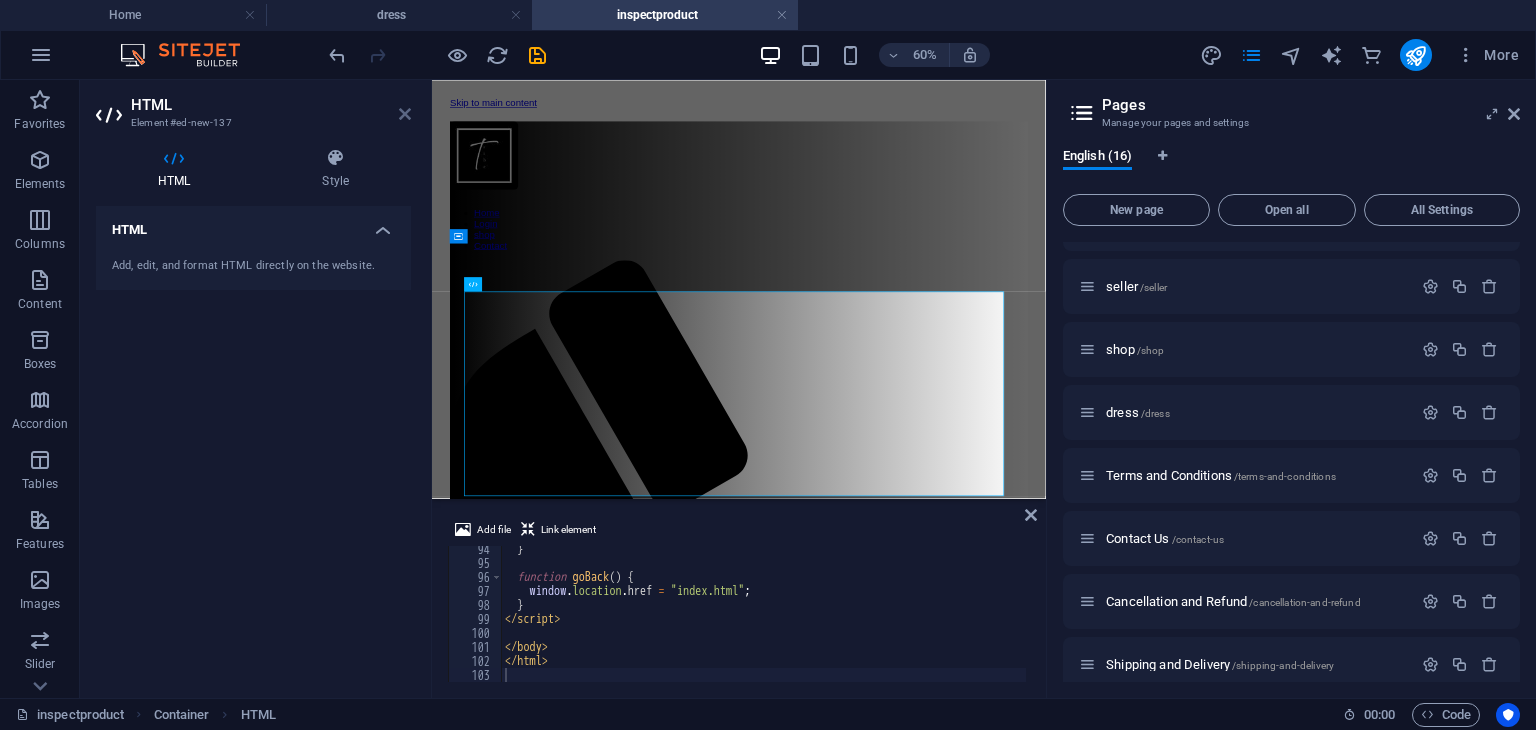 click at bounding box center [405, 114] 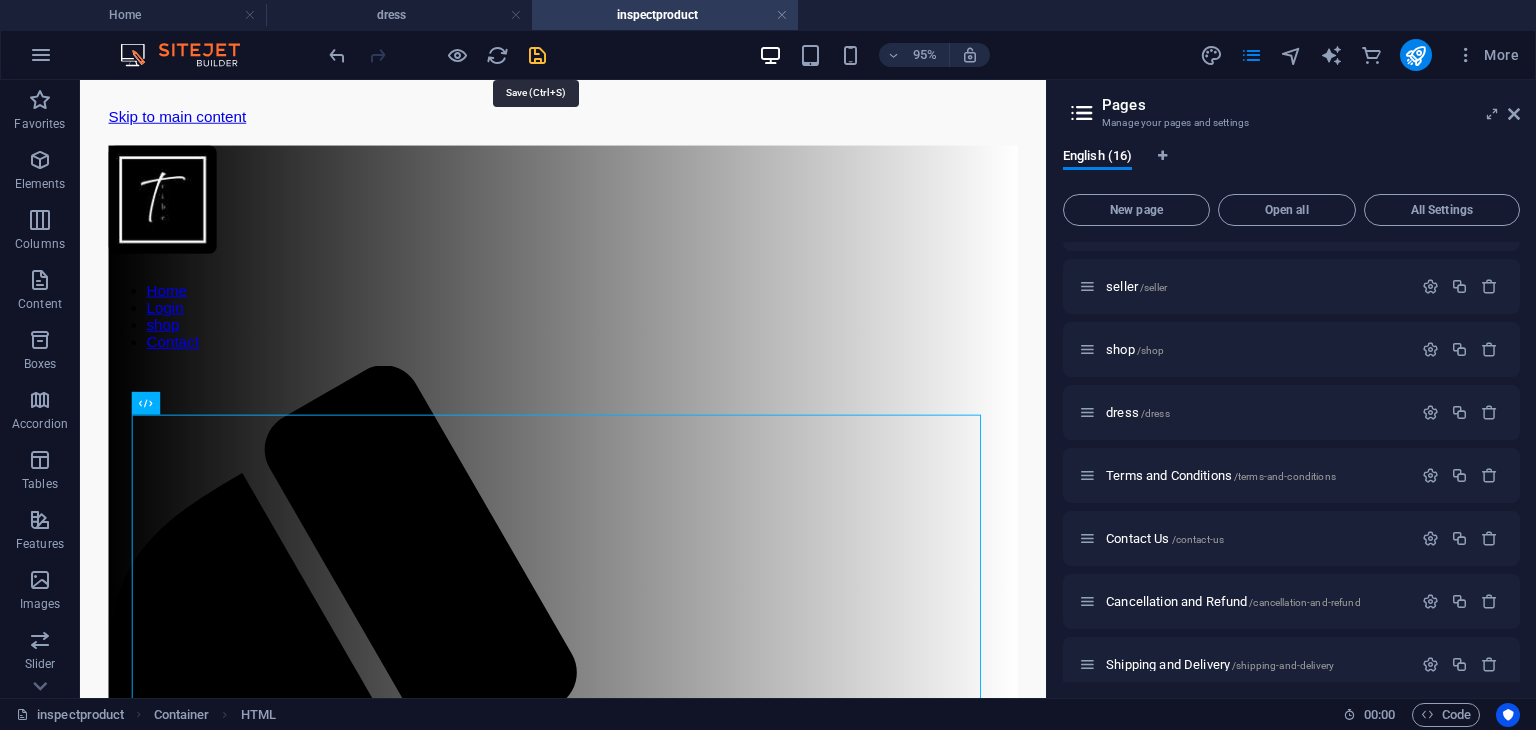 click at bounding box center [537, 55] 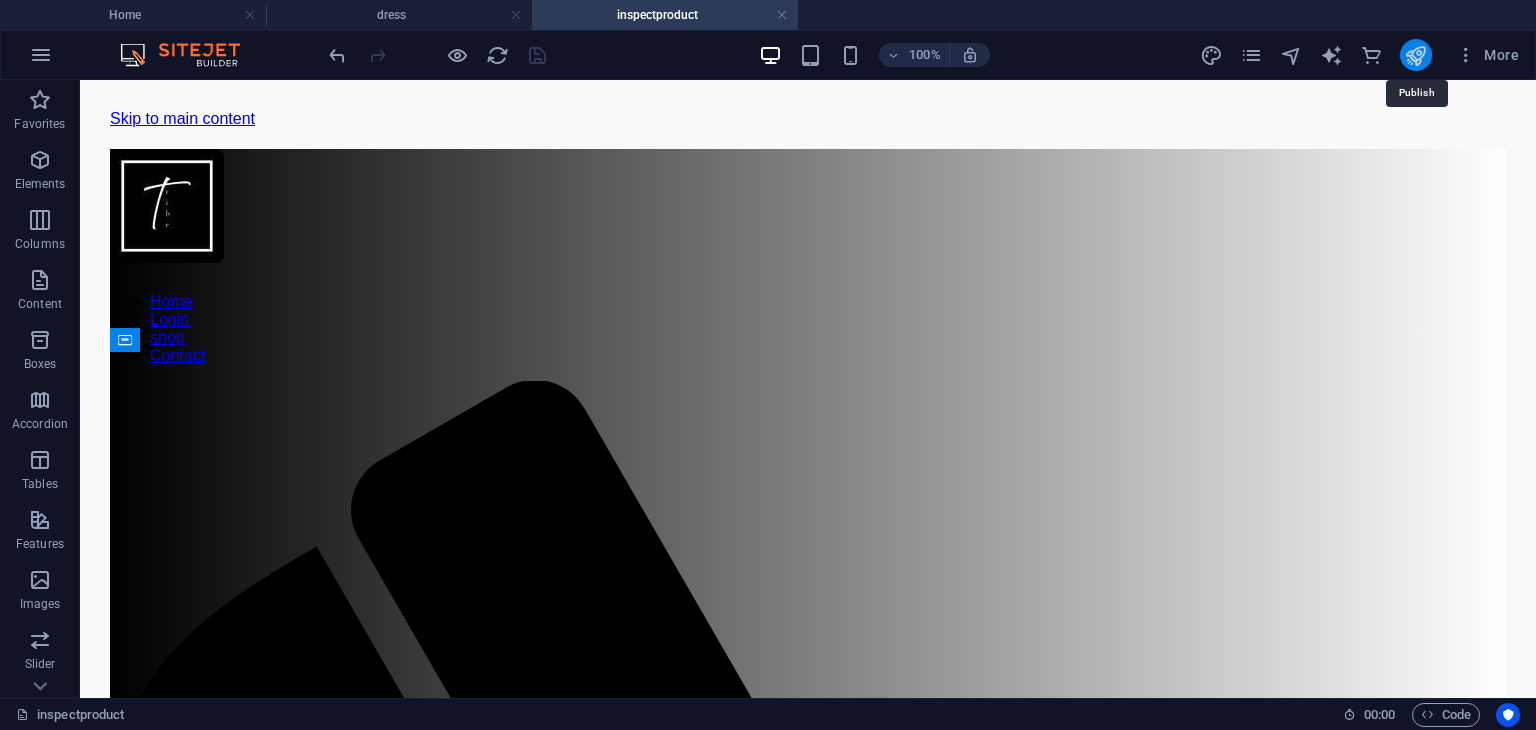 click at bounding box center [1415, 55] 